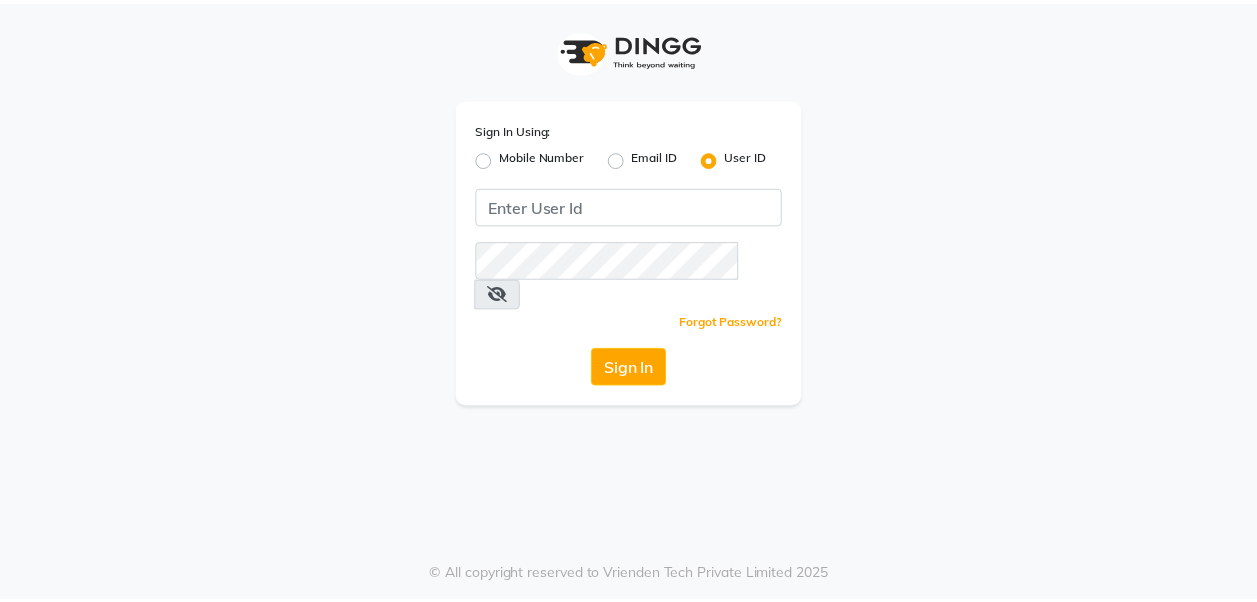 scroll, scrollTop: 0, scrollLeft: 0, axis: both 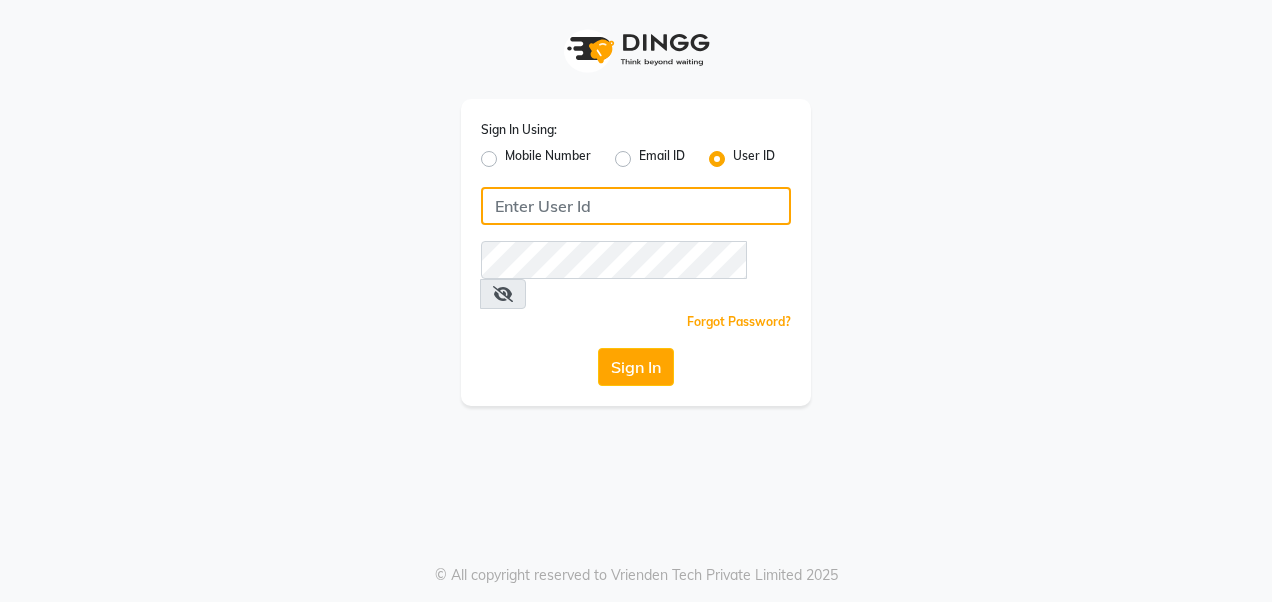 type on "thebengalurucraftsalon" 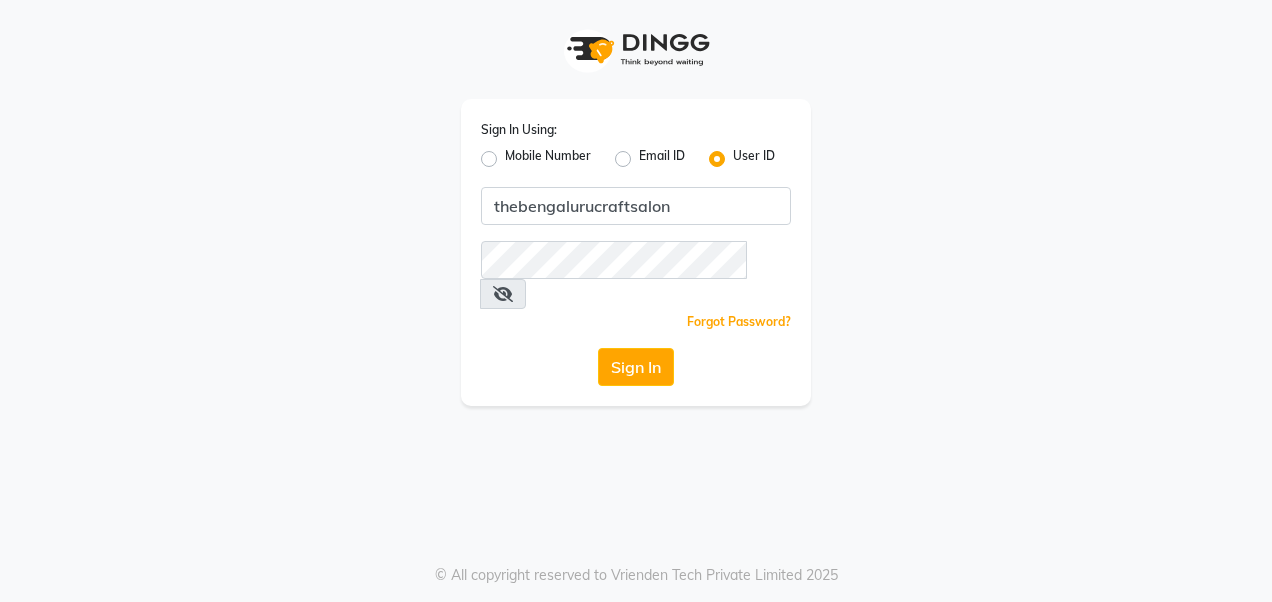 click on "Sign In" 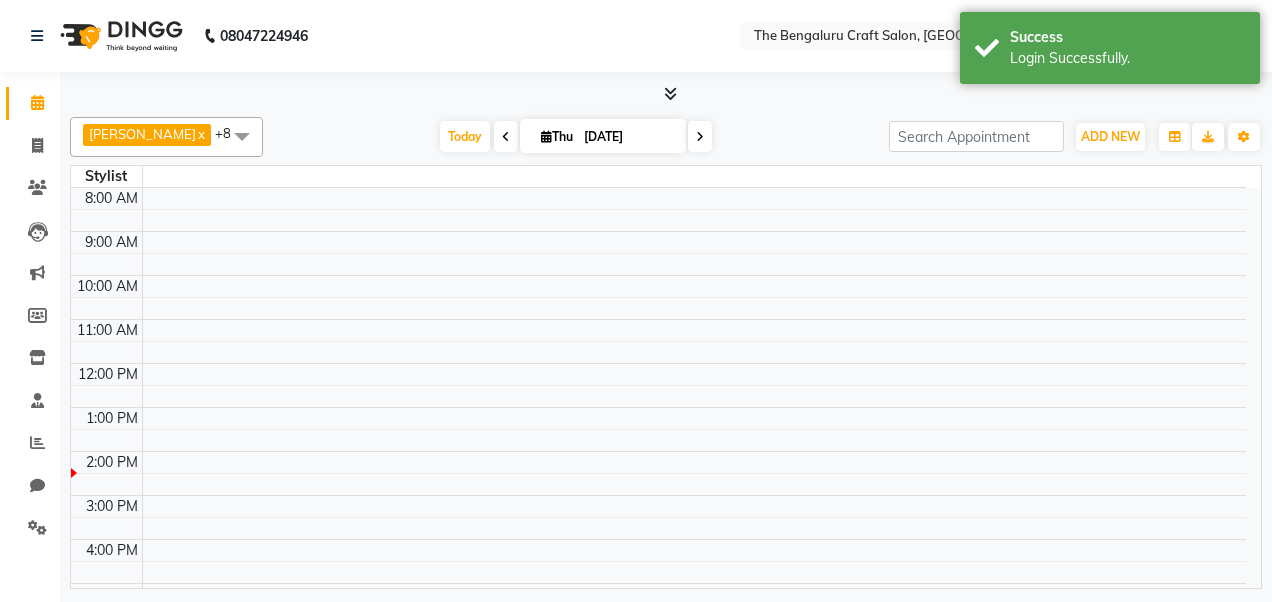 select on "en" 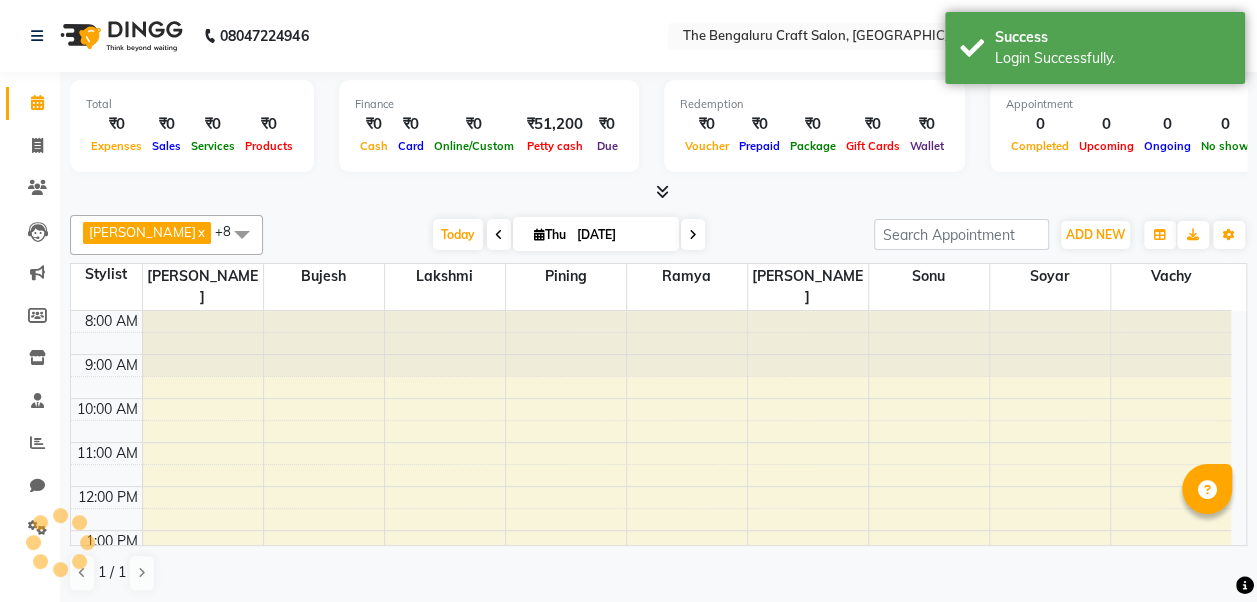 scroll, scrollTop: 261, scrollLeft: 0, axis: vertical 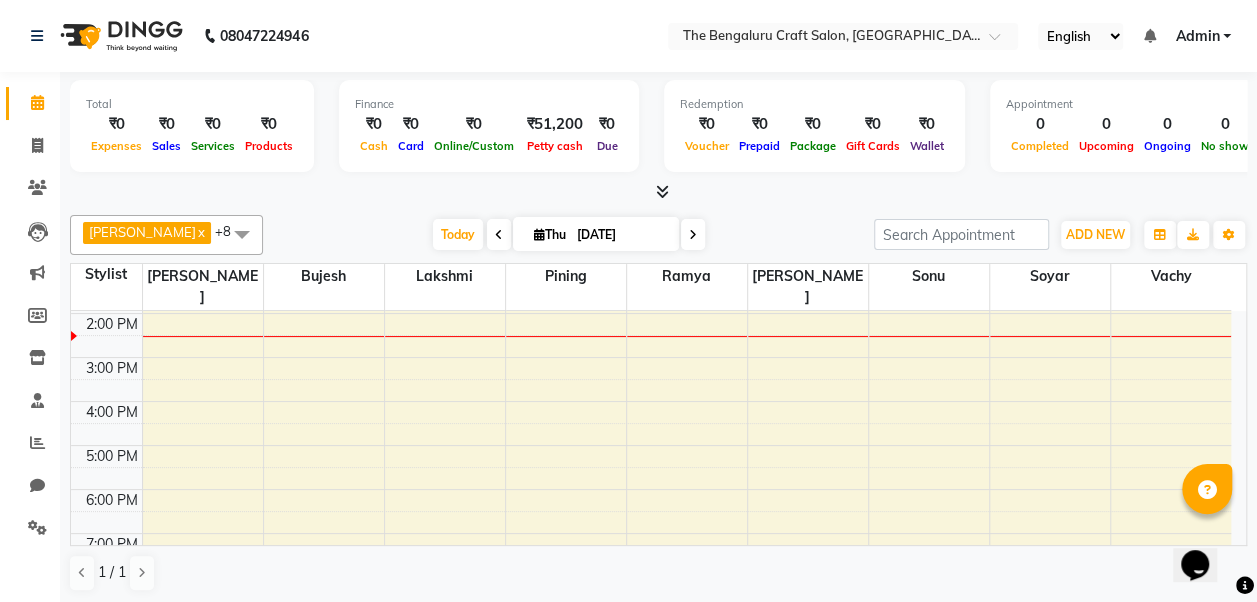 click on "8:00 AM 9:00 AM 10:00 AM 11:00 AM 12:00 PM 1:00 PM 2:00 PM 3:00 PM 4:00 PM 5:00 PM 6:00 PM 7:00 PM 8:00 PM 9:00 PM" at bounding box center [651, 357] 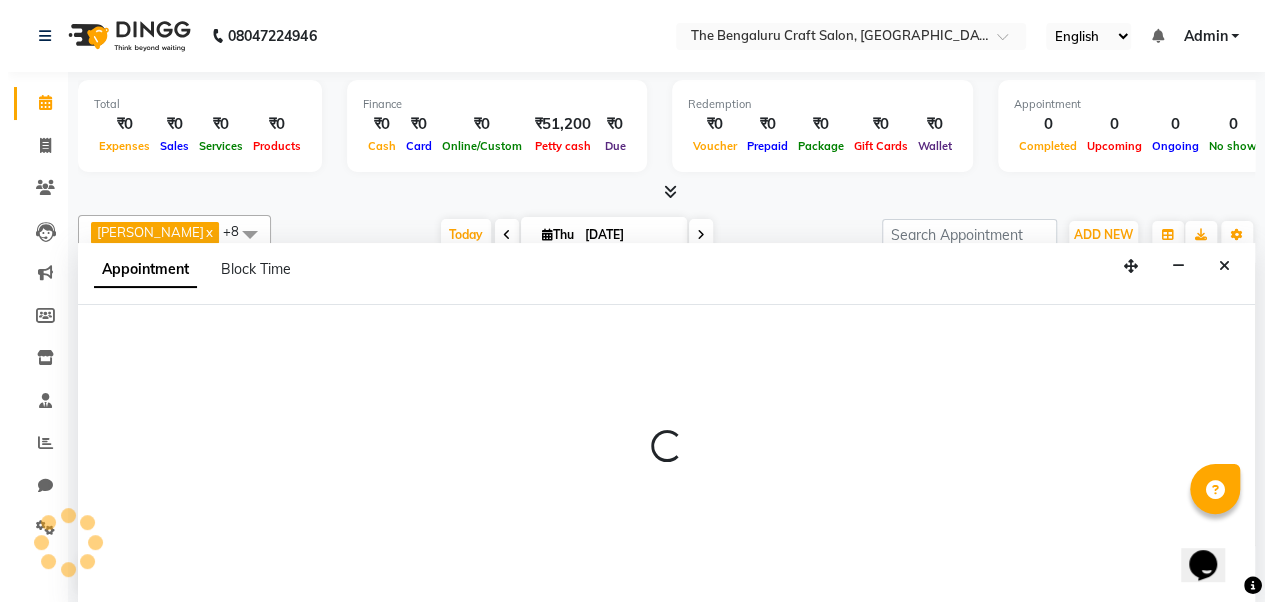 scroll, scrollTop: 1, scrollLeft: 0, axis: vertical 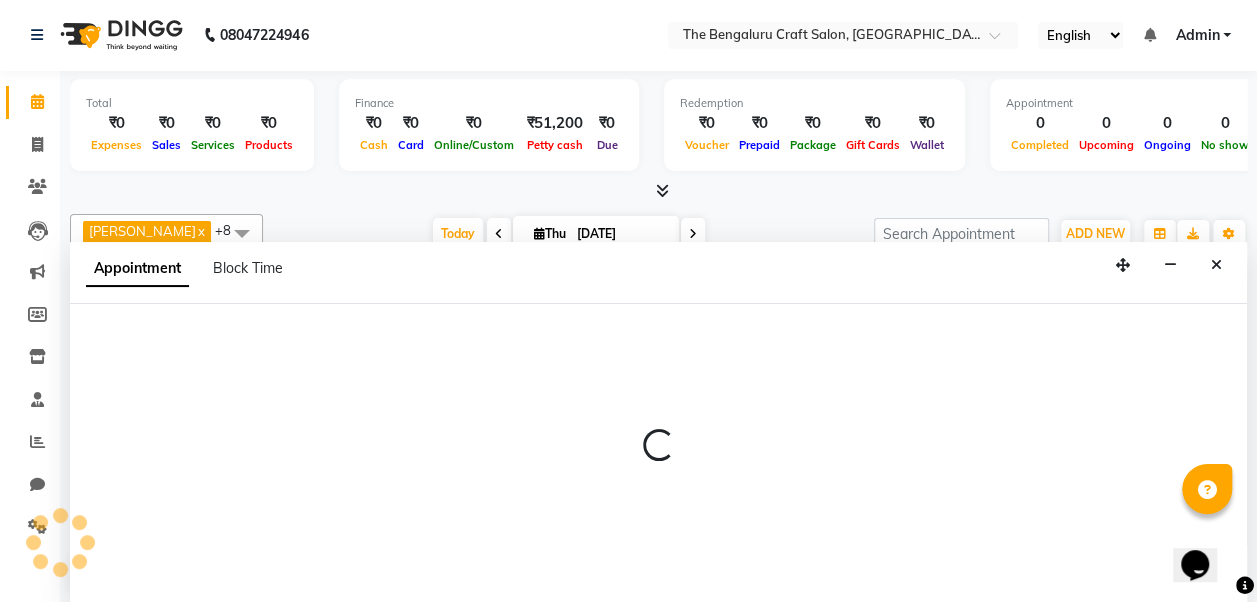 select on "66020" 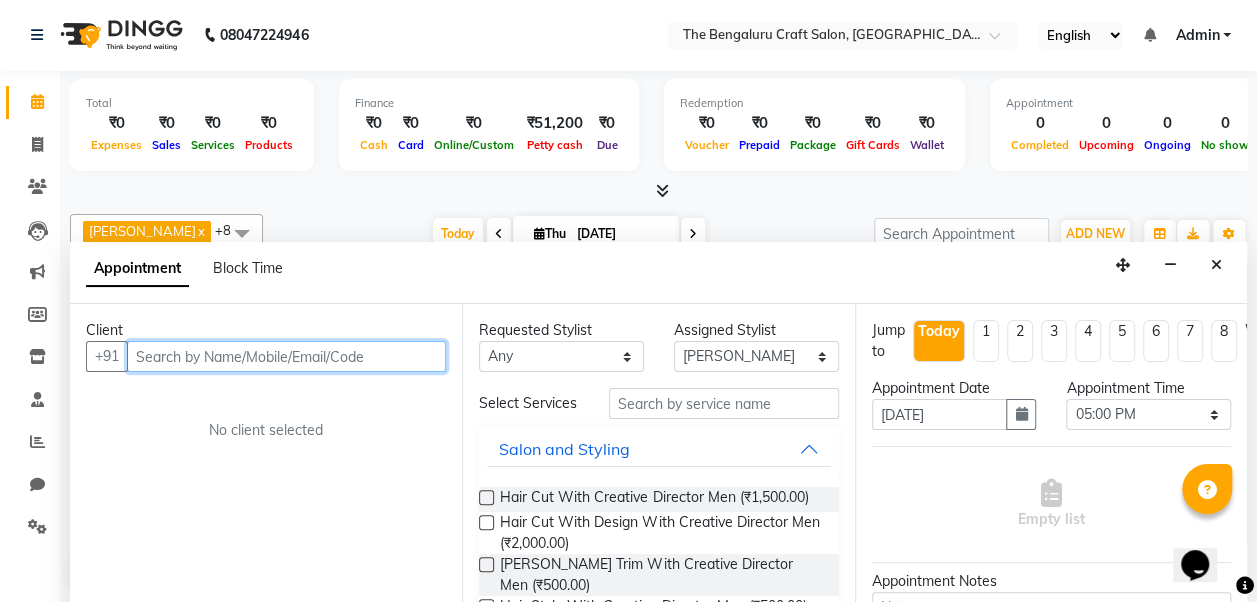 click at bounding box center [286, 356] 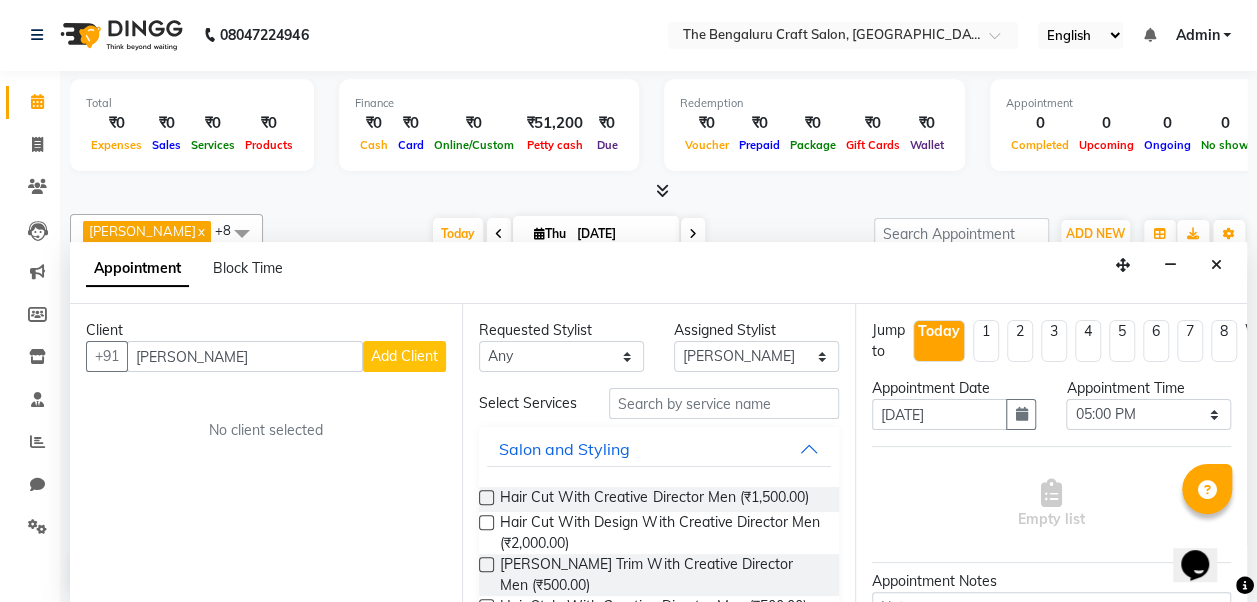 drag, startPoint x: 356, startPoint y: 349, endPoint x: 350, endPoint y: 314, distance: 35.510563 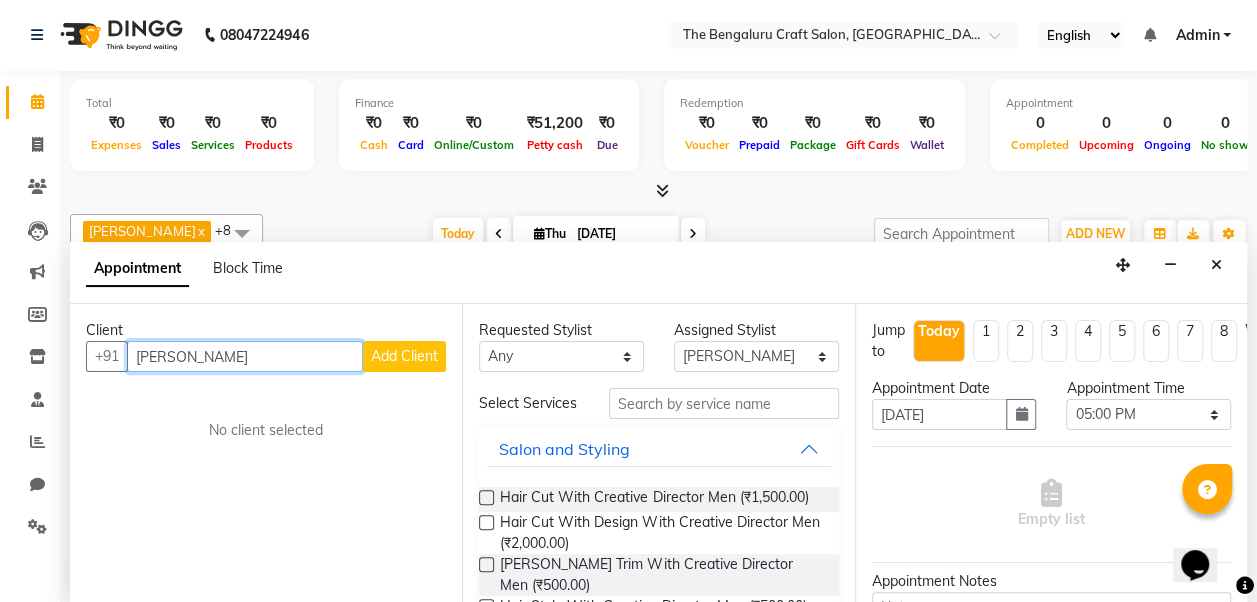 click on "[PERSON_NAME]" at bounding box center [245, 356] 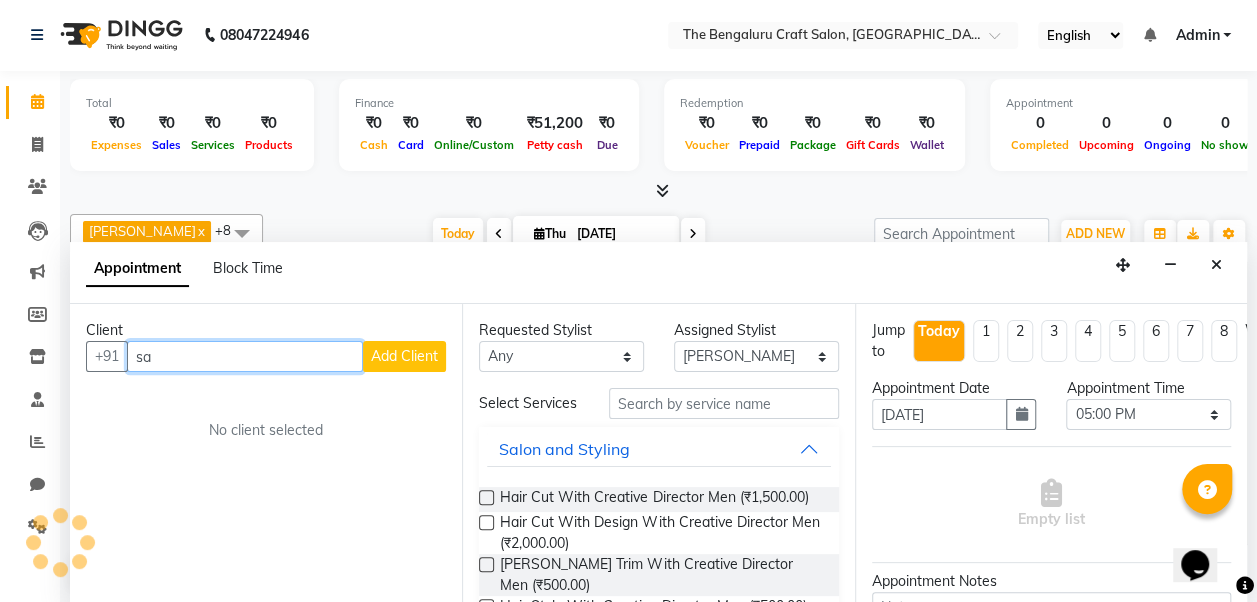 type on "s" 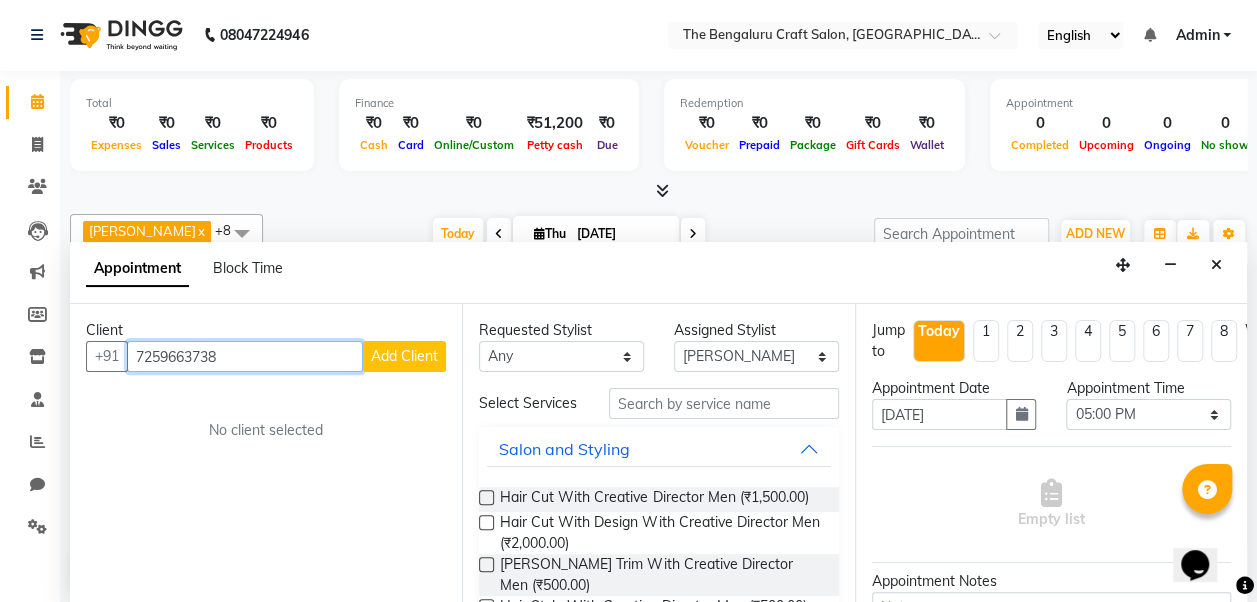 type on "7259663738" 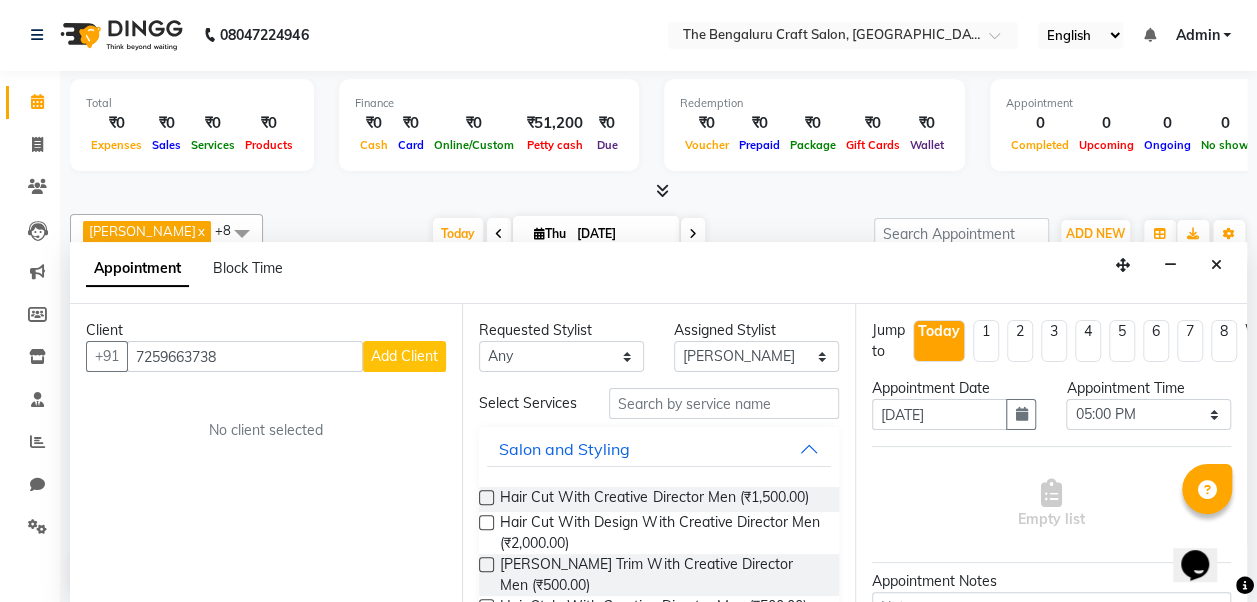 click on "Add Client" at bounding box center (404, 356) 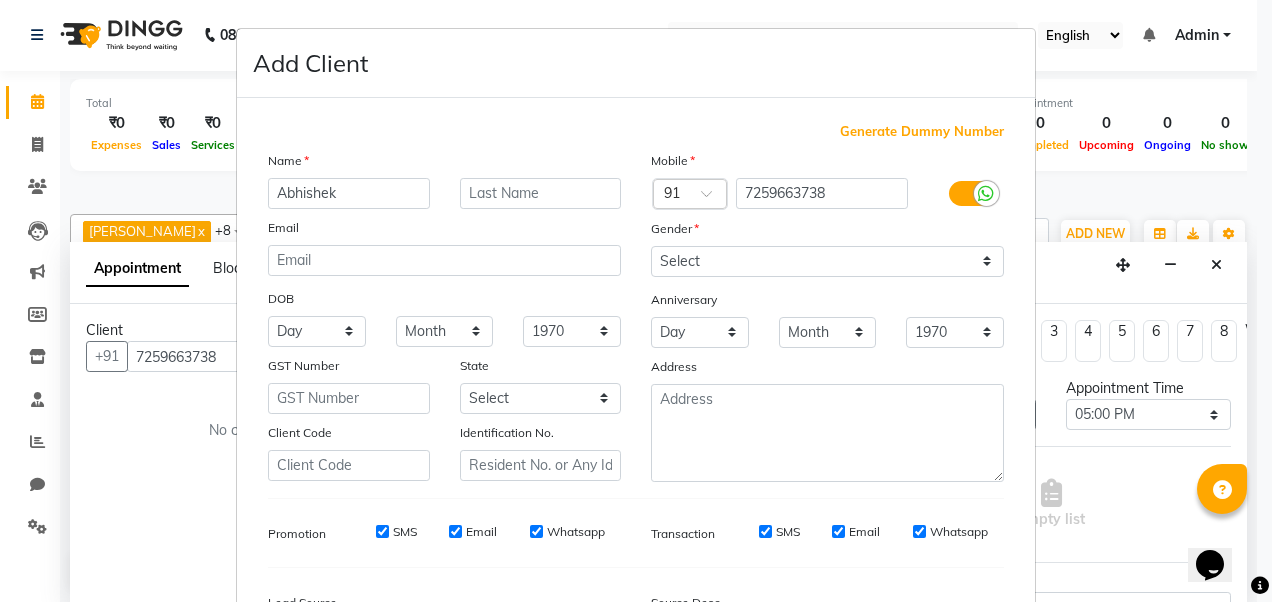 type on "Abhishek" 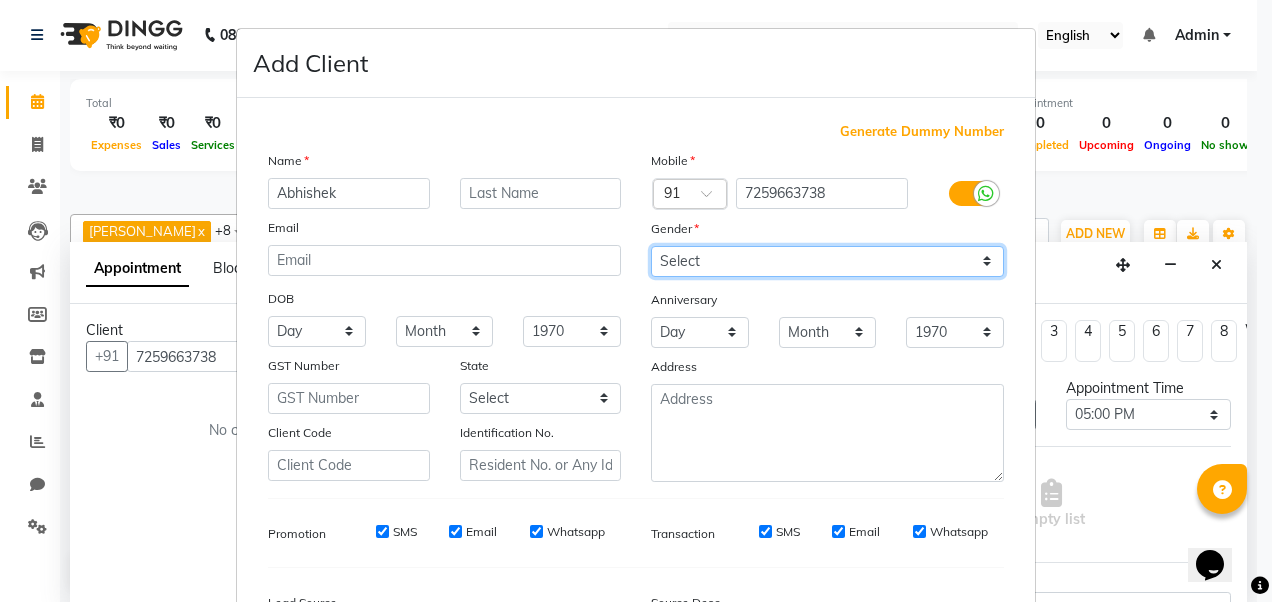 click on "Select [DEMOGRAPHIC_DATA] [DEMOGRAPHIC_DATA] Other Prefer Not To Say" at bounding box center (827, 261) 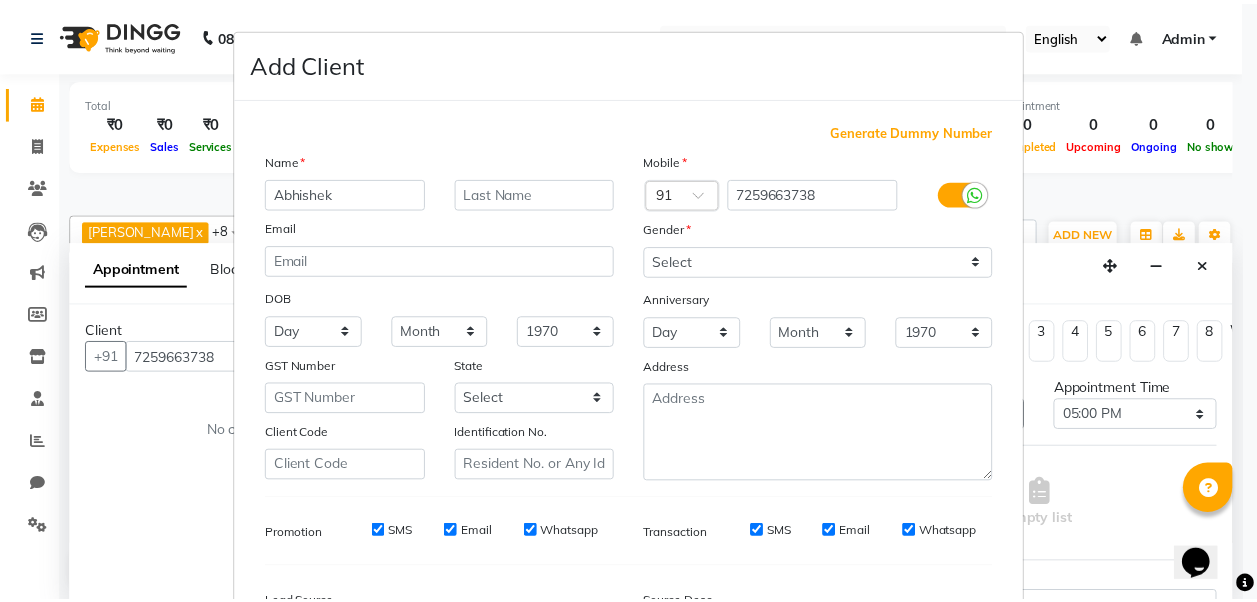 scroll, scrollTop: 243, scrollLeft: 0, axis: vertical 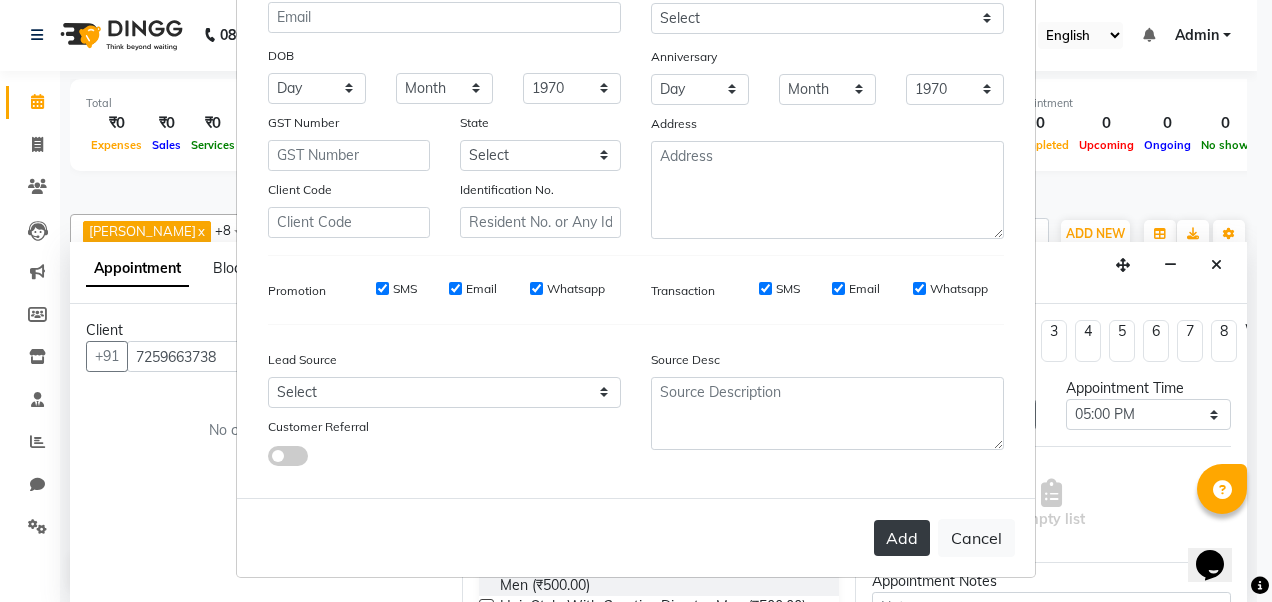 click on "Add" at bounding box center (902, 538) 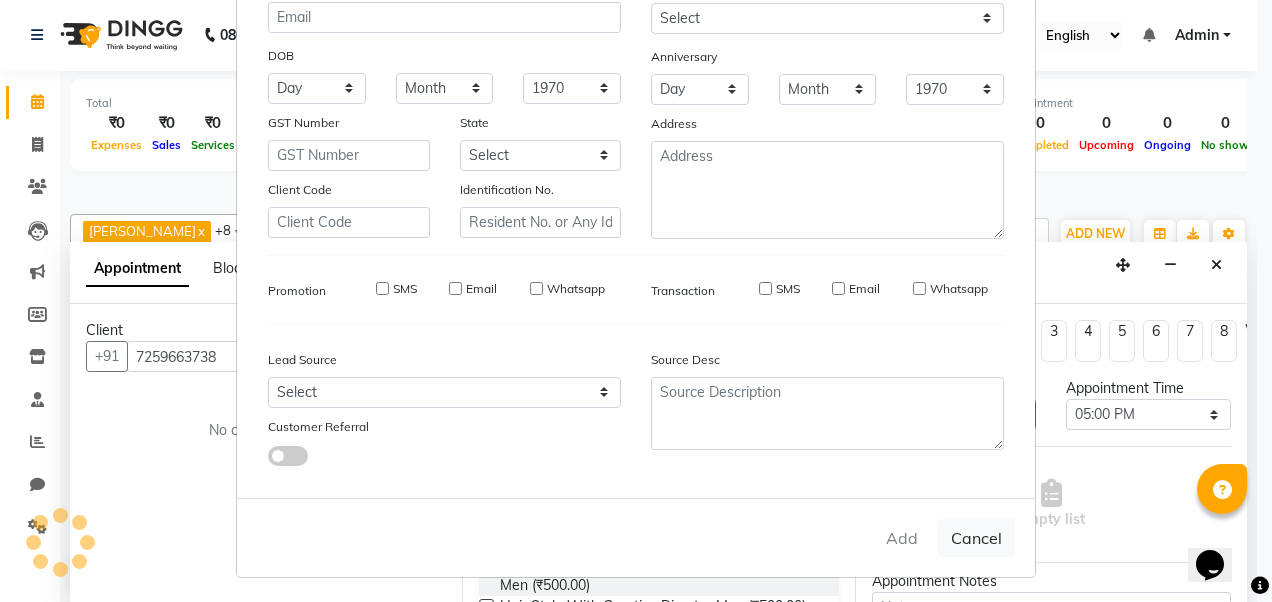 type 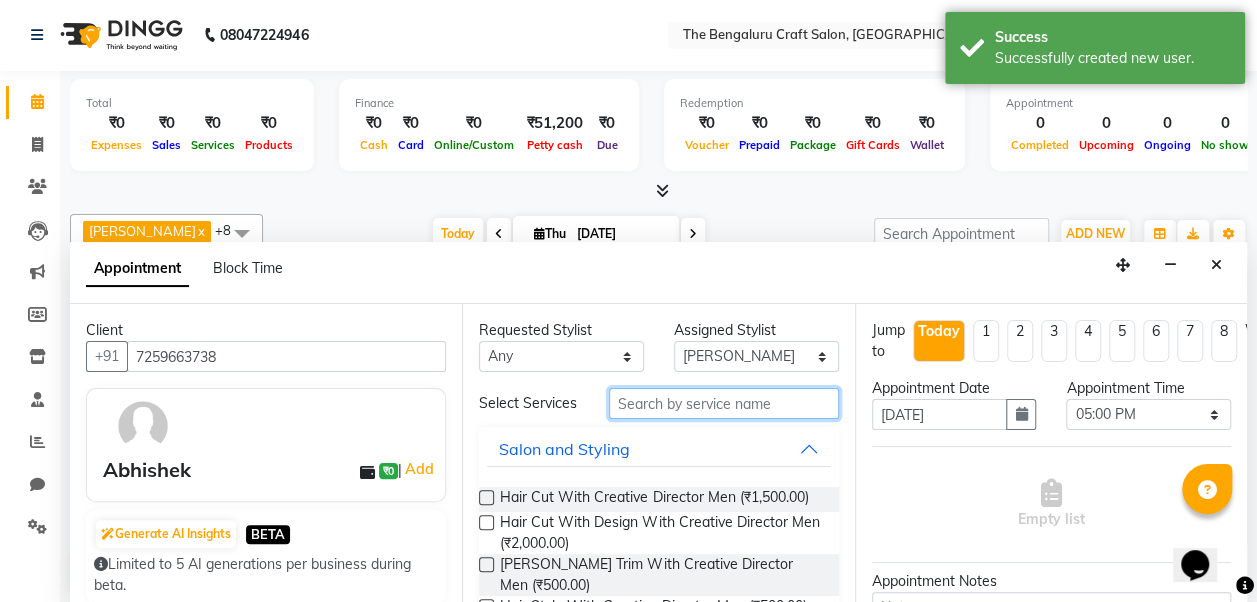 click at bounding box center (724, 403) 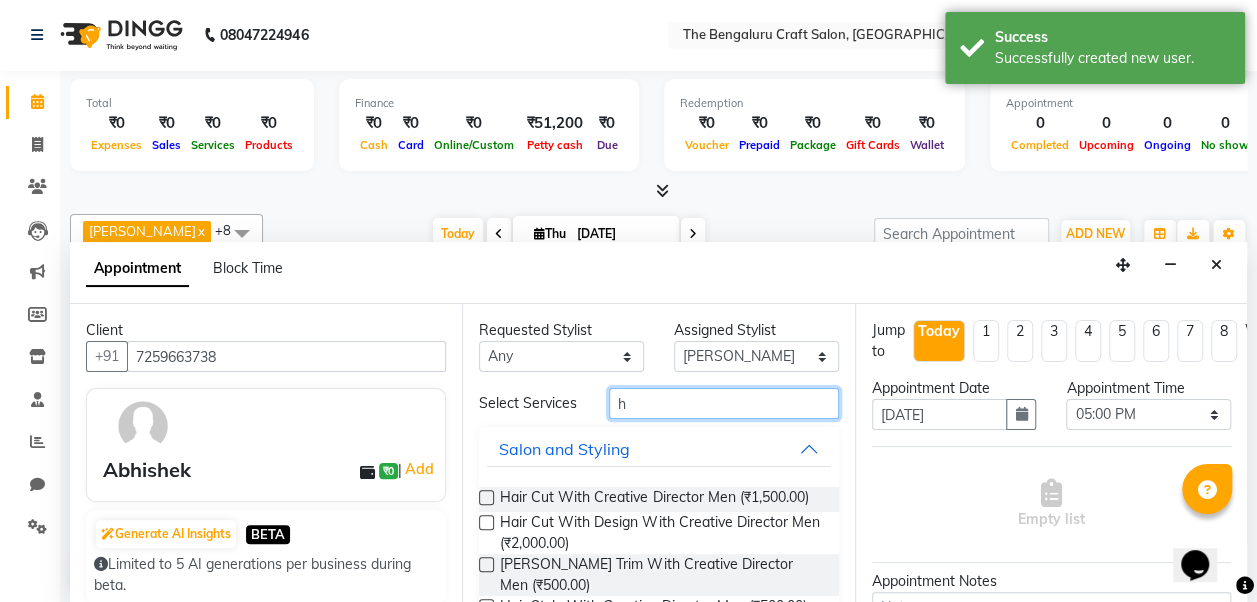 click on "h" at bounding box center (724, 403) 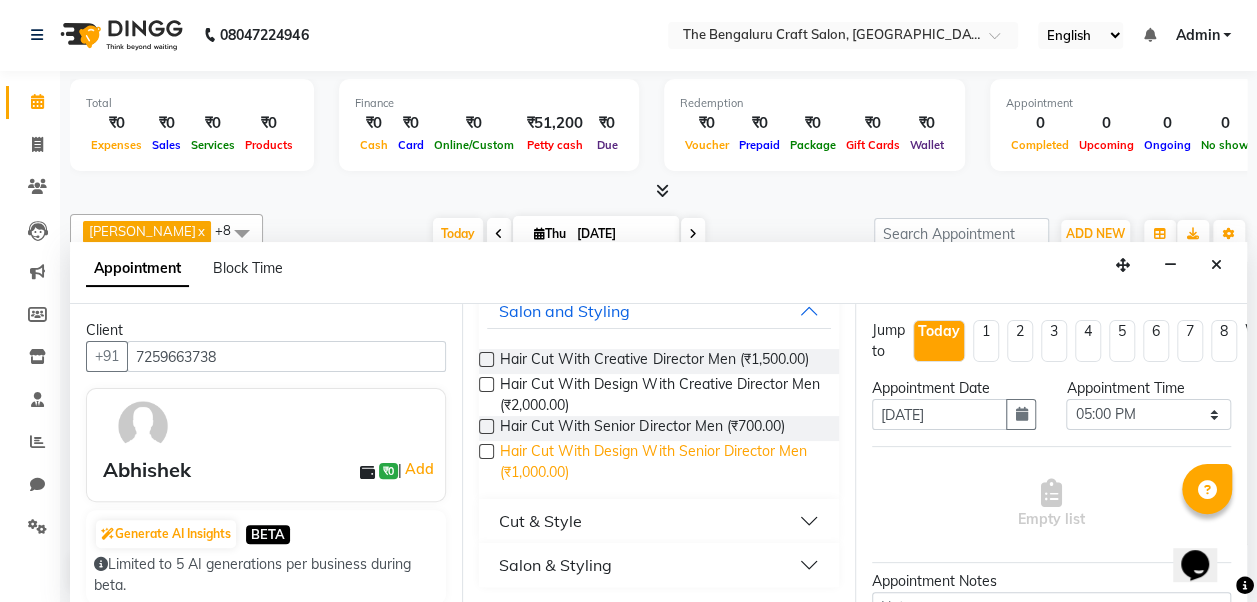 scroll, scrollTop: 149, scrollLeft: 0, axis: vertical 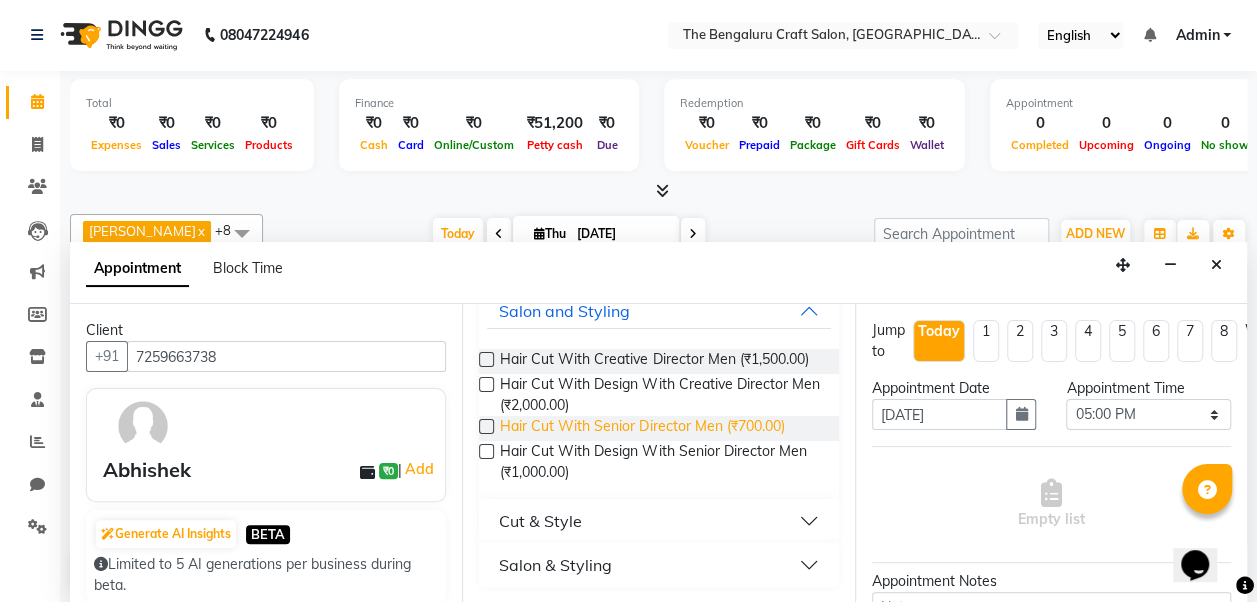 type on "hair cut" 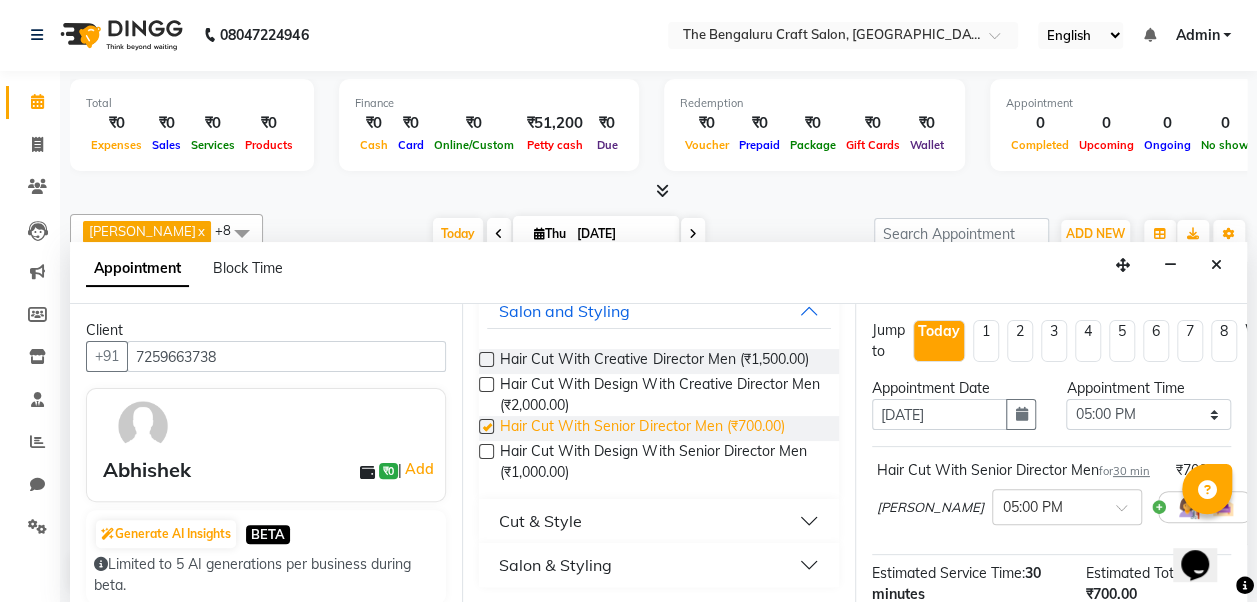 checkbox on "false" 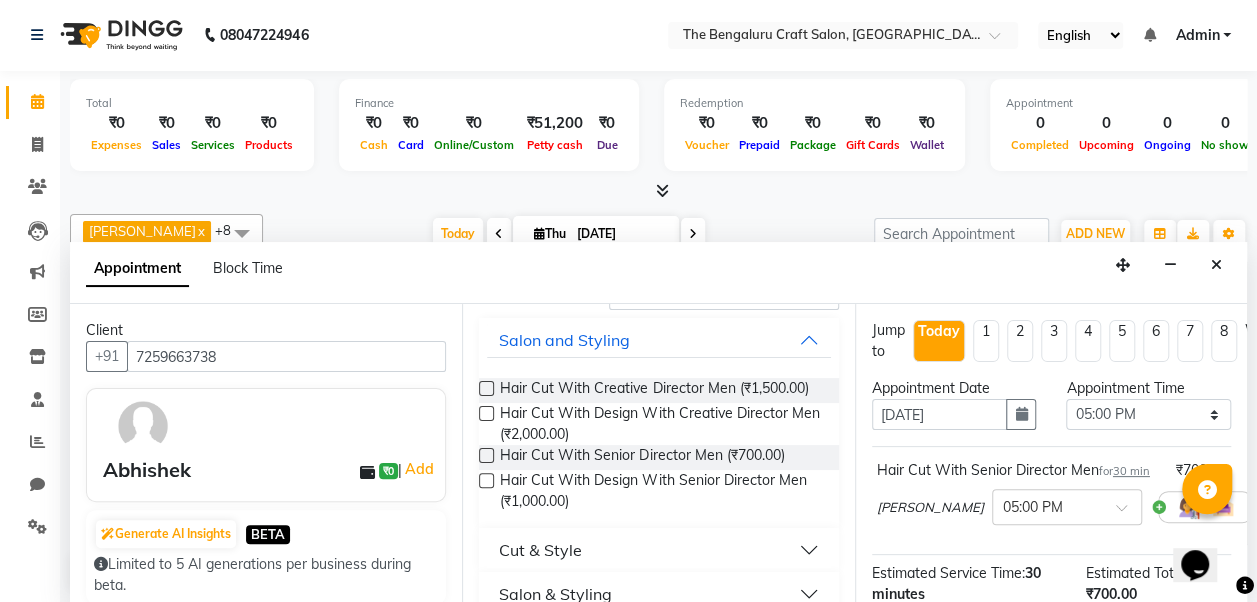 scroll, scrollTop: 0, scrollLeft: 0, axis: both 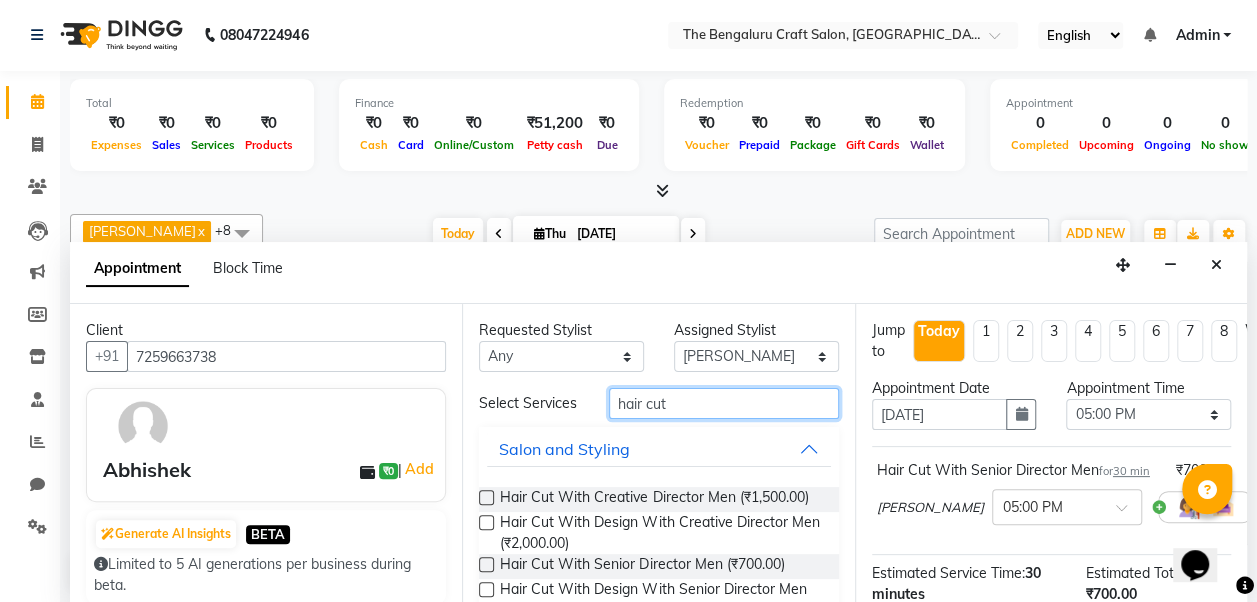 click on "hair cut" at bounding box center (724, 403) 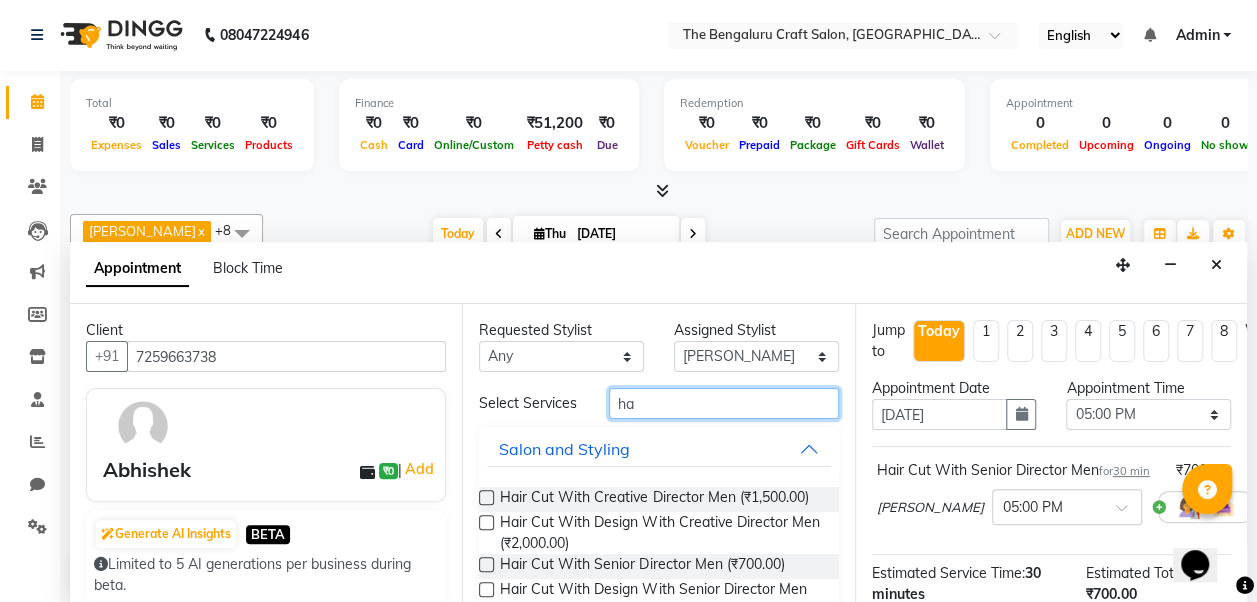 type on "h" 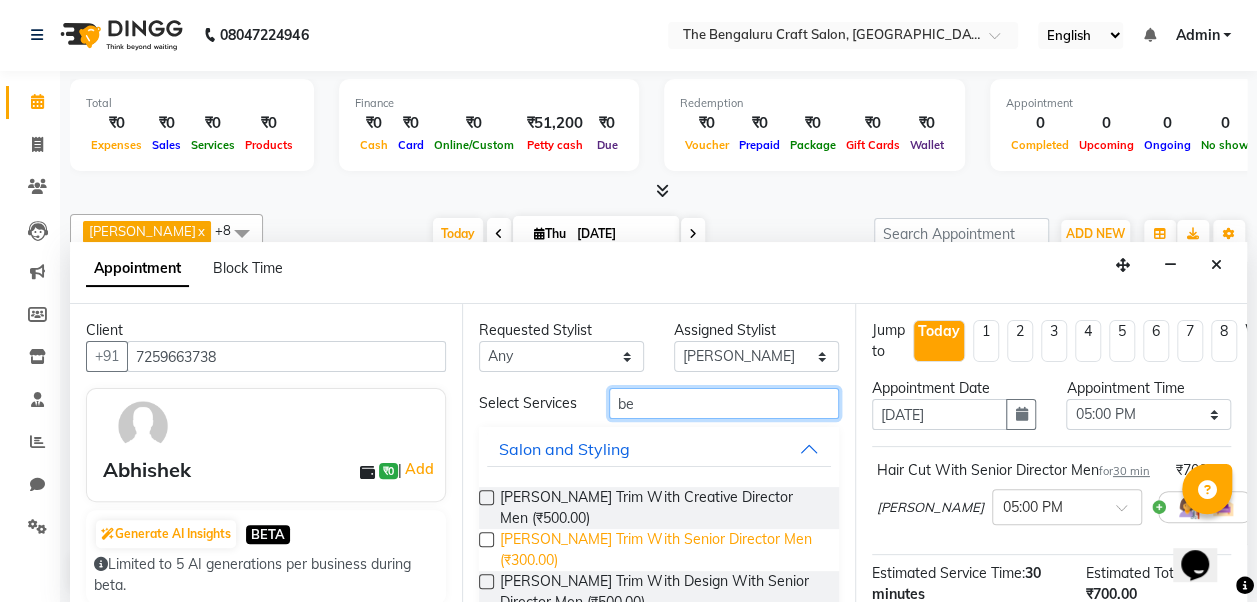 type on "be" 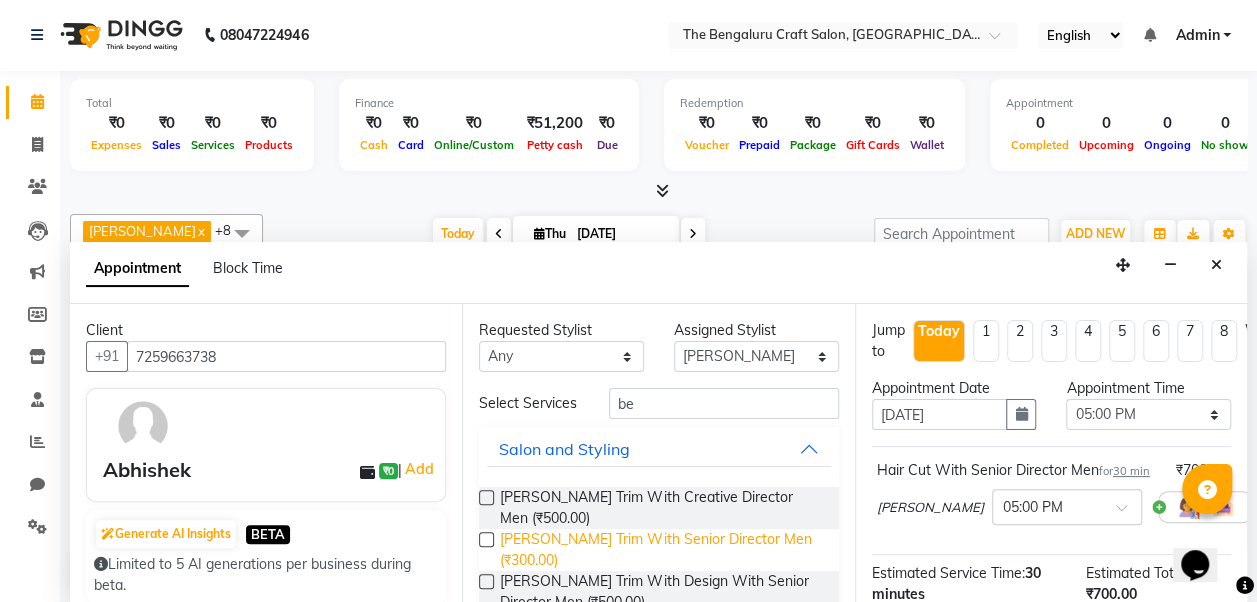 click on "[PERSON_NAME] Trim With Senior Director Men (₹300.00)" at bounding box center (661, 550) 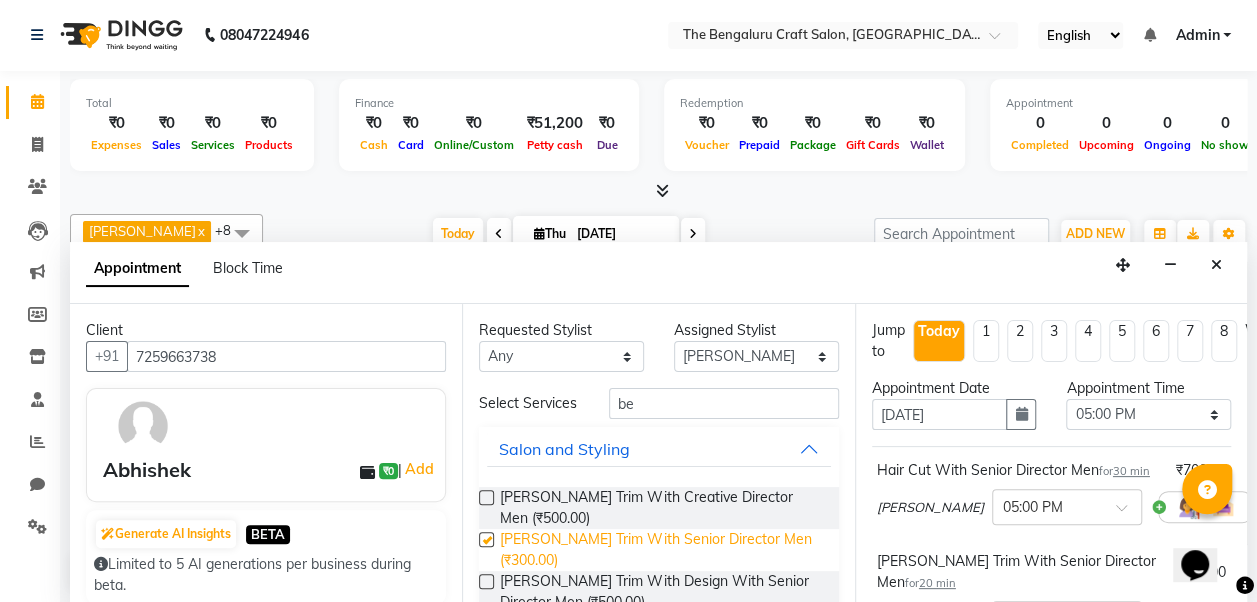 checkbox on "false" 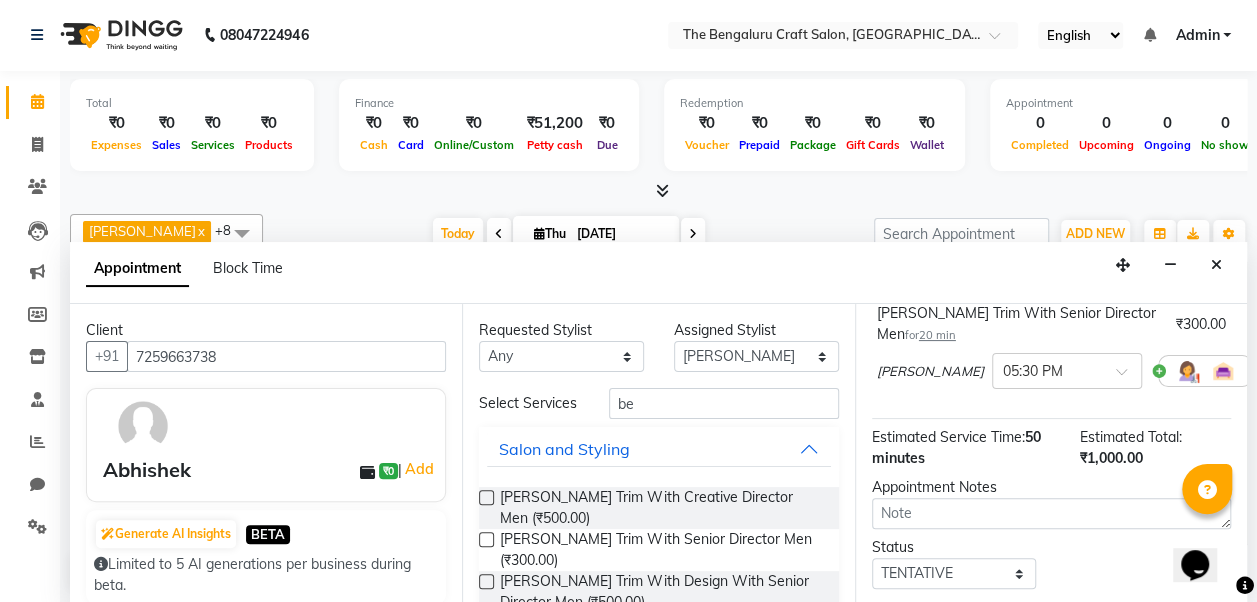 scroll, scrollTop: 249, scrollLeft: 0, axis: vertical 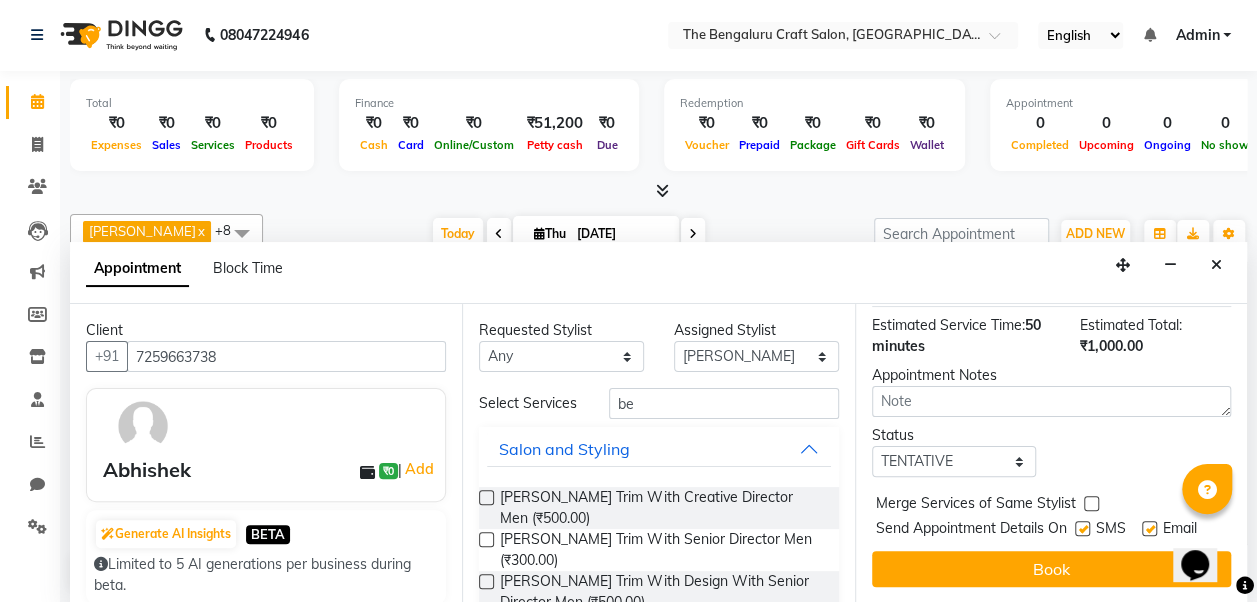 click at bounding box center (1082, 528) 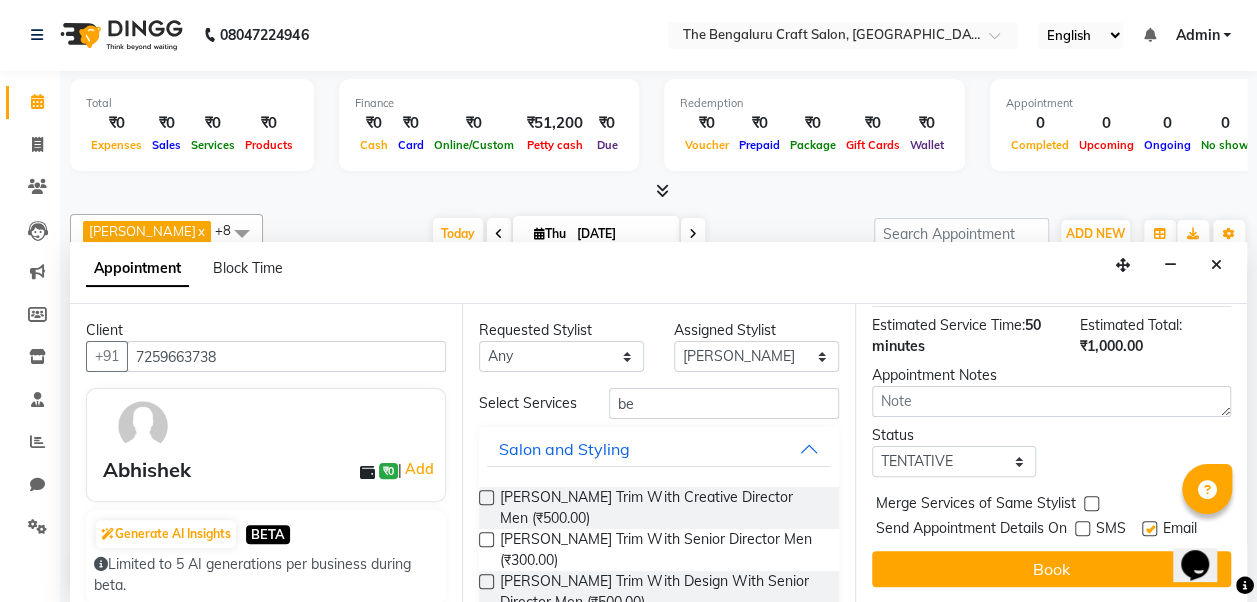 click at bounding box center [1149, 528] 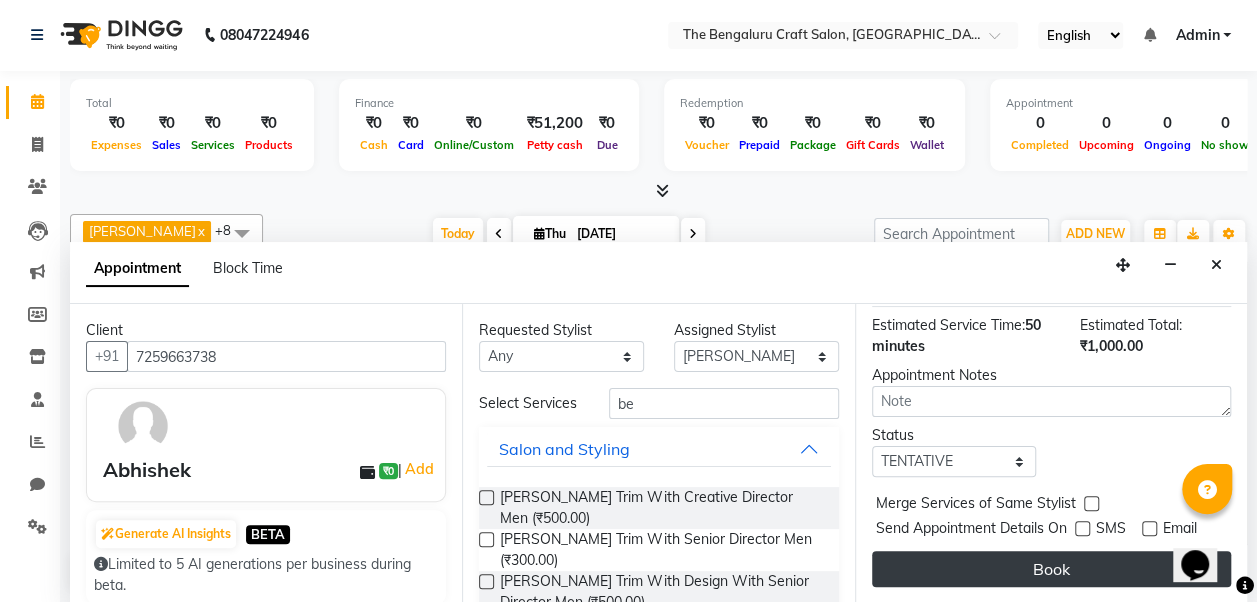 click on "Book" at bounding box center (1051, 569) 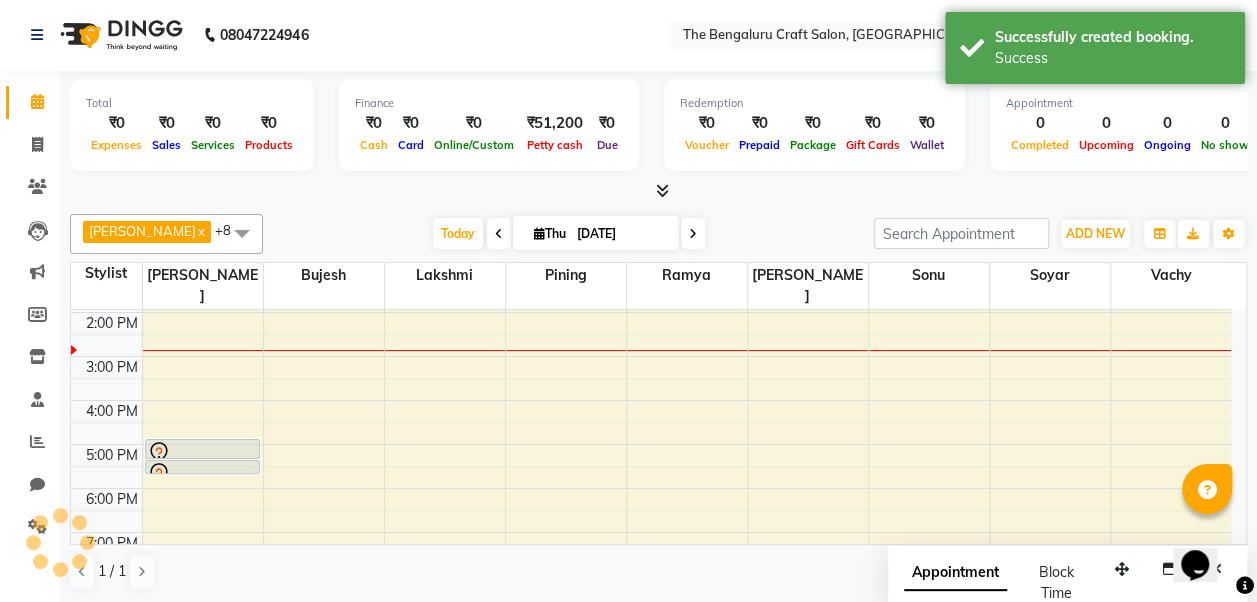 scroll, scrollTop: 0, scrollLeft: 0, axis: both 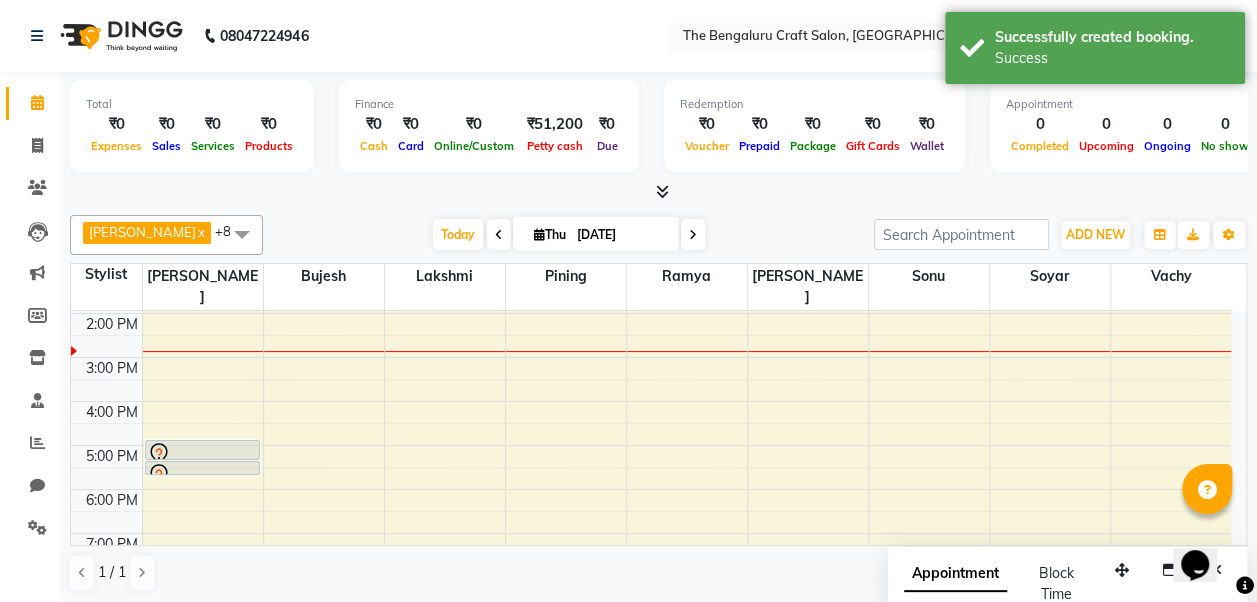 drag, startPoint x: 222, startPoint y: 418, endPoint x: 196, endPoint y: 422, distance: 26.305893 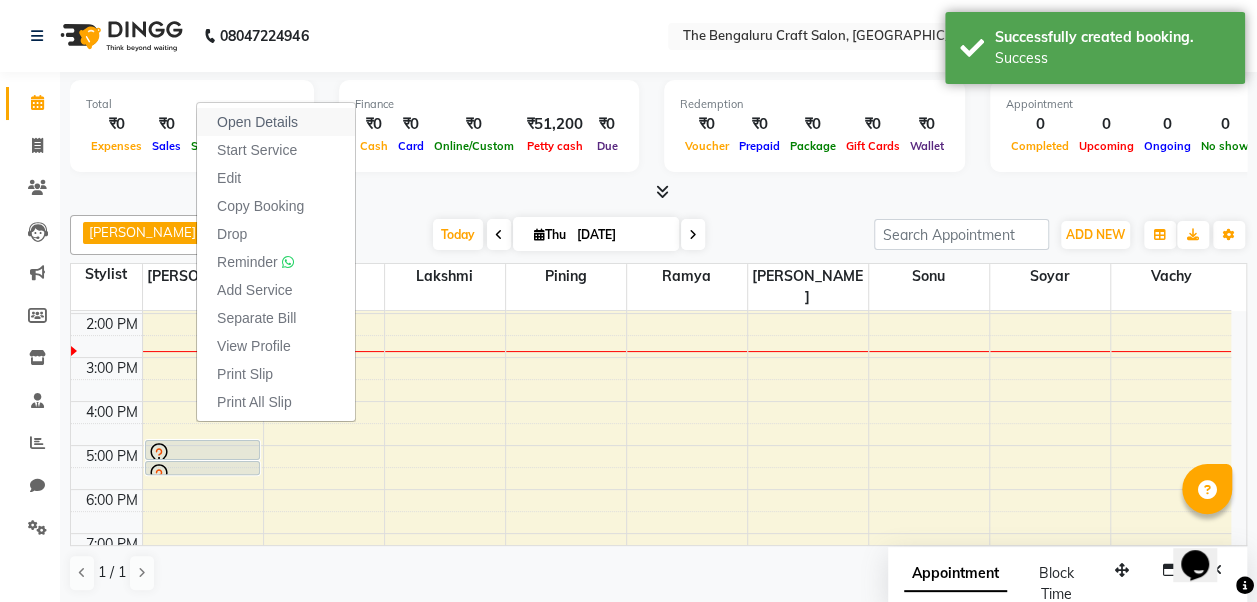click on "Open Details" at bounding box center [257, 122] 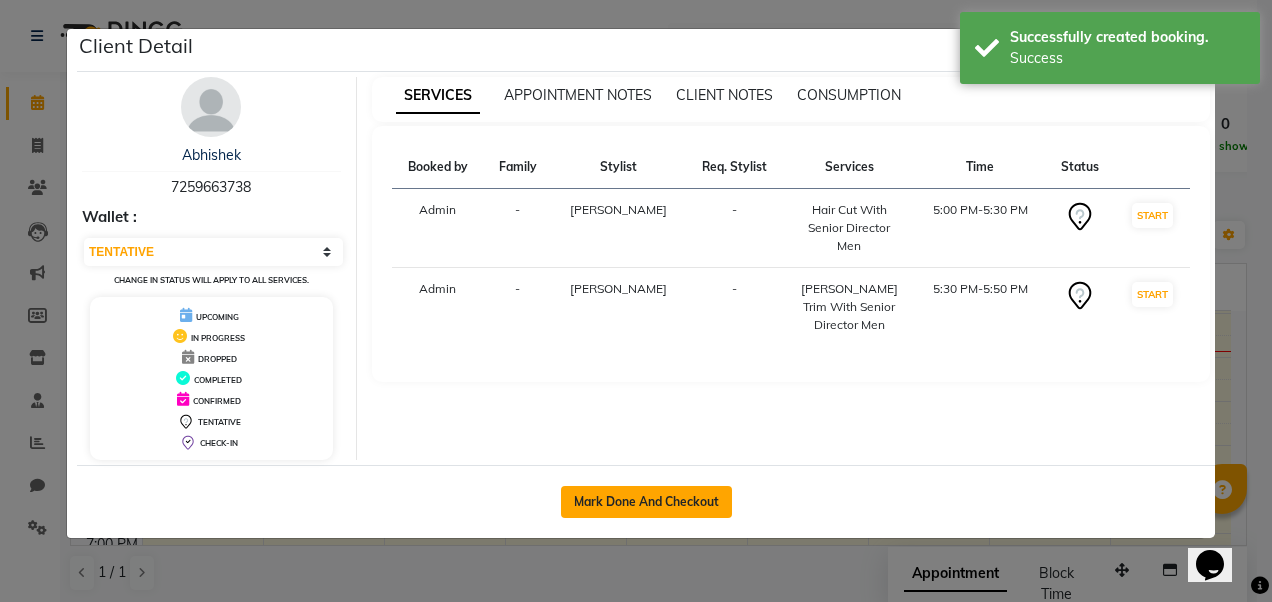 click on "Mark Done And Checkout" 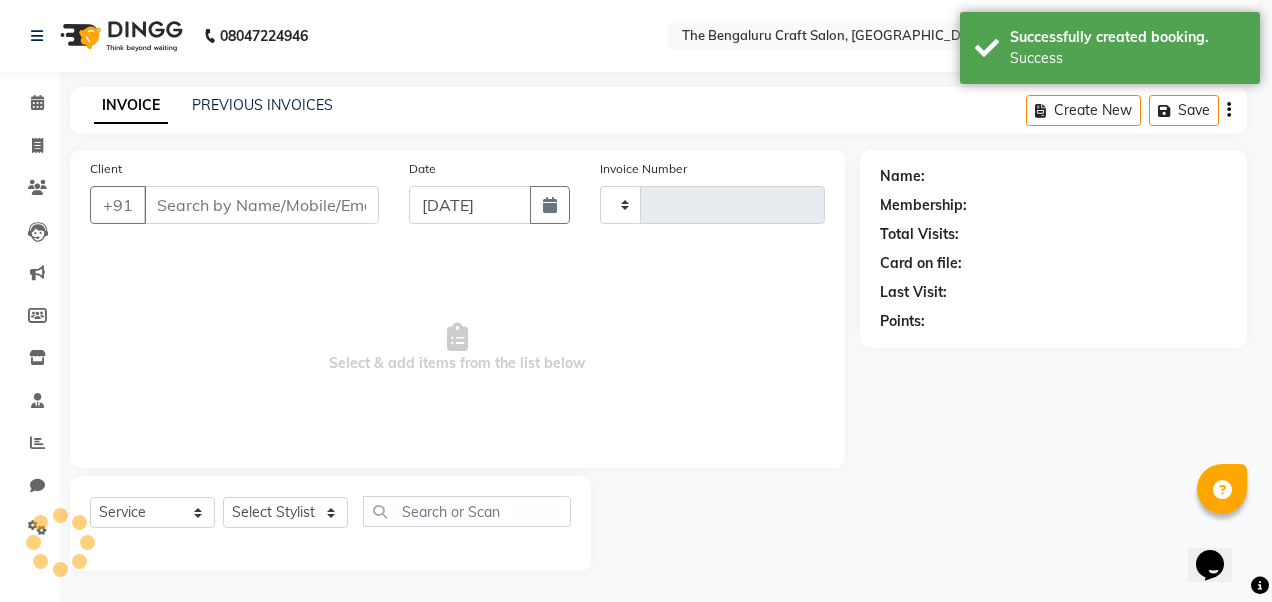 type on "0091" 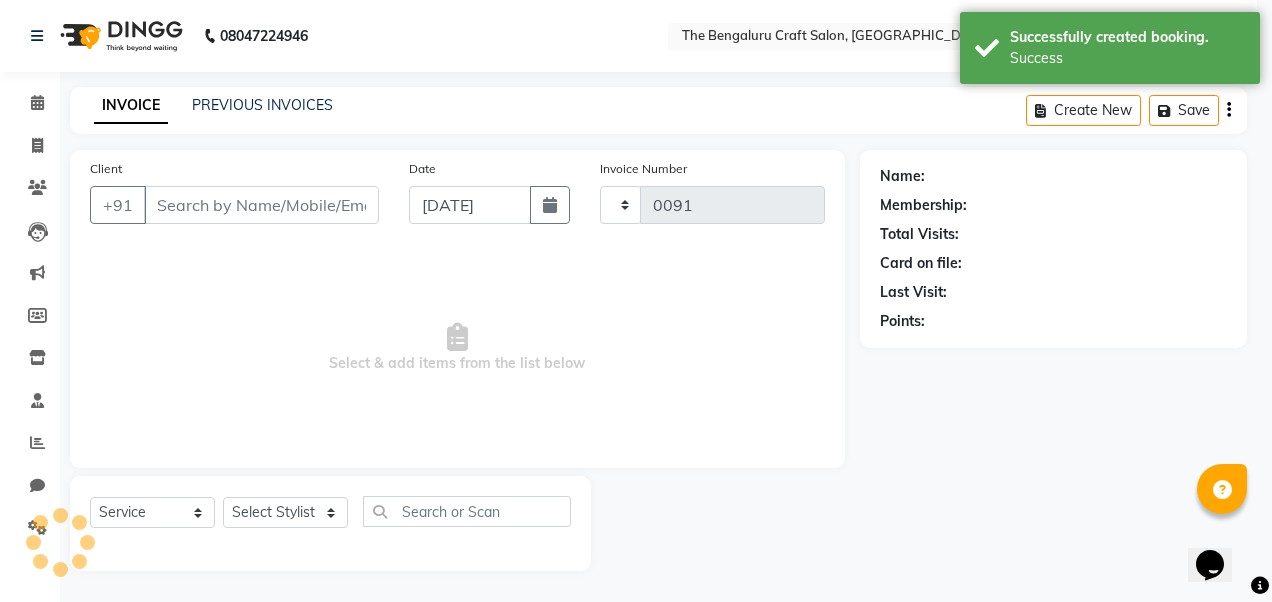 select on "7438" 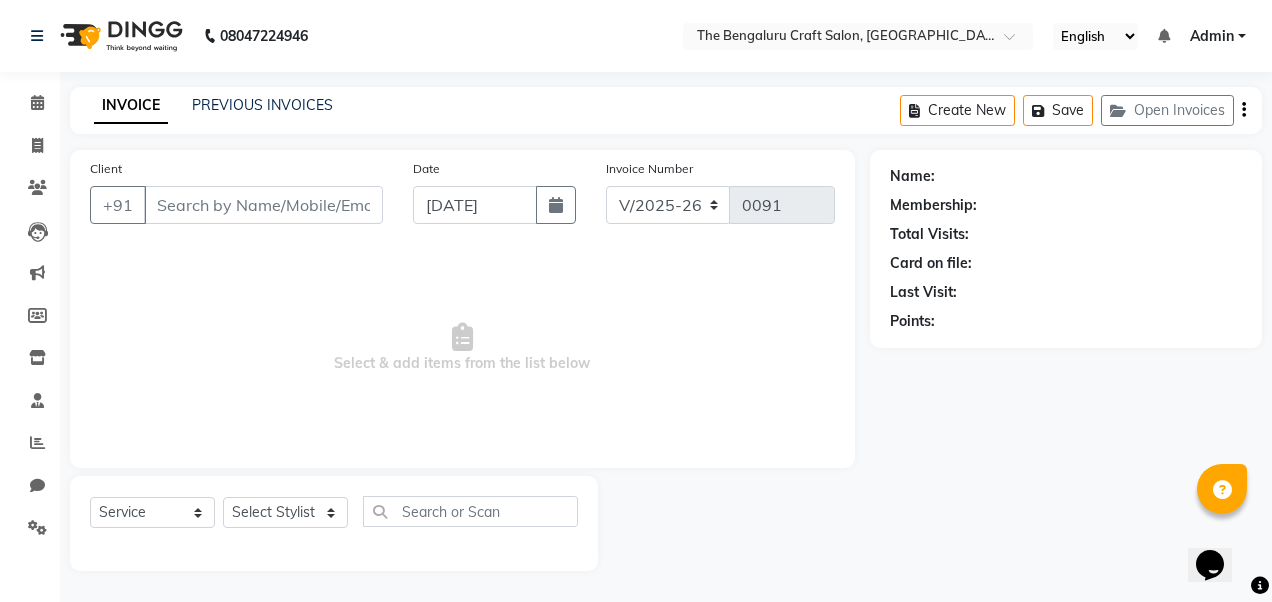 select on "package" 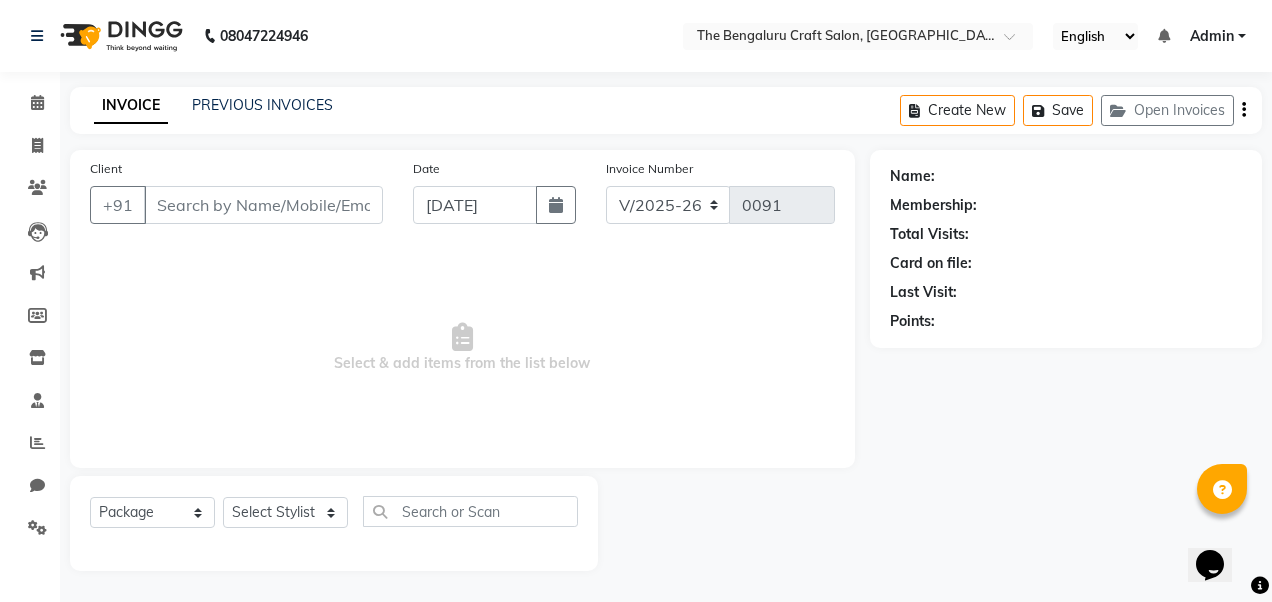 type on "7259663738" 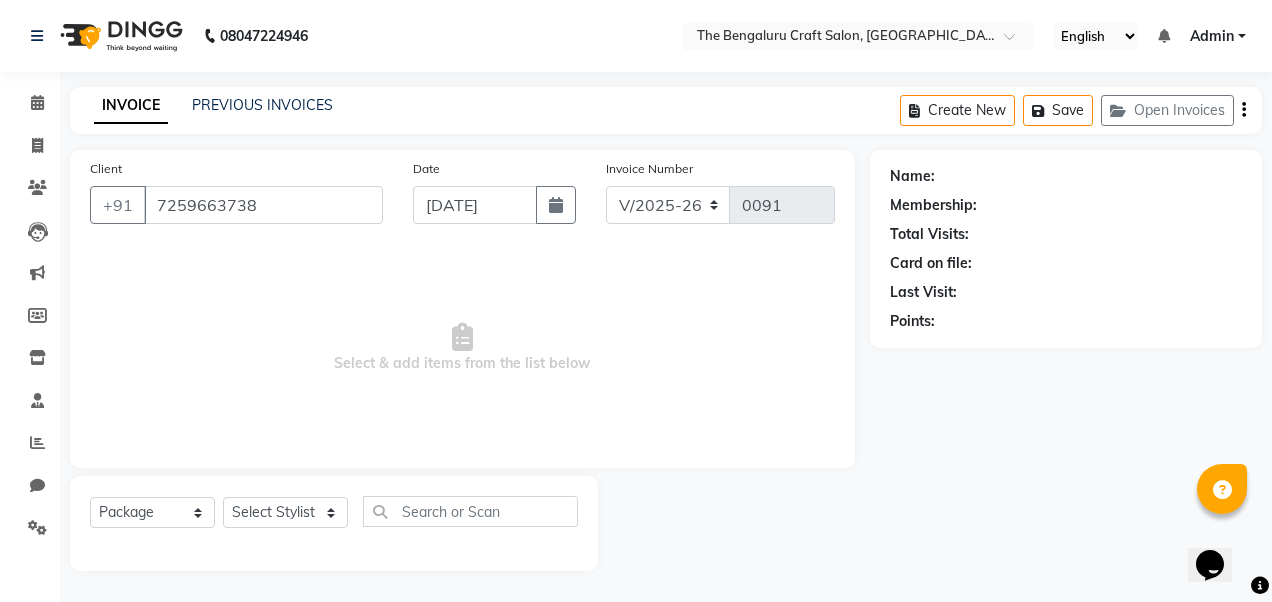 select on "65636" 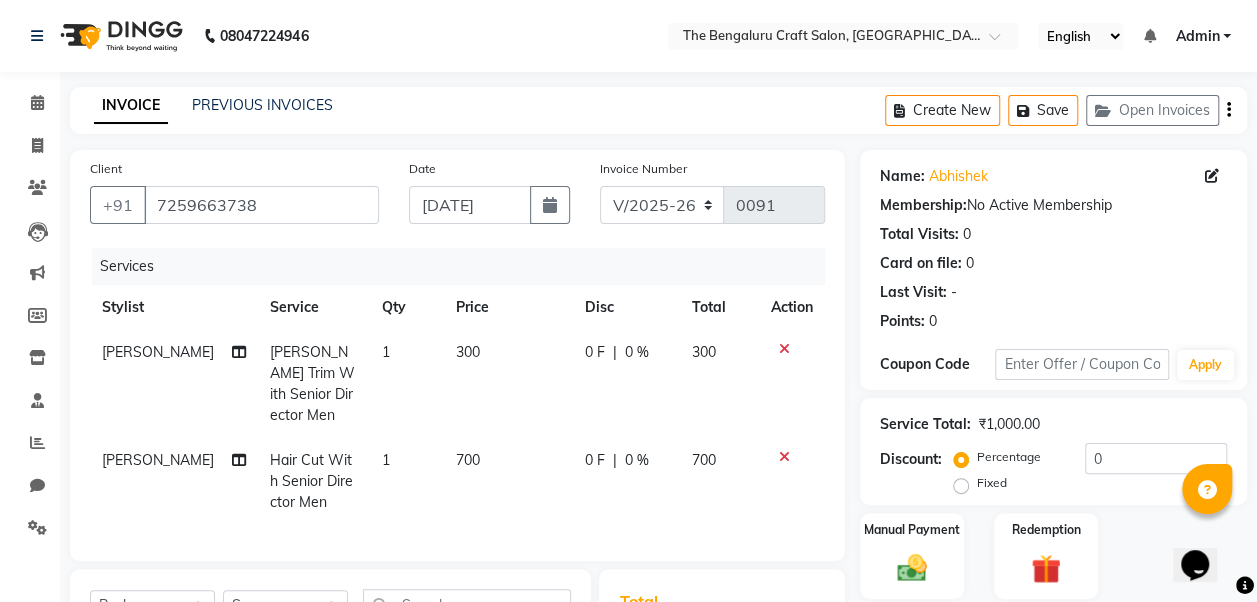 click on "Fixed" 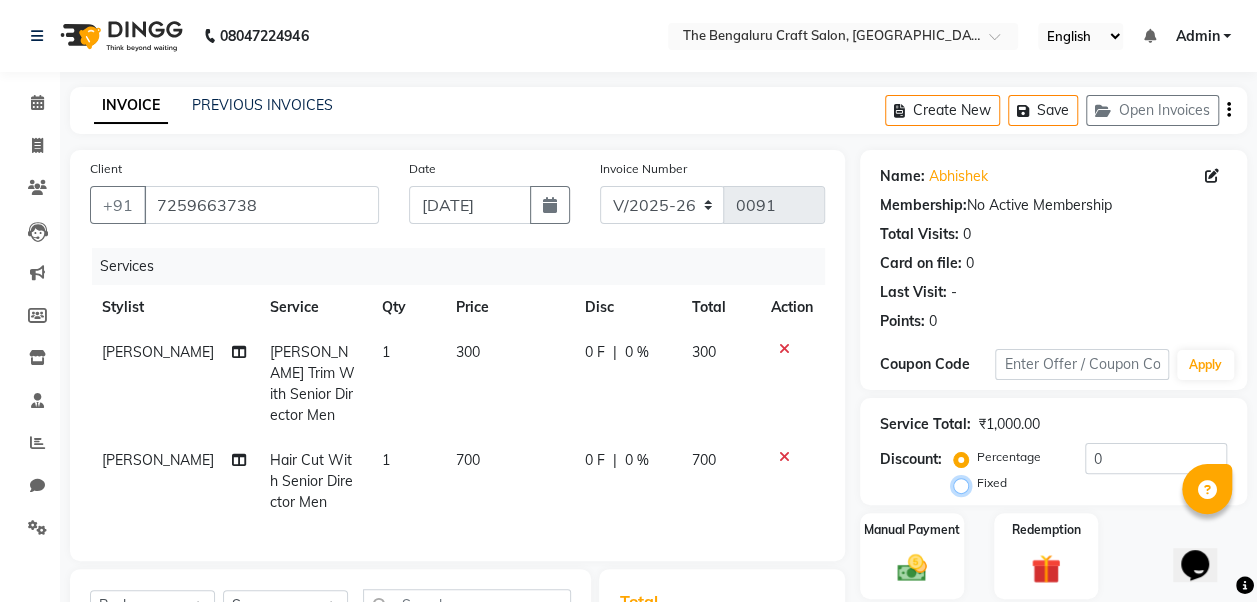 click on "Fixed" at bounding box center [965, 483] 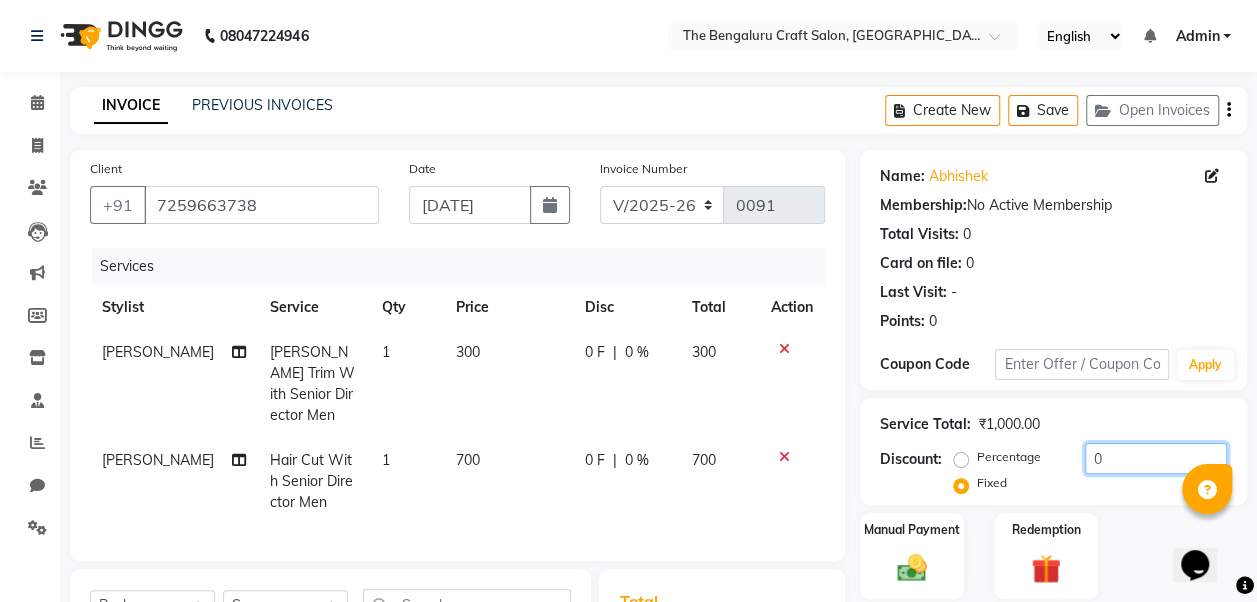 click on "0" 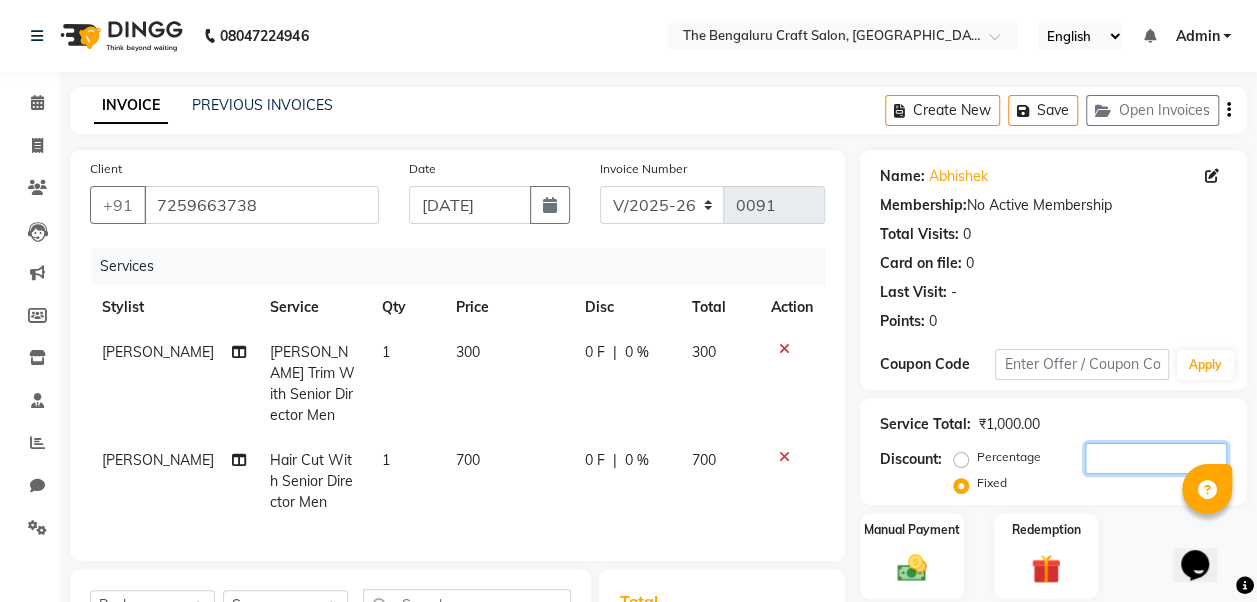 type on "1" 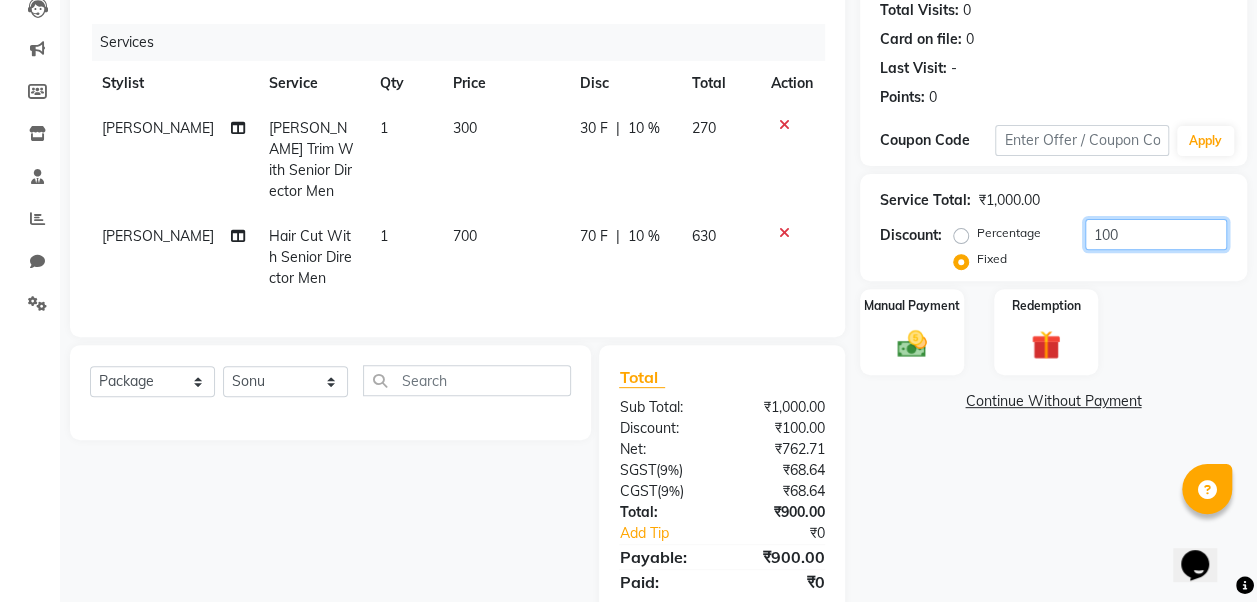scroll, scrollTop: 250, scrollLeft: 0, axis: vertical 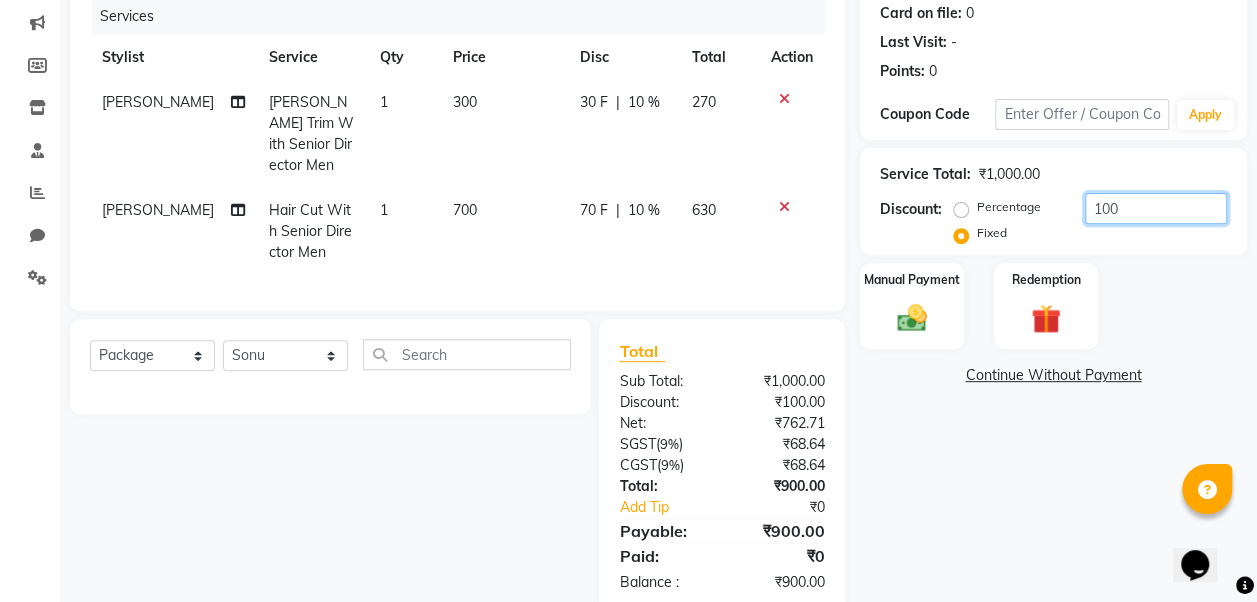 type on "100" 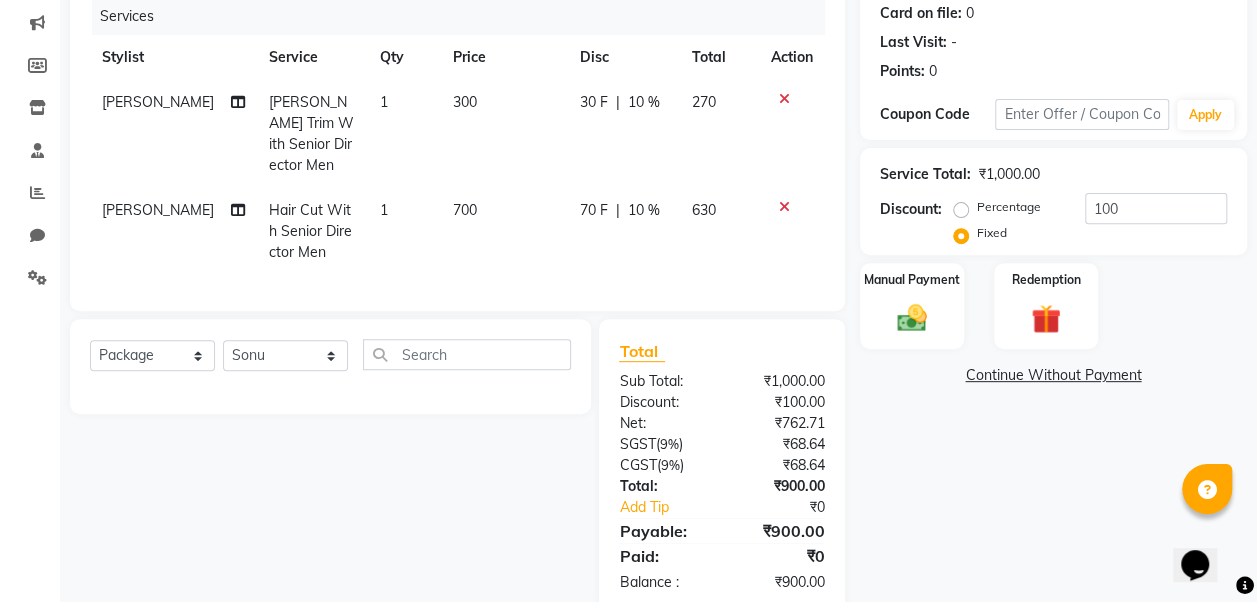 click on "Name: Abhishek  Membership:  No Active Membership  Total Visits:  0 Card on file:  0 Last Visit:   - Points:   0  Coupon Code Apply Service Total:  ₹1,000.00  Discount:  Percentage   Fixed  100 Manual Payment Redemption  Continue Without Payment" 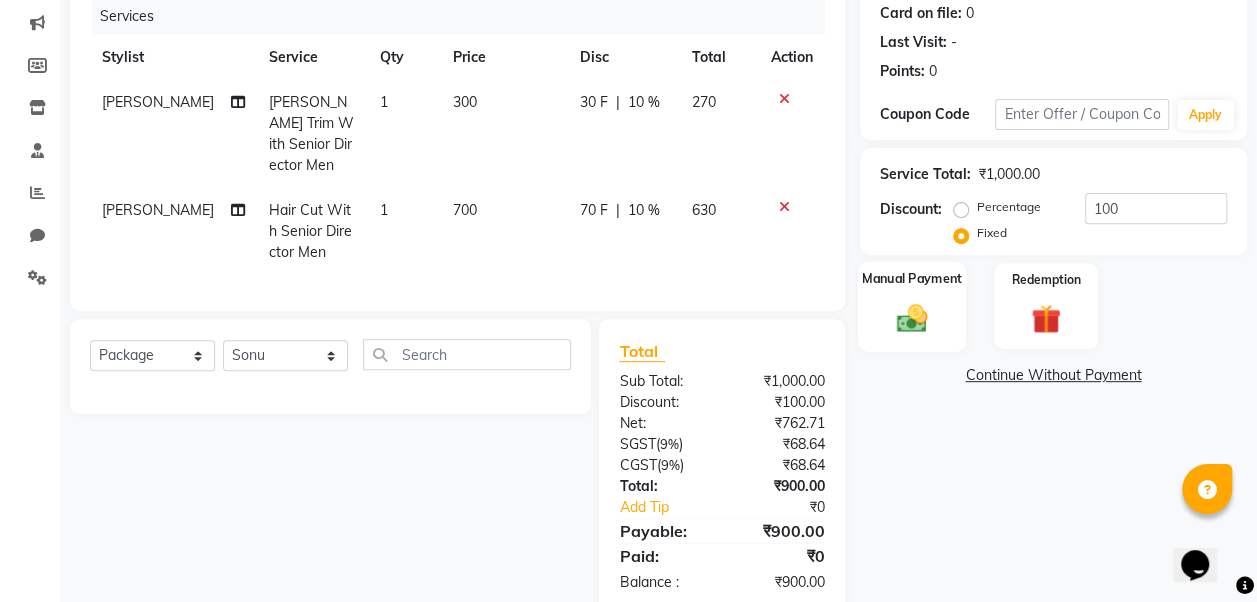 click on "Manual Payment" 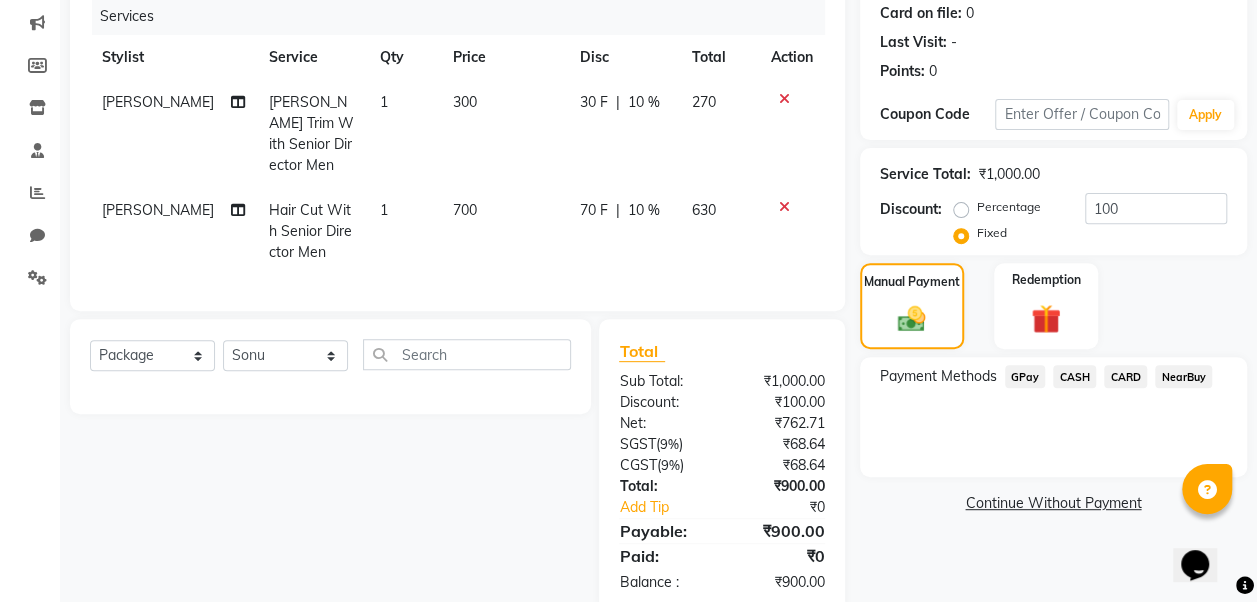 click on "Percentage" 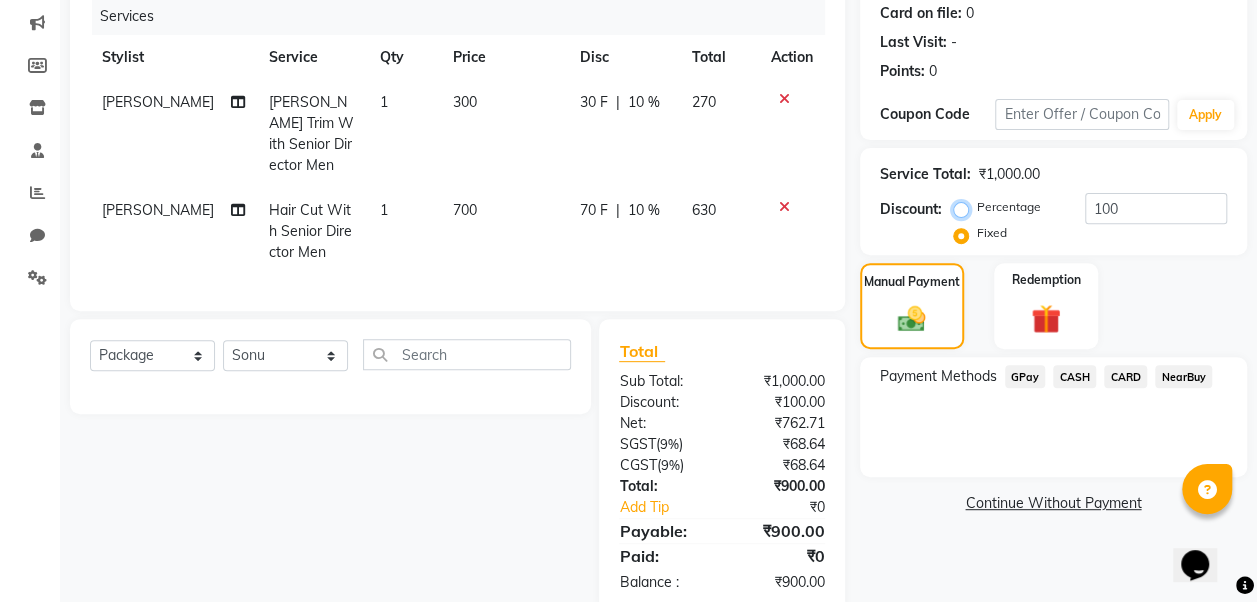 click on "Percentage" at bounding box center (965, 207) 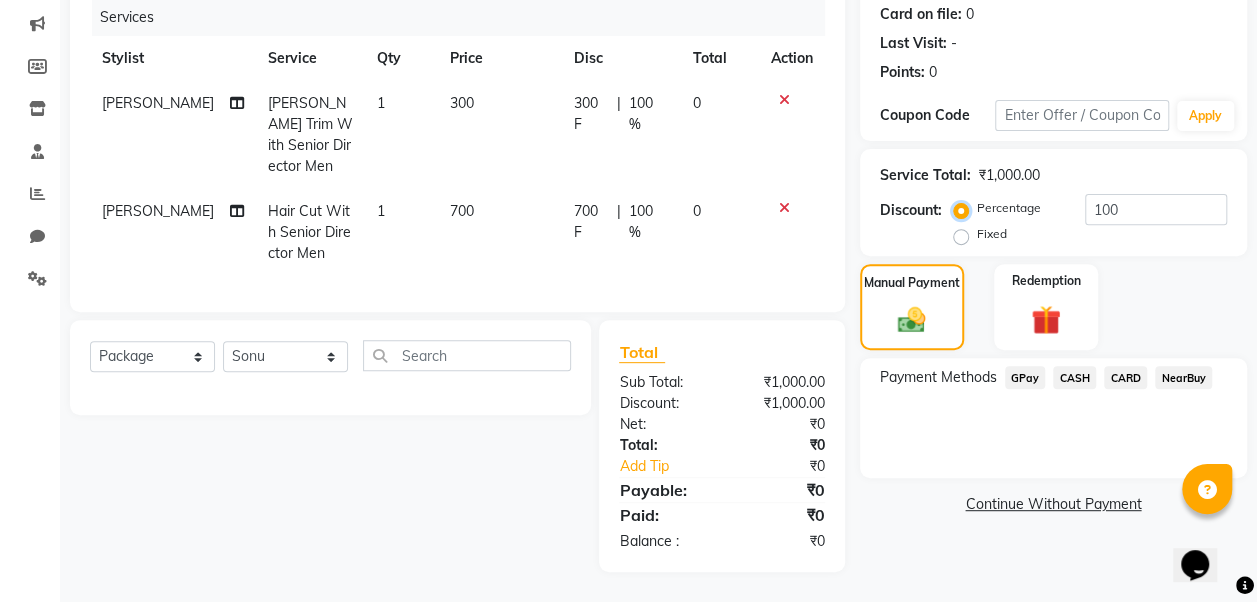 scroll, scrollTop: 242, scrollLeft: 0, axis: vertical 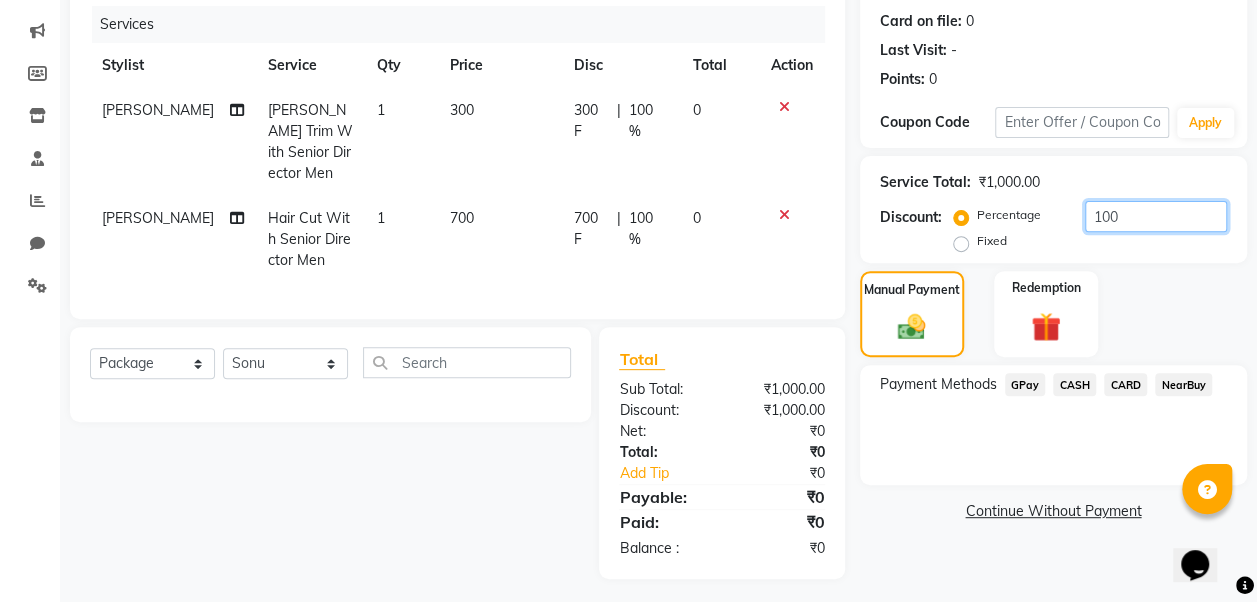 click on "100" 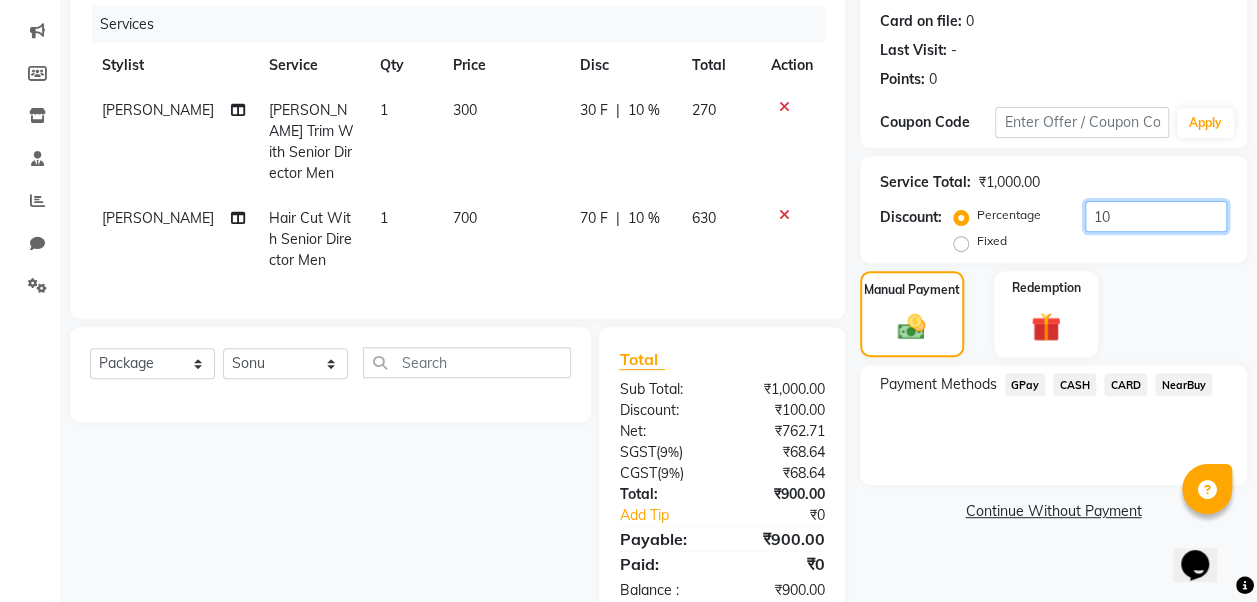 type on "10" 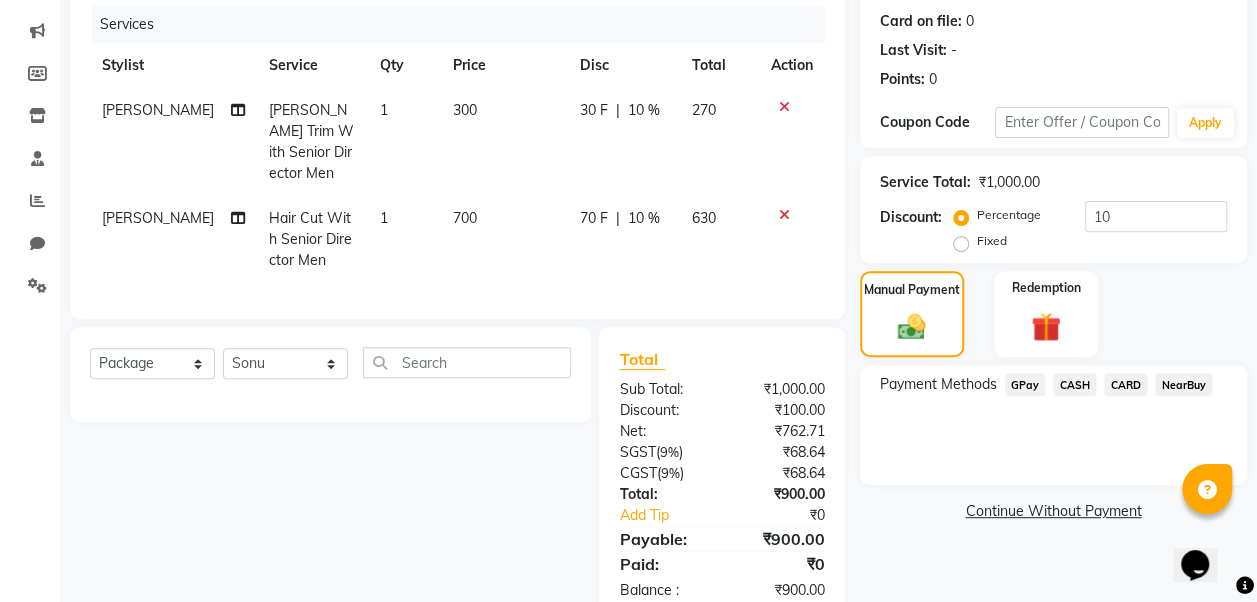 click on "GPay" 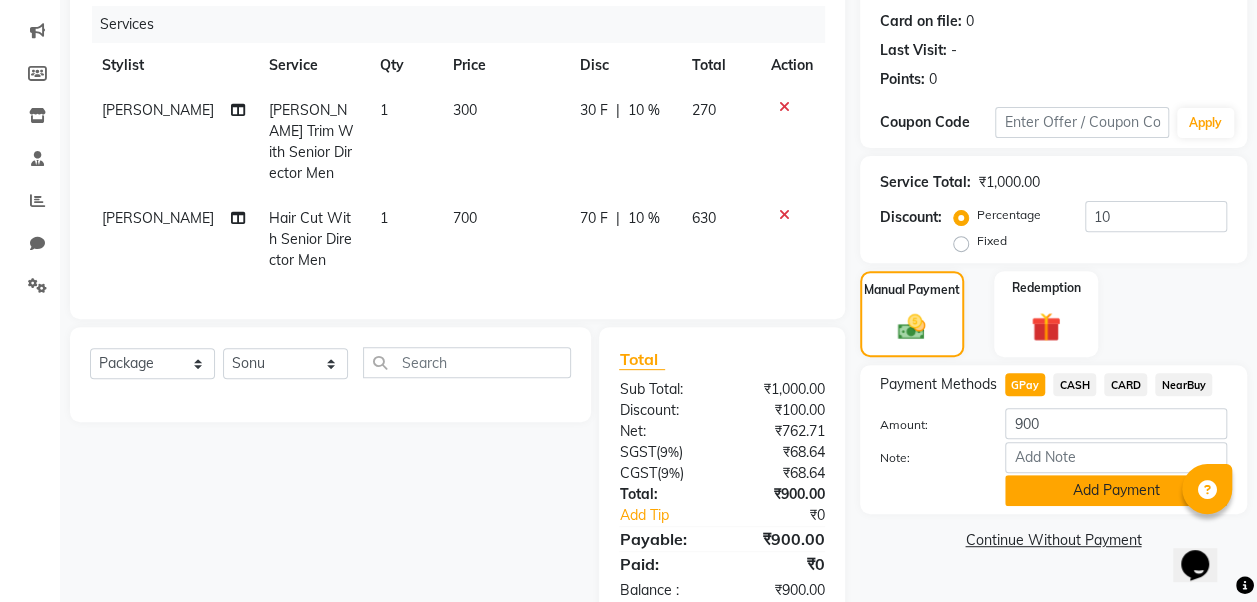 click on "Add Payment" 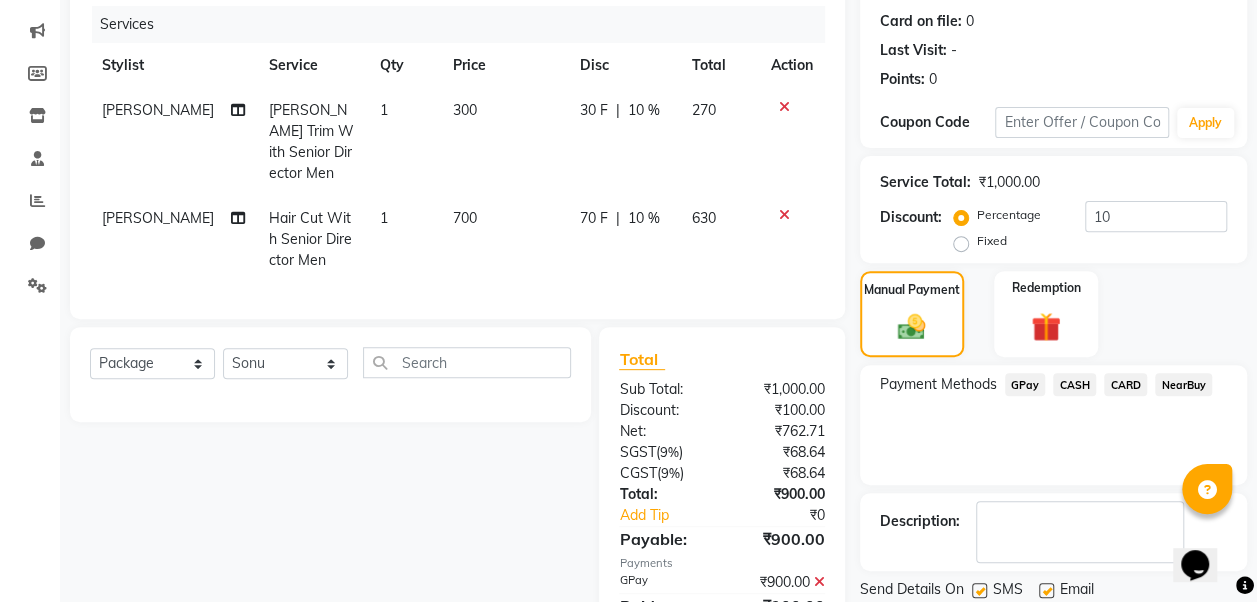 click 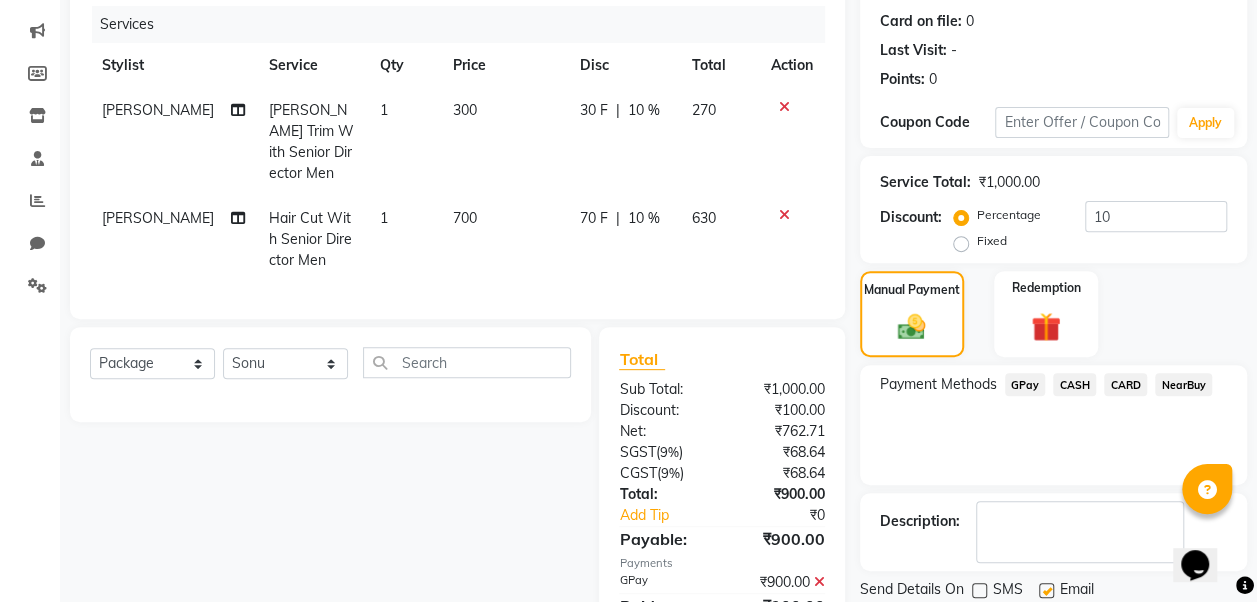 click 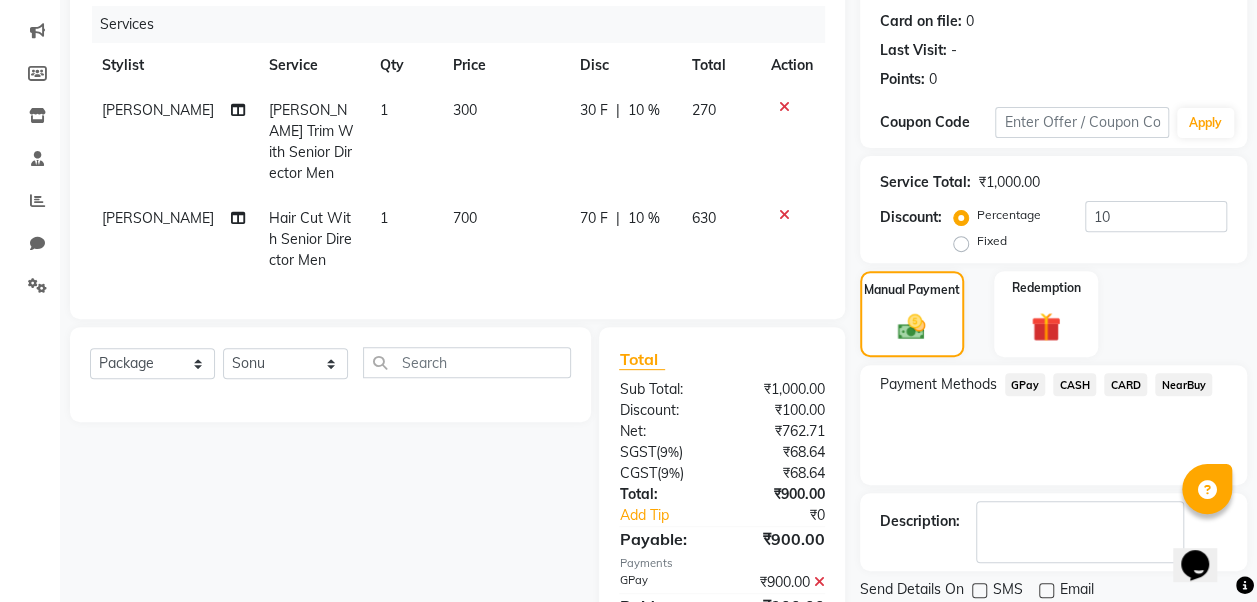 scroll, scrollTop: 326, scrollLeft: 0, axis: vertical 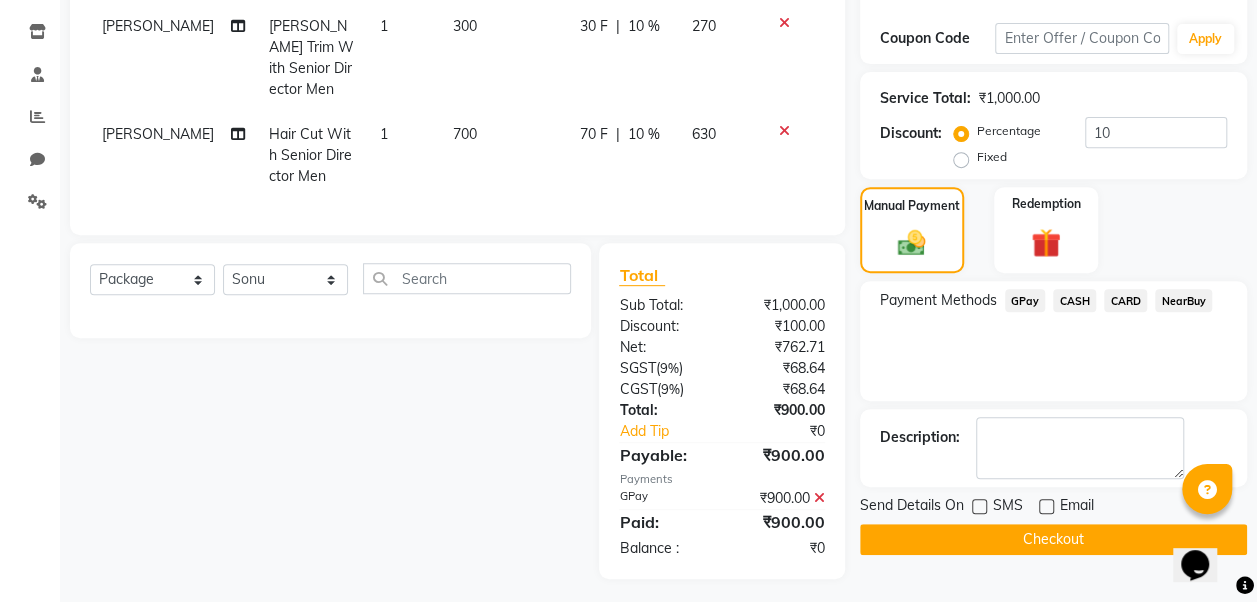 click on "Checkout" 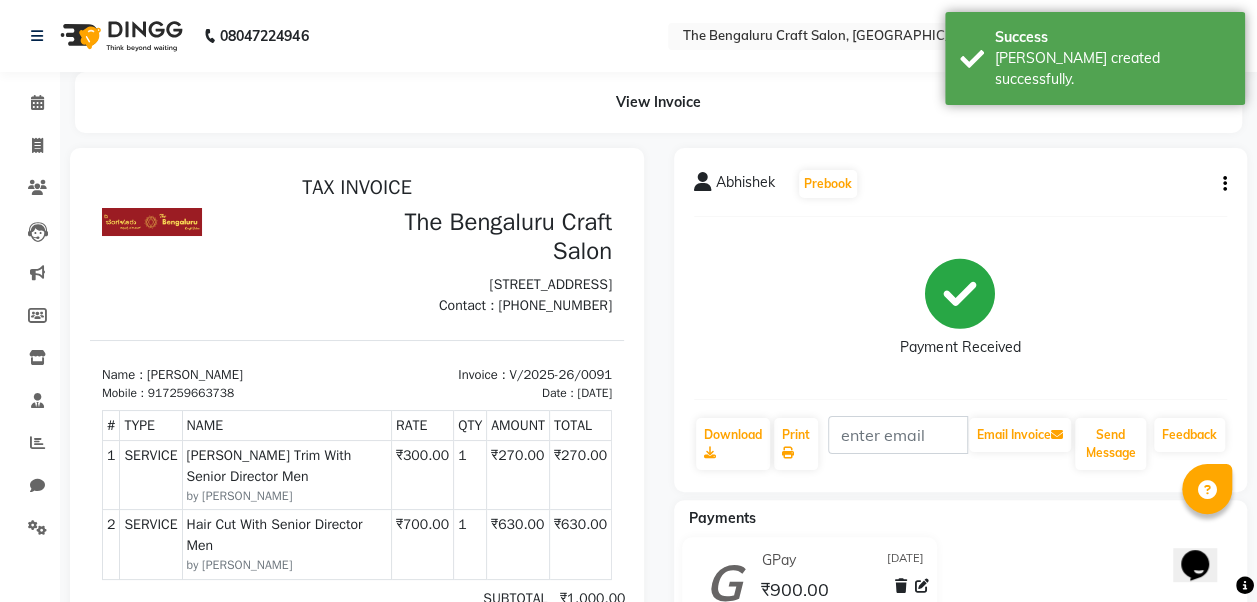scroll, scrollTop: 0, scrollLeft: 0, axis: both 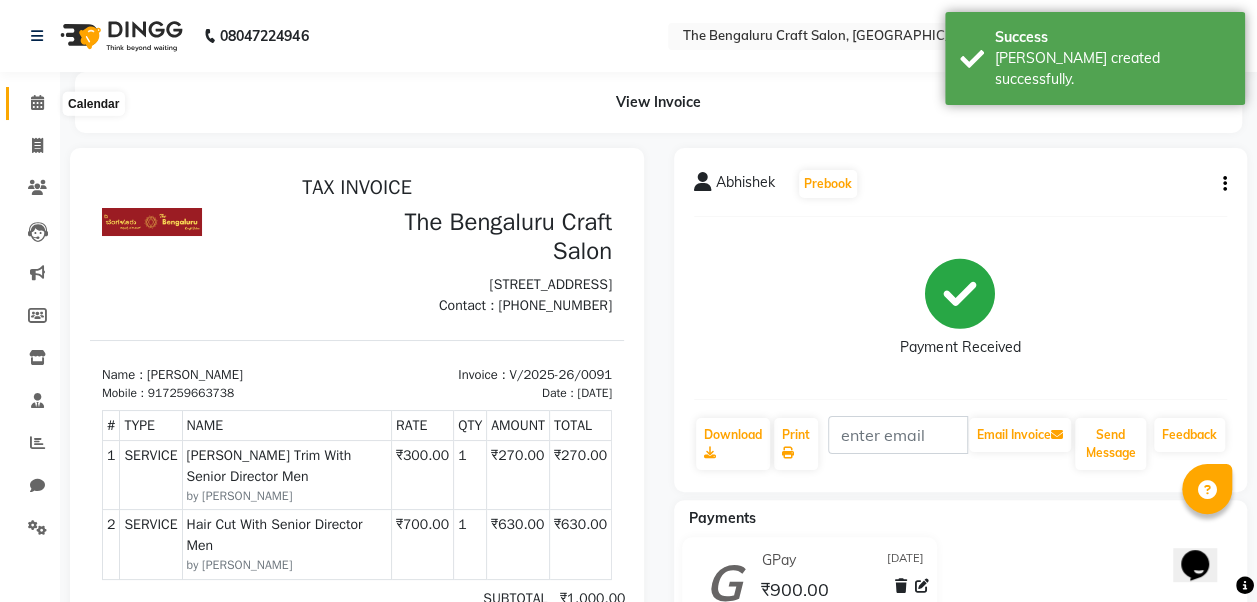 click 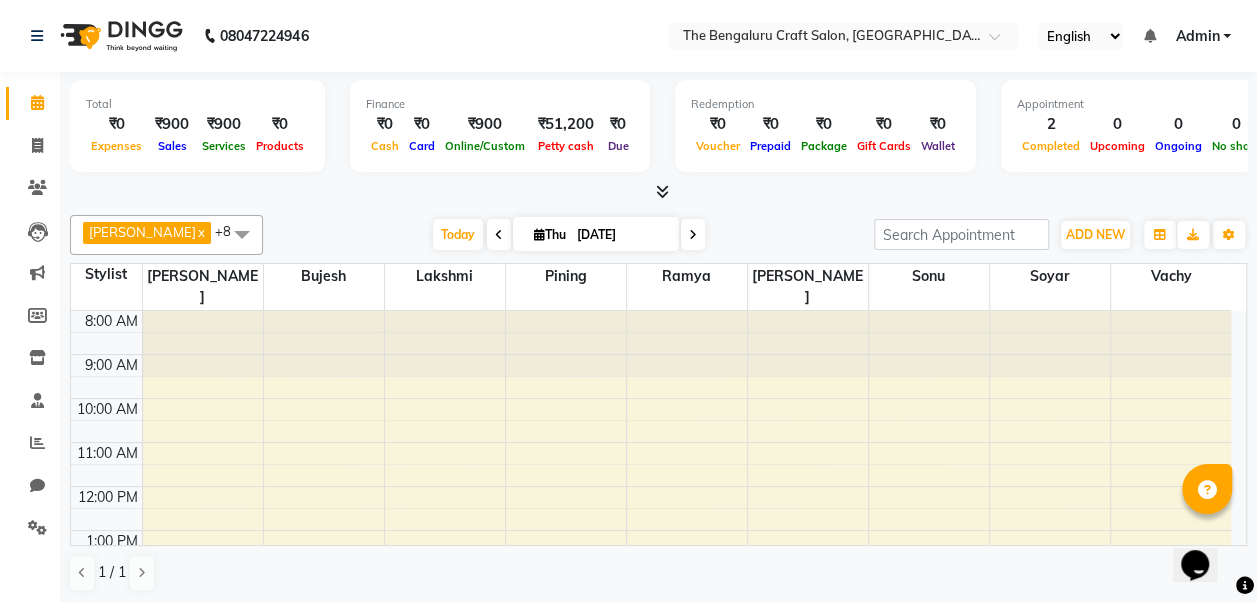 click on "8:00 AM 9:00 AM 10:00 AM 11:00 AM 12:00 PM 1:00 PM 2:00 PM 3:00 PM 4:00 PM 5:00 PM 6:00 PM 7:00 PM 8:00 PM 9:00 PM     [PERSON_NAME], TK01, 05:00 PM-05:30 PM, Hair Cut With Senior Director Men     Abhishek, TK01, 05:30 PM-05:50 PM, [PERSON_NAME] Trim With Senior Director Men" at bounding box center (651, 618) 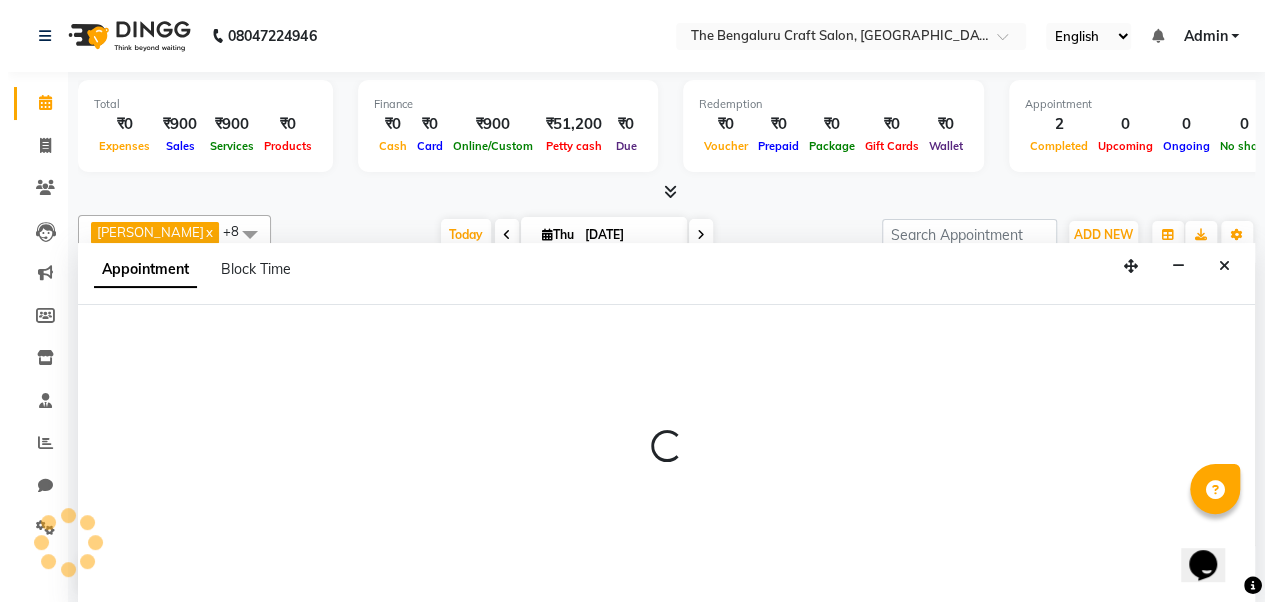 scroll, scrollTop: 1, scrollLeft: 0, axis: vertical 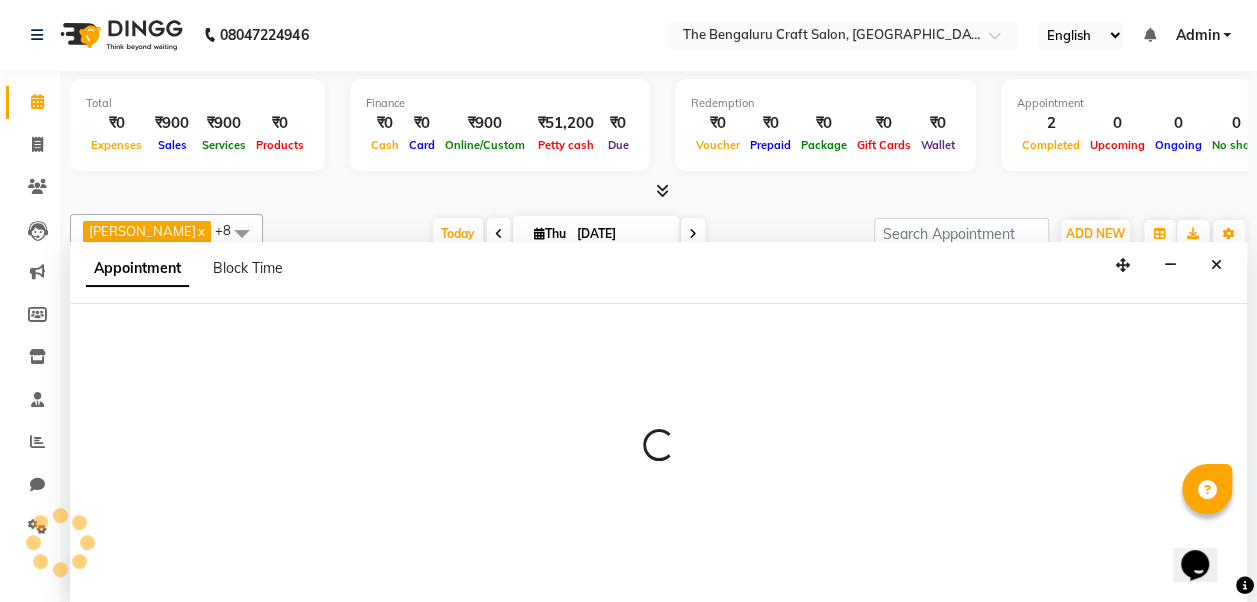 select on "66020" 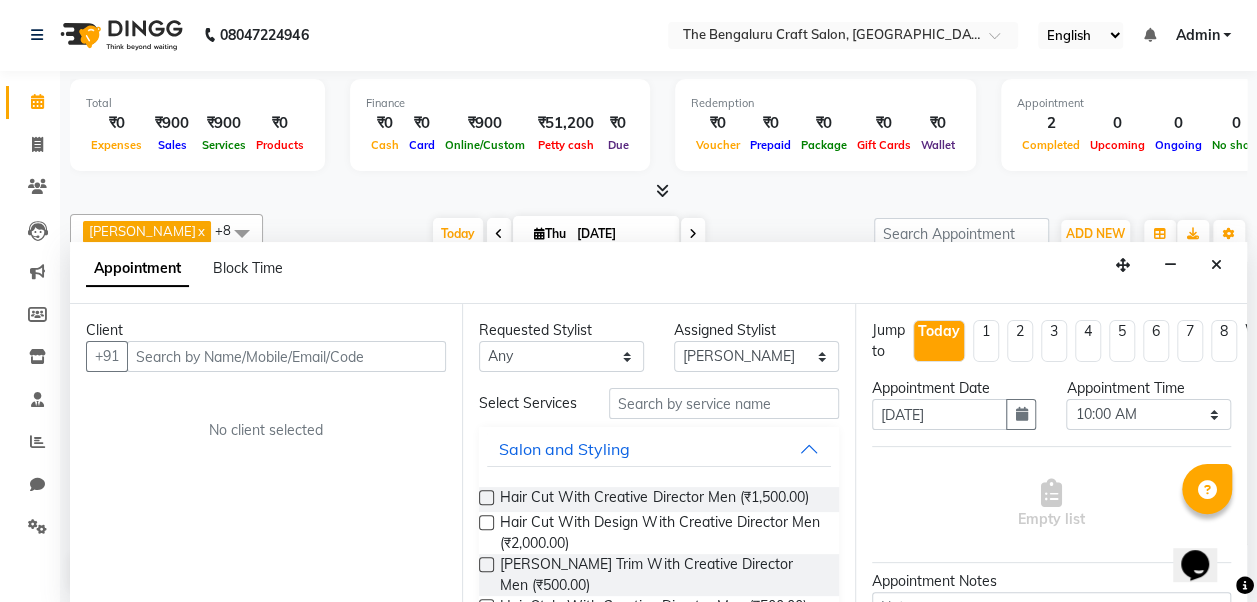 click at bounding box center [286, 356] 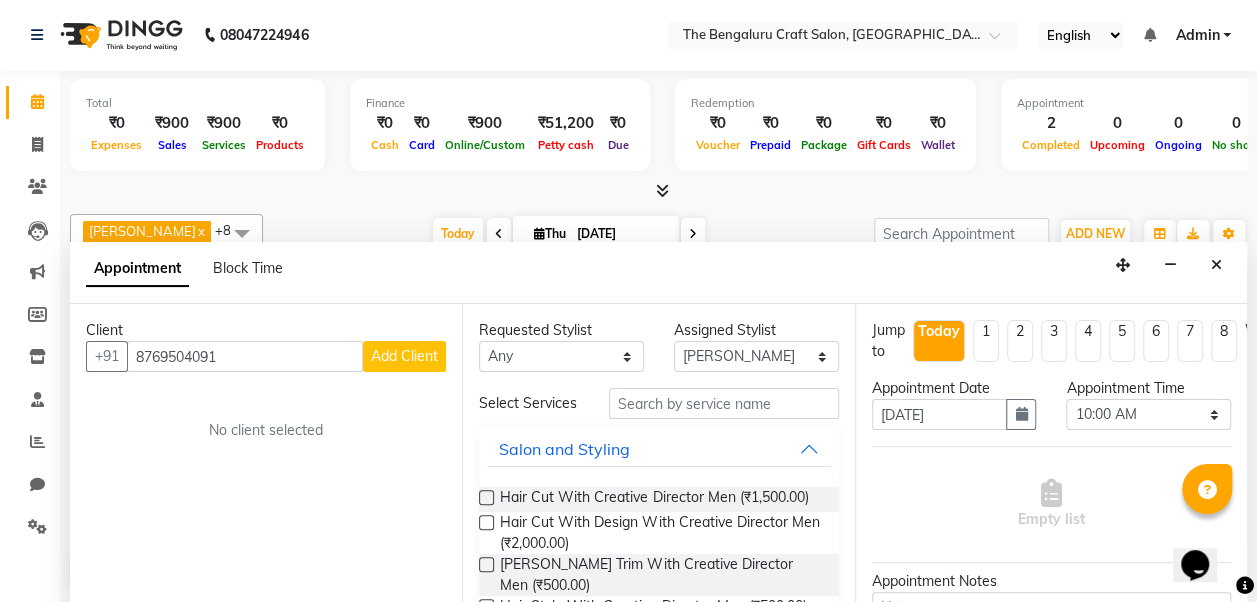 type on "8769504091" 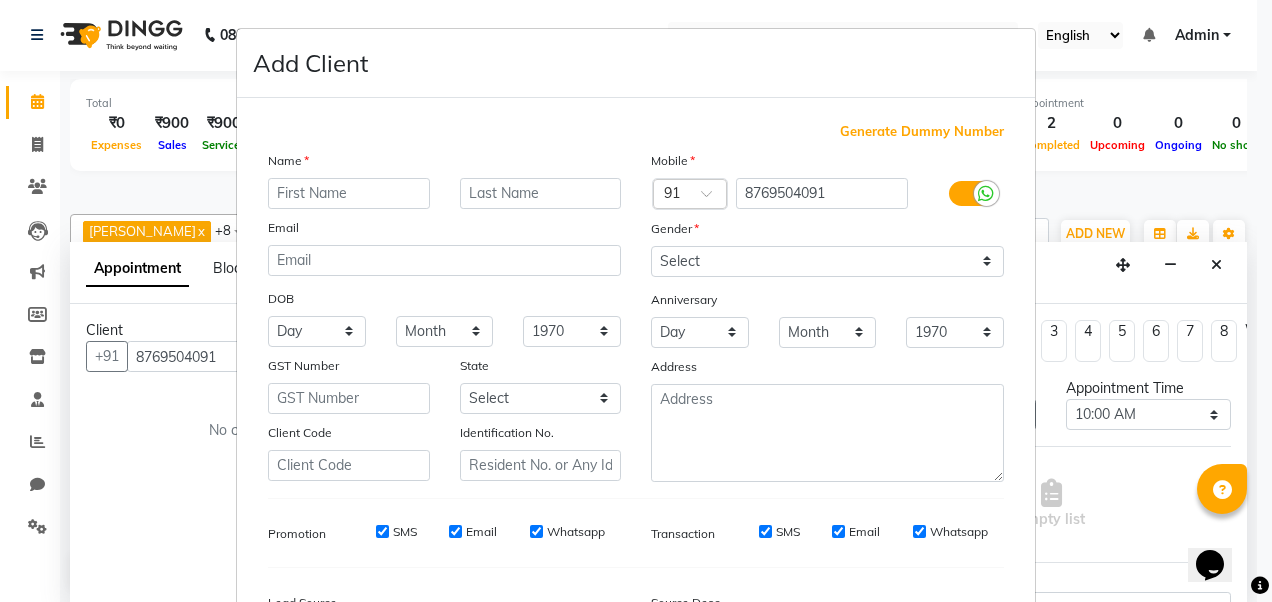 click at bounding box center (349, 193) 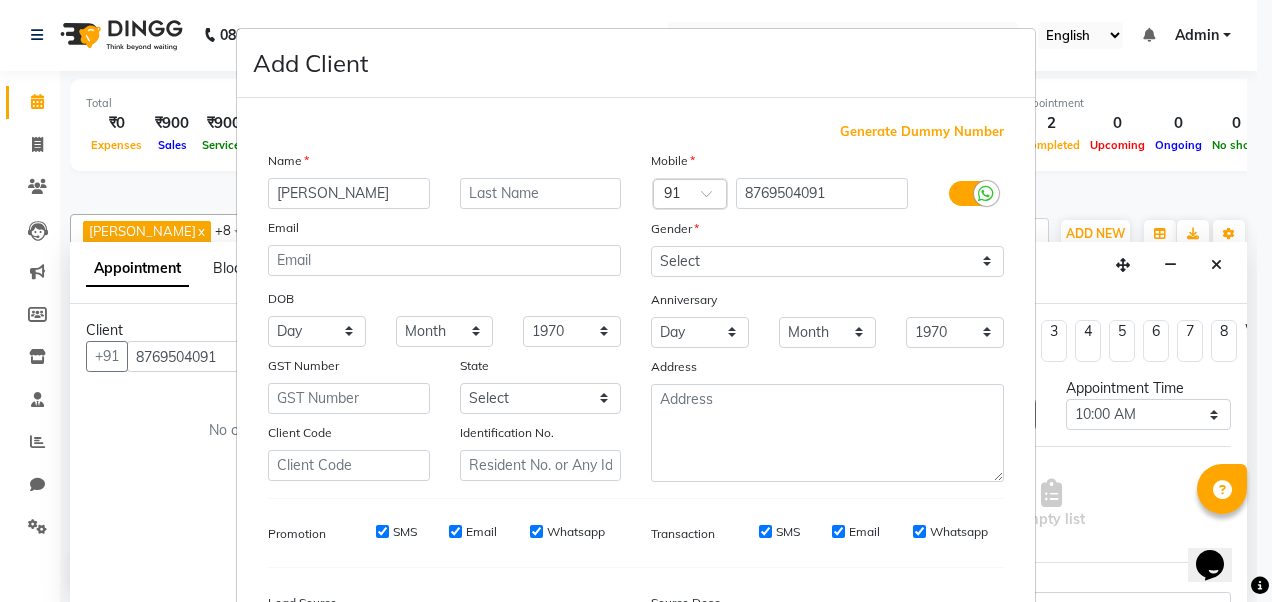 type on "[PERSON_NAME]" 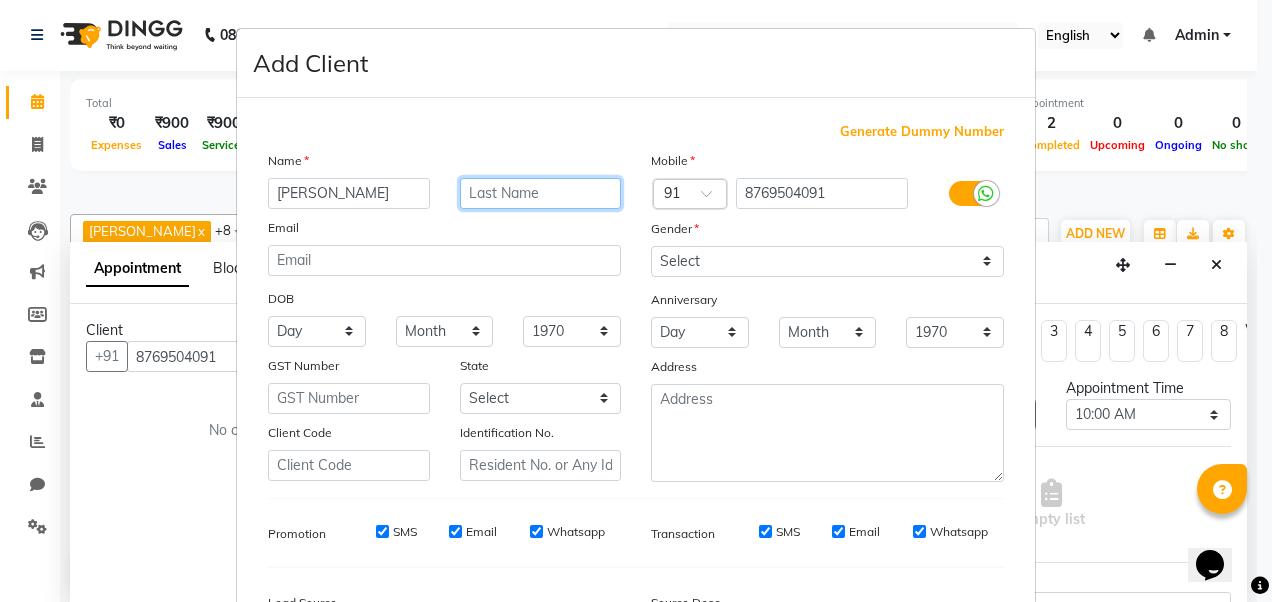 click at bounding box center (541, 193) 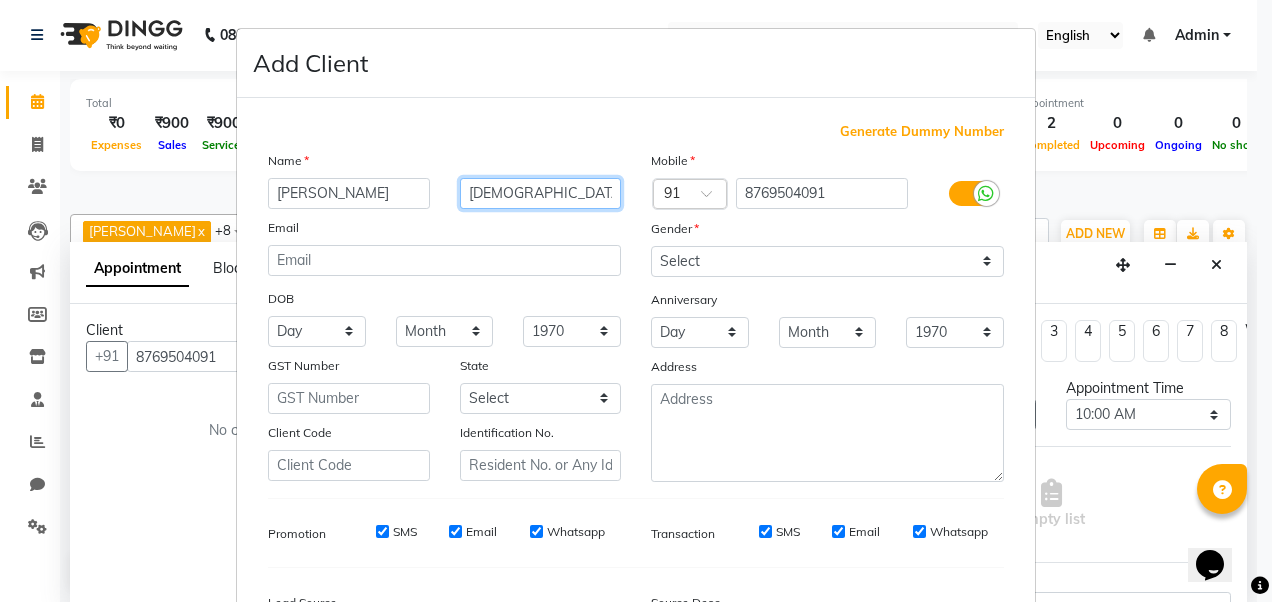 type on "[DEMOGRAPHIC_DATA]" 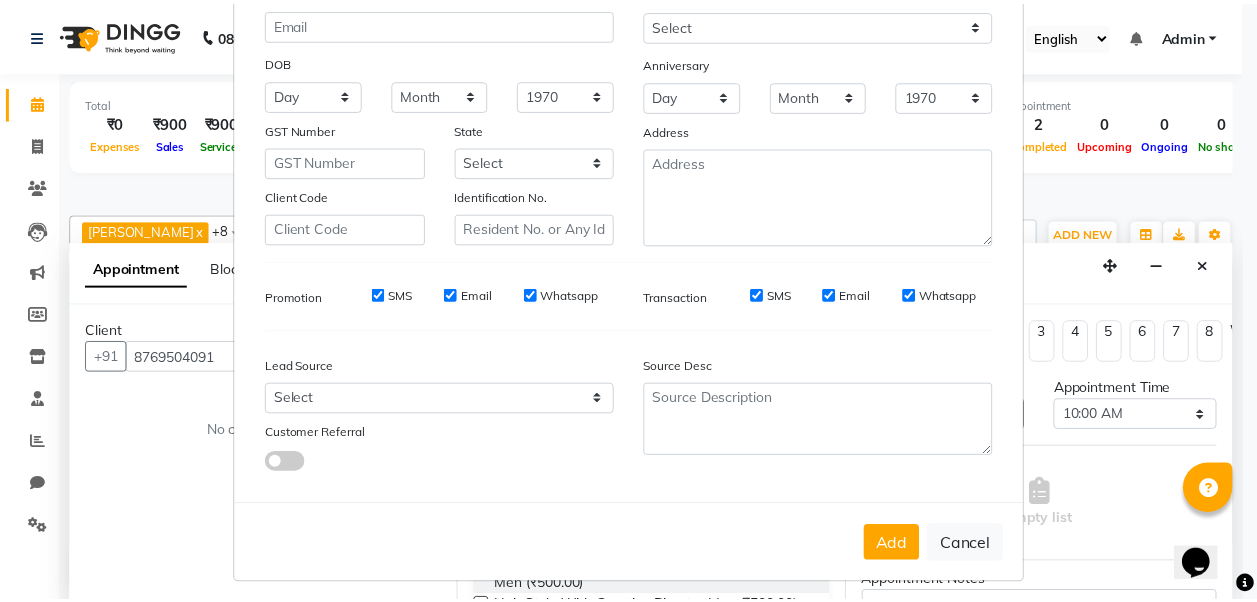 scroll, scrollTop: 243, scrollLeft: 0, axis: vertical 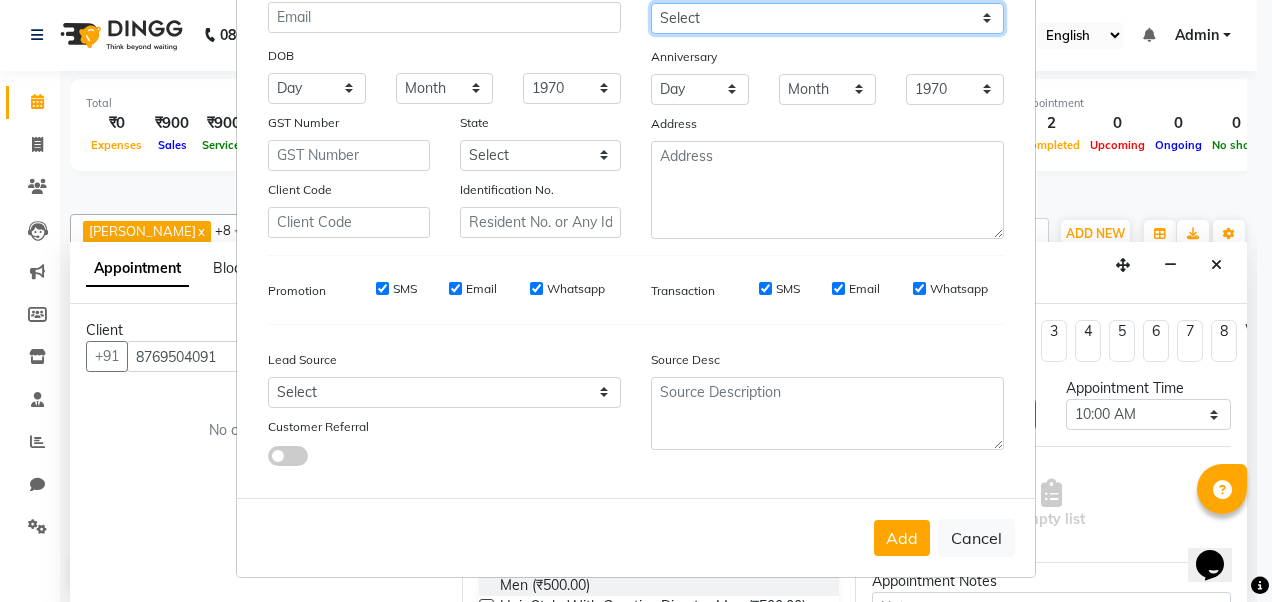 click on "Select [DEMOGRAPHIC_DATA] [DEMOGRAPHIC_DATA] Other Prefer Not To Say" at bounding box center [827, 18] 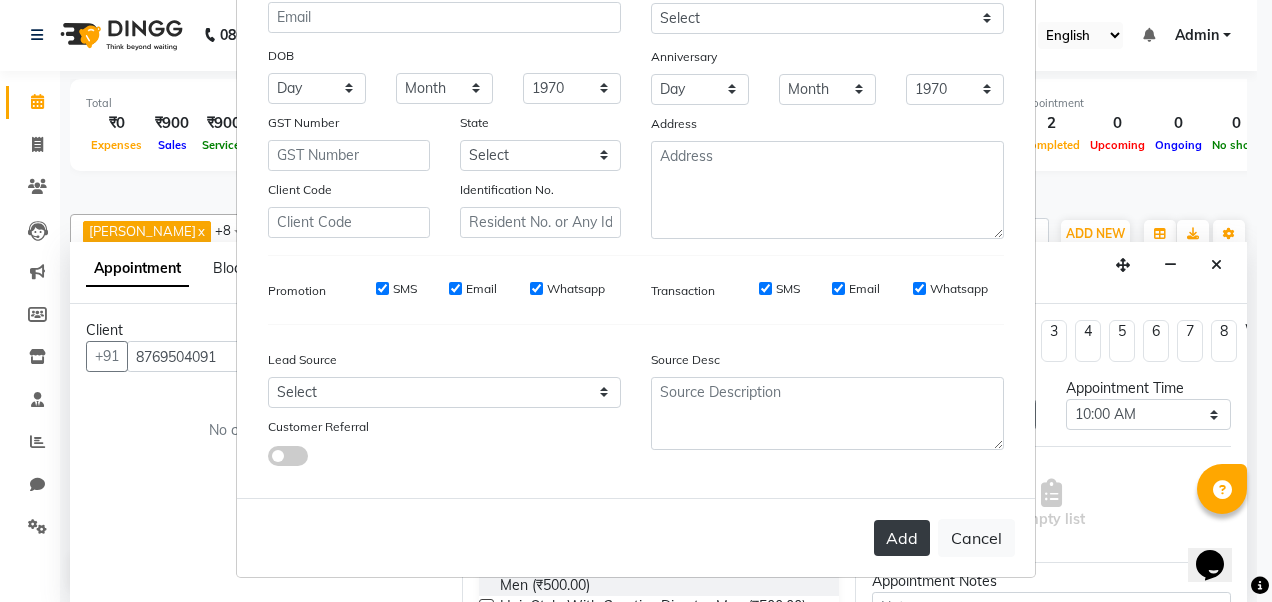 click on "Add" at bounding box center (902, 538) 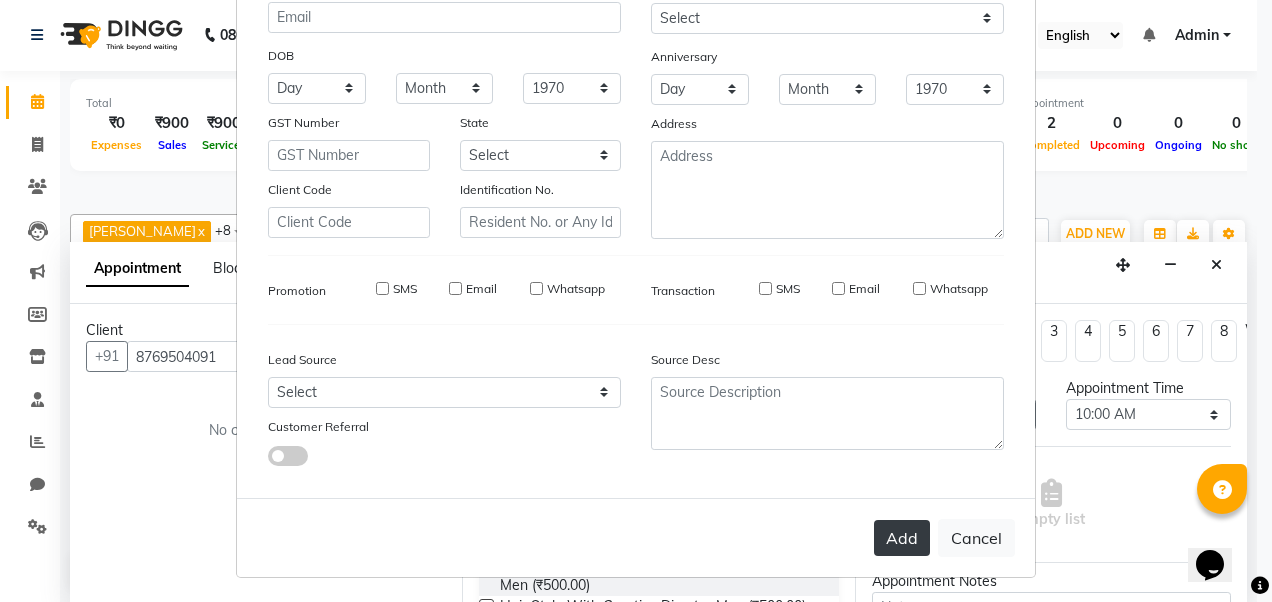 type 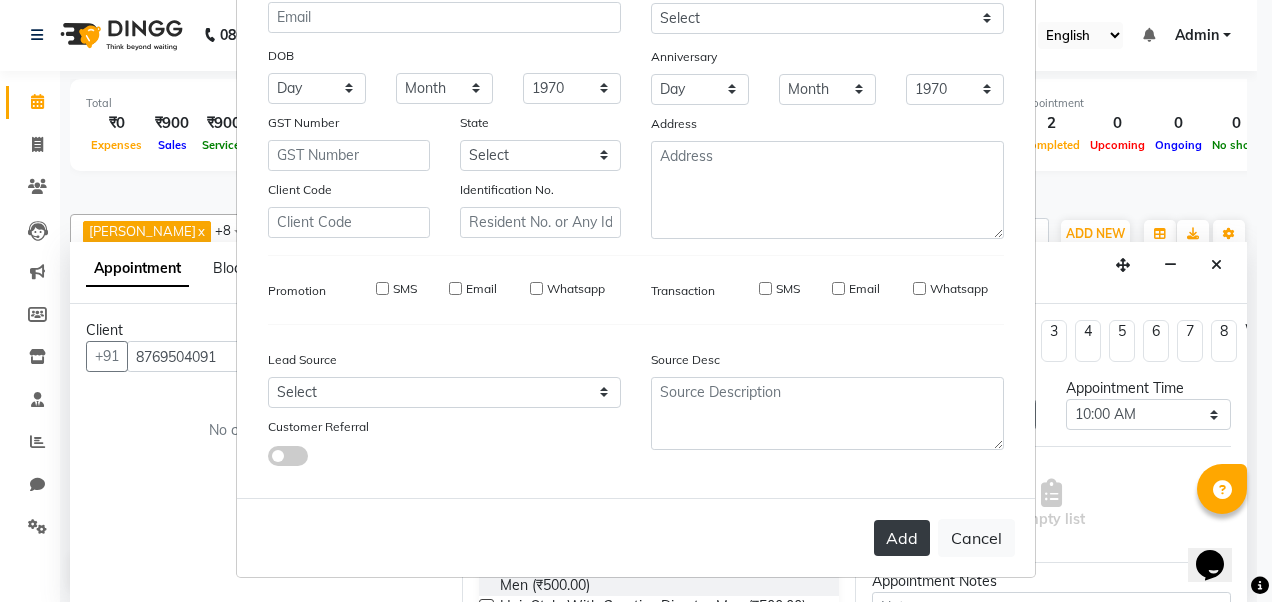 type 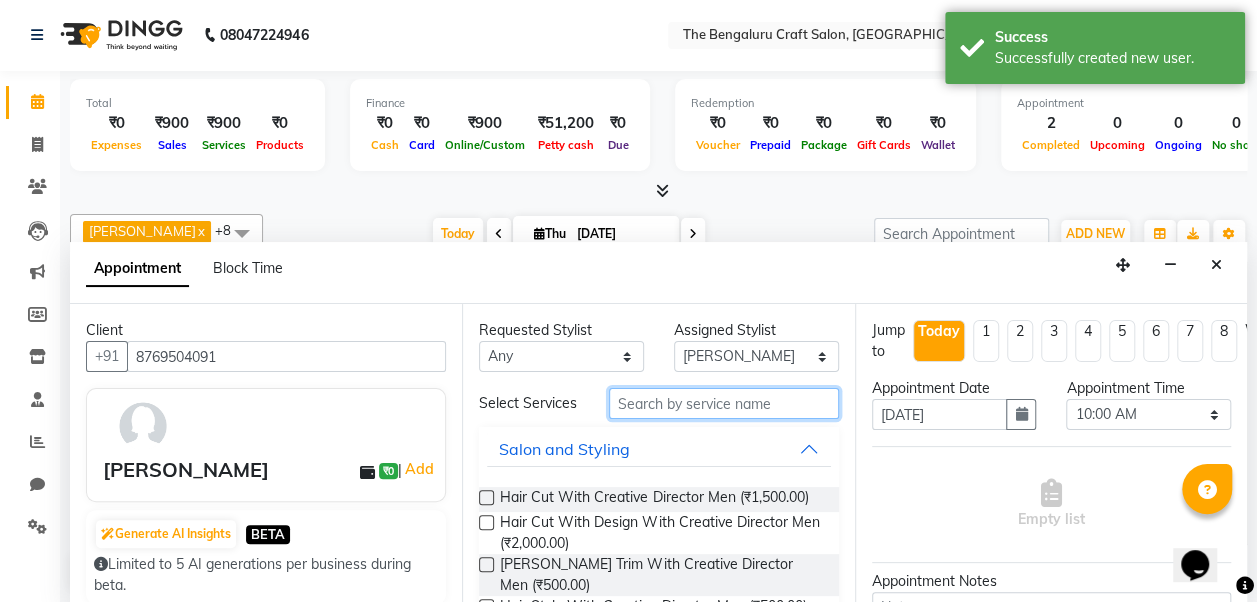 click at bounding box center (724, 403) 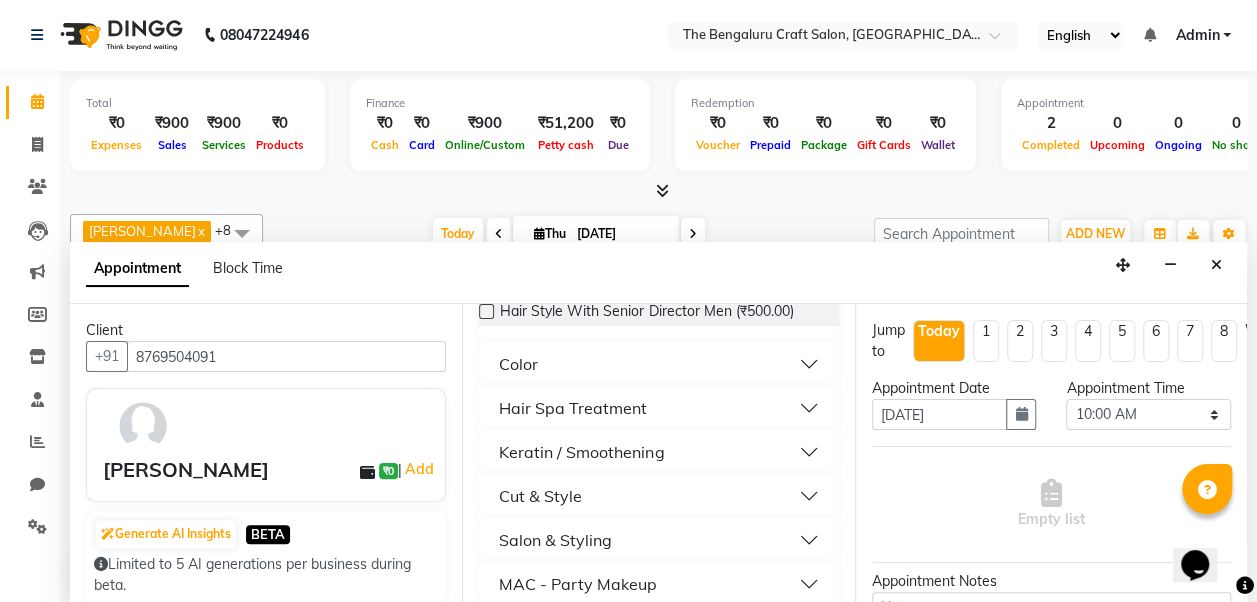 scroll, scrollTop: 540, scrollLeft: 0, axis: vertical 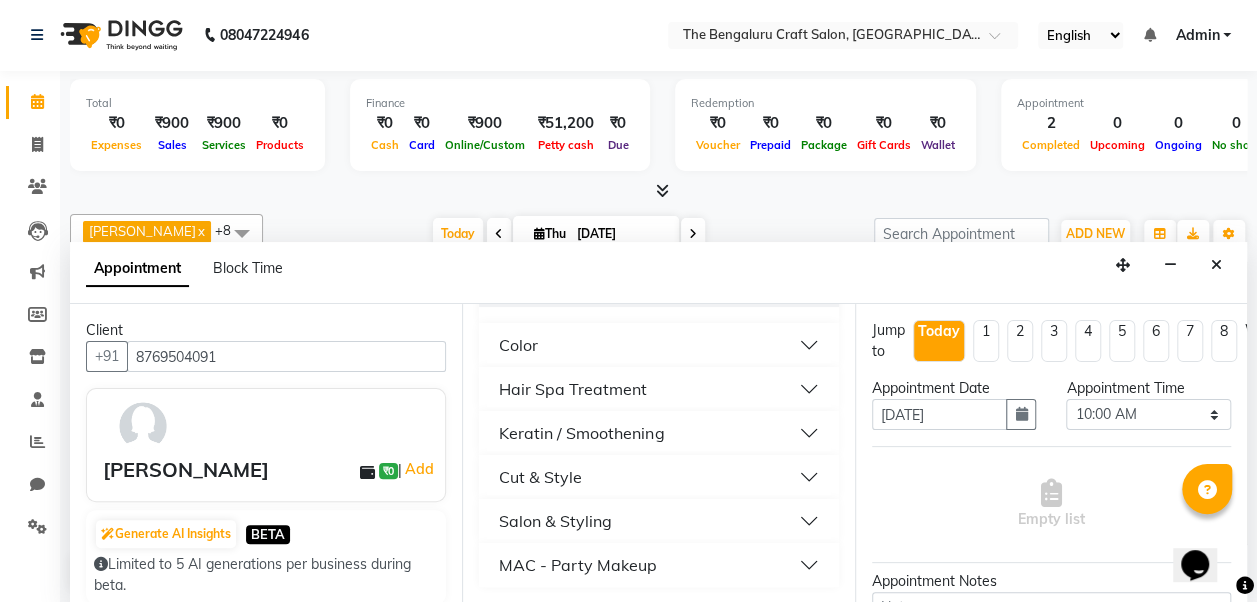 click on "Hair Spa Treatment" at bounding box center [658, 389] 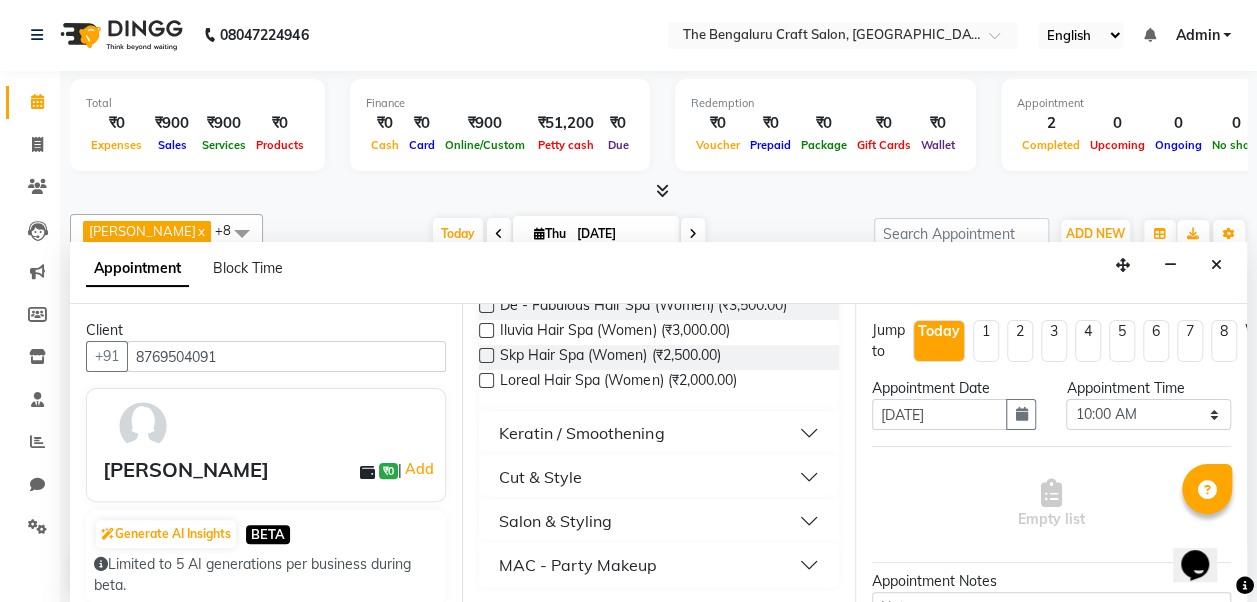 scroll, scrollTop: 816, scrollLeft: 0, axis: vertical 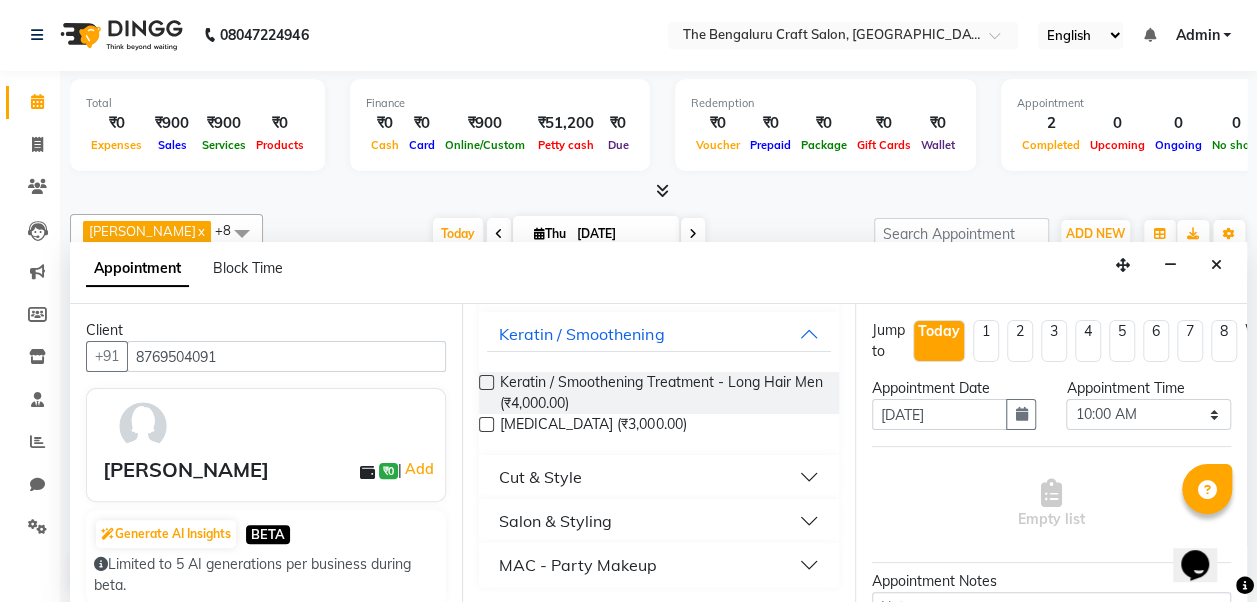 click on "Salon & Styling" at bounding box center [658, 521] 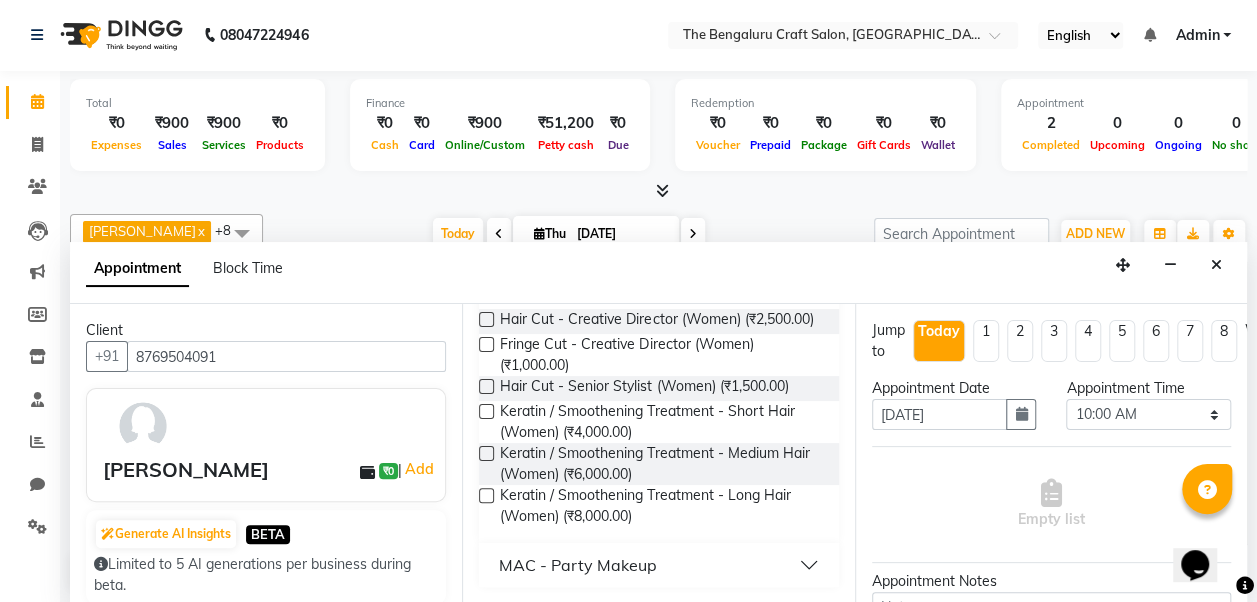 scroll, scrollTop: 1118, scrollLeft: 0, axis: vertical 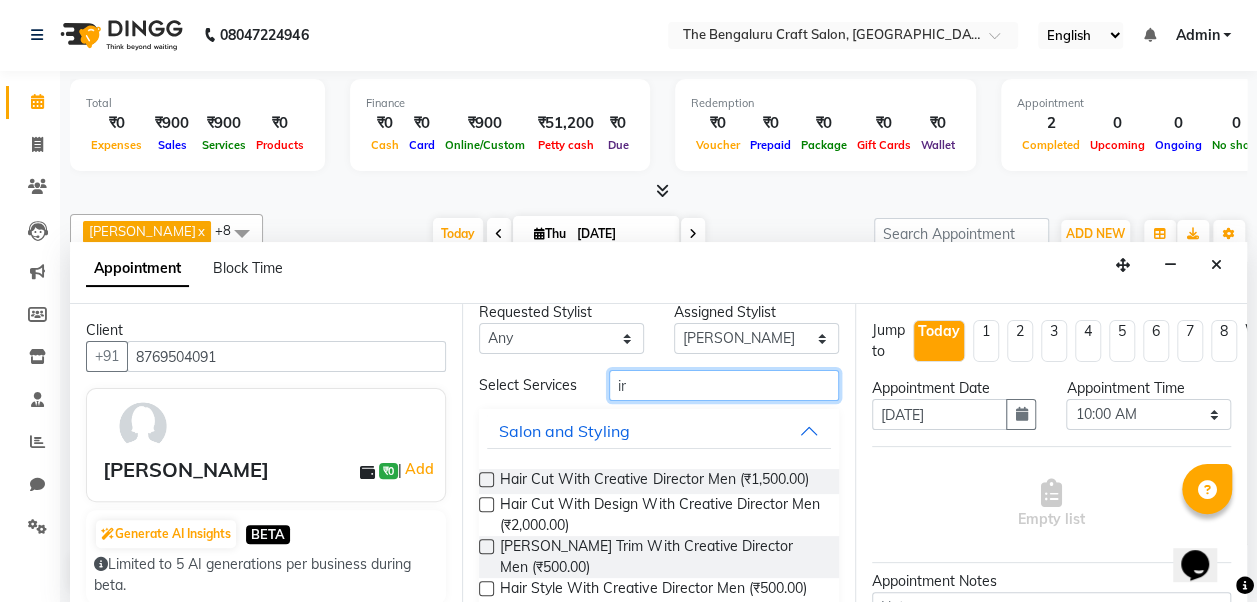 click on "ir" at bounding box center (724, 385) 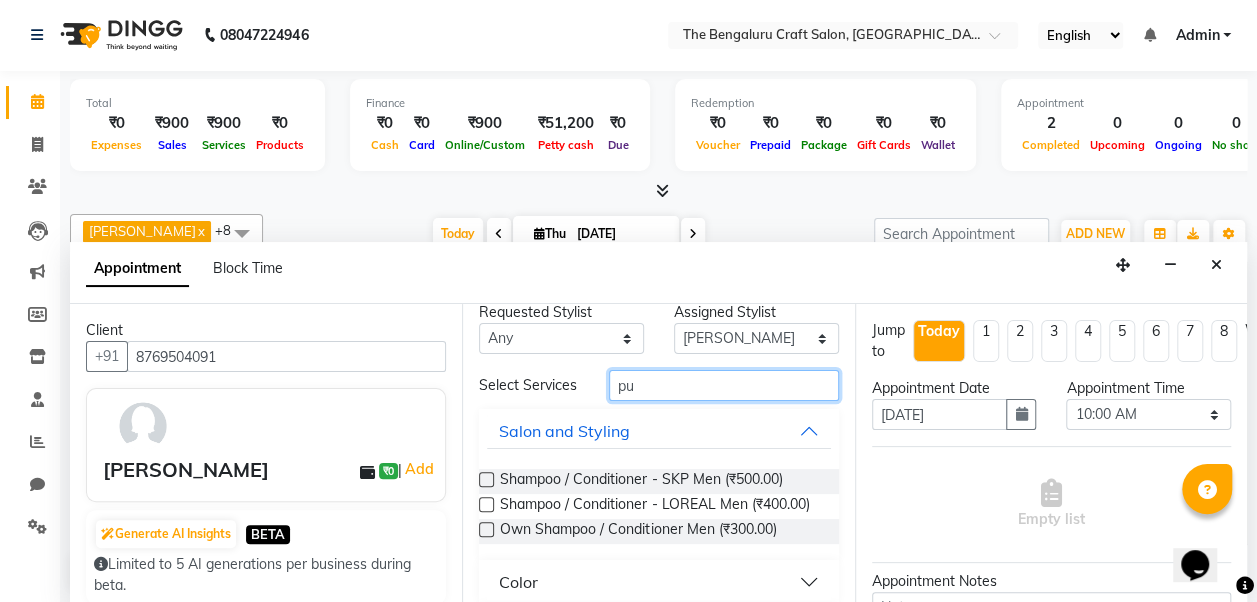 scroll, scrollTop: 0, scrollLeft: 0, axis: both 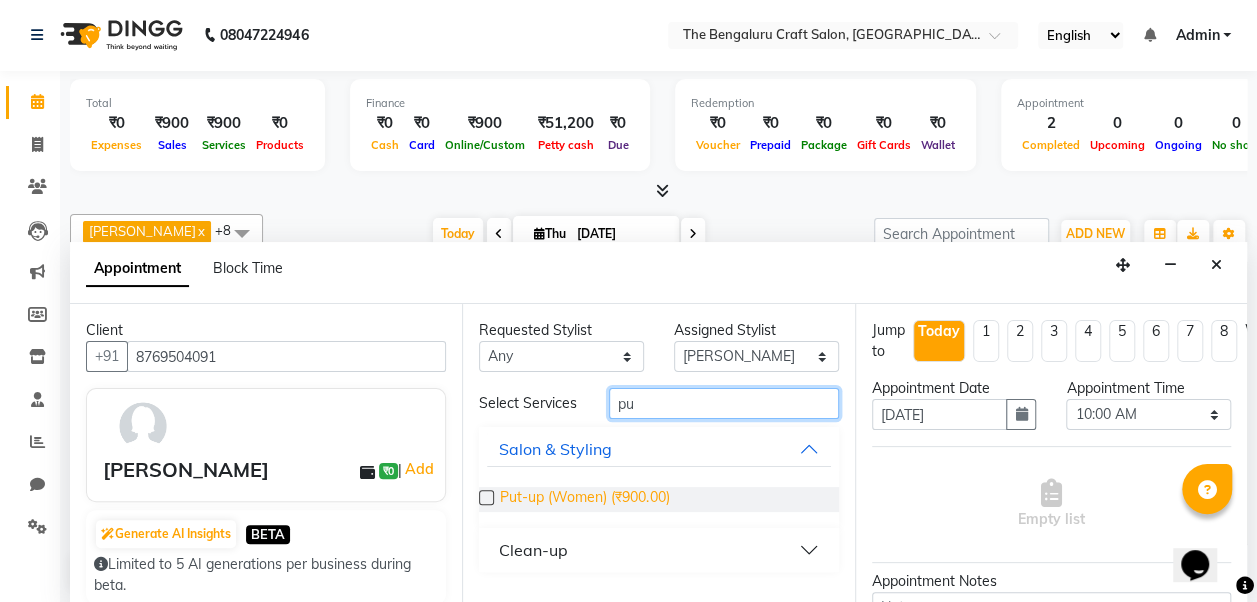 type on "pu" 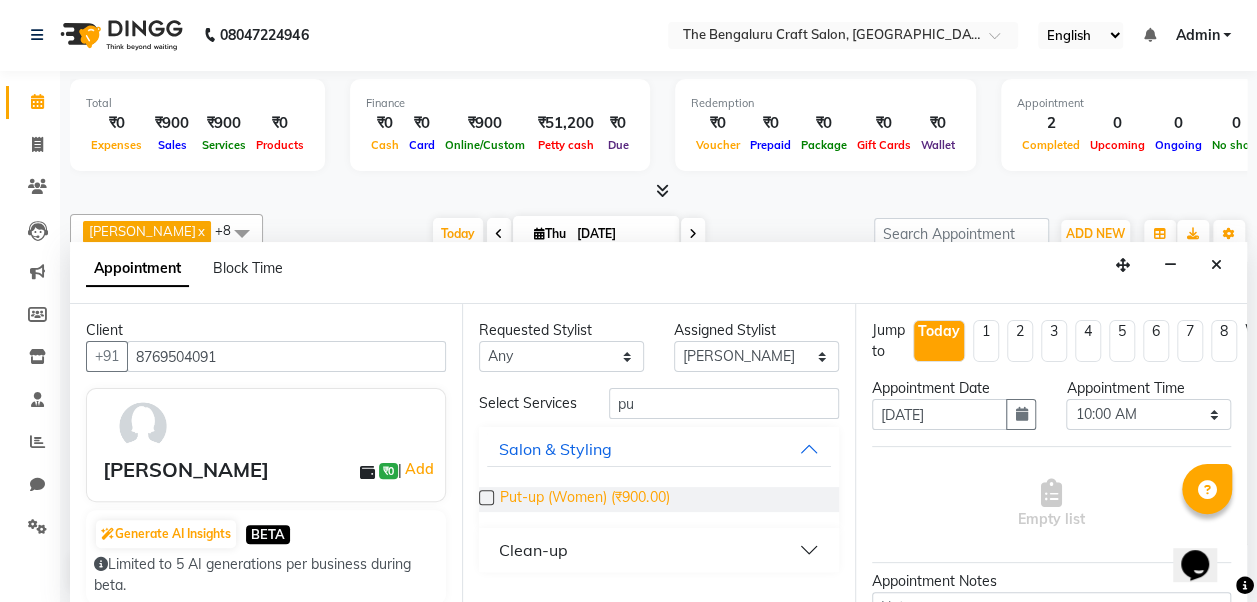 click on "Put-up (Women) (₹900.00)" at bounding box center (584, 499) 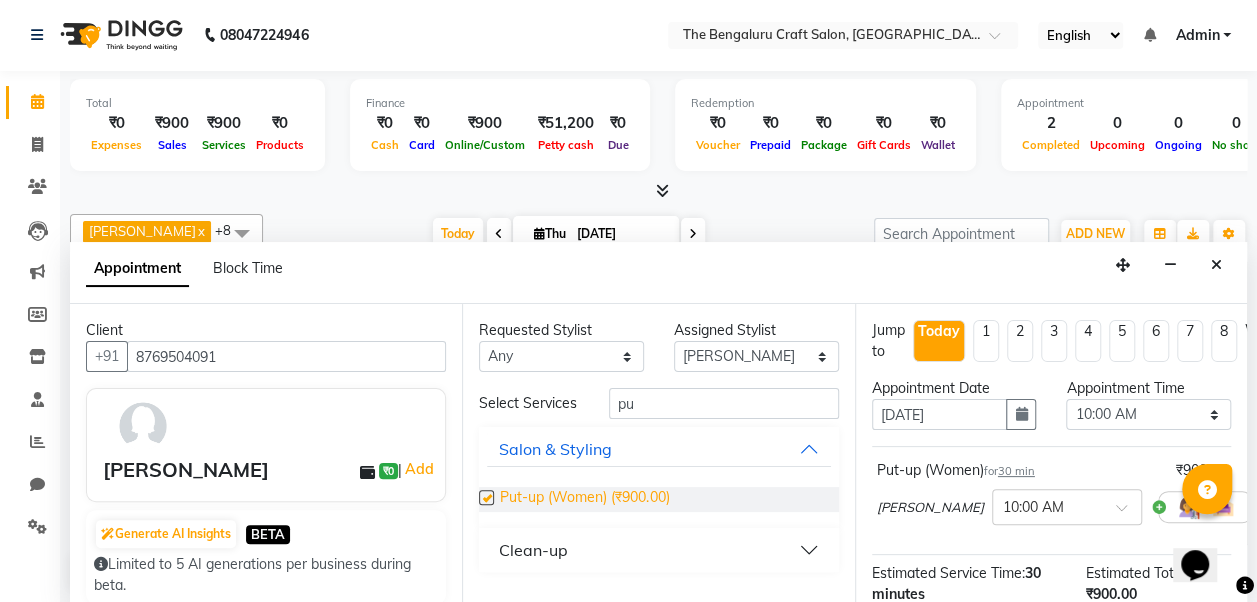 checkbox on "false" 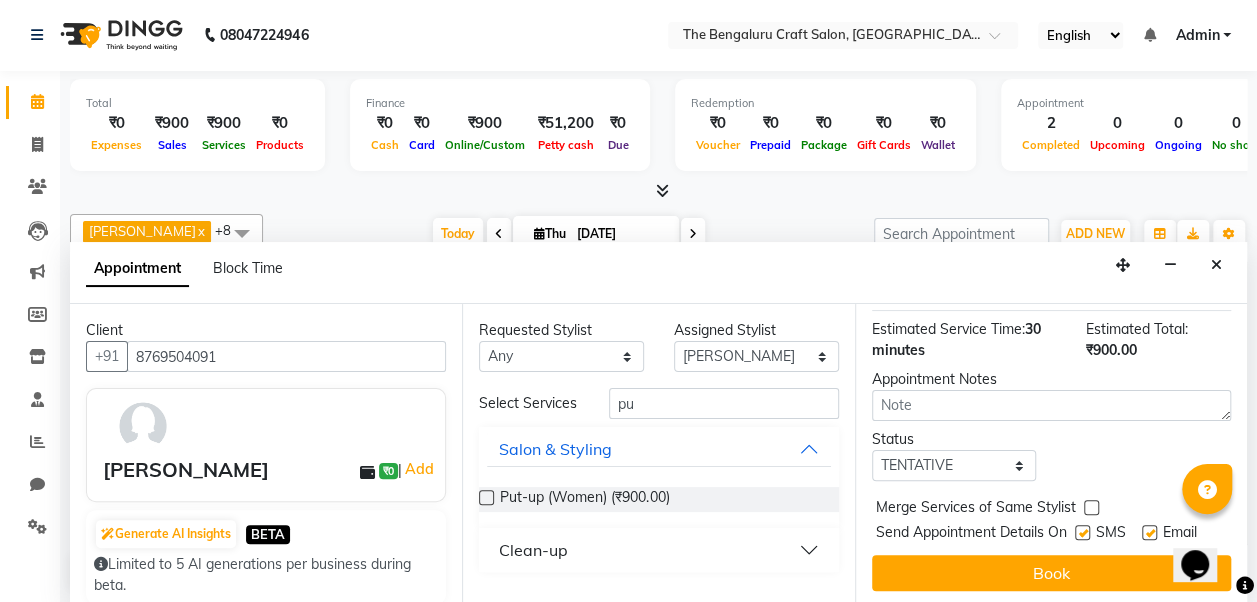 scroll, scrollTop: 248, scrollLeft: 0, axis: vertical 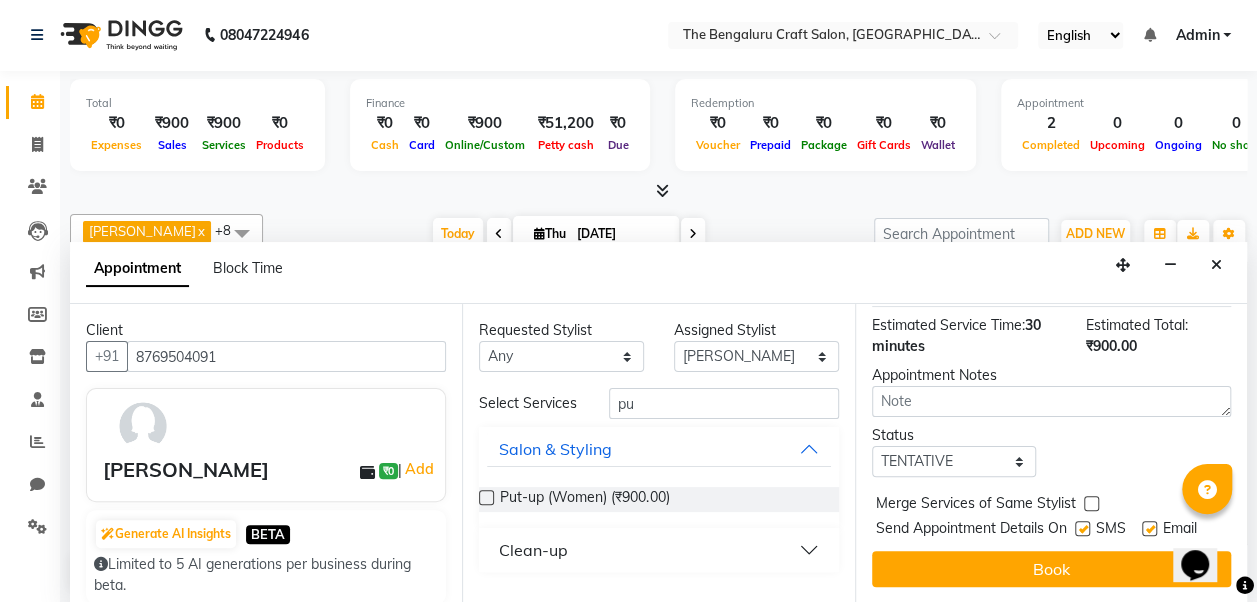 click at bounding box center (1149, 528) 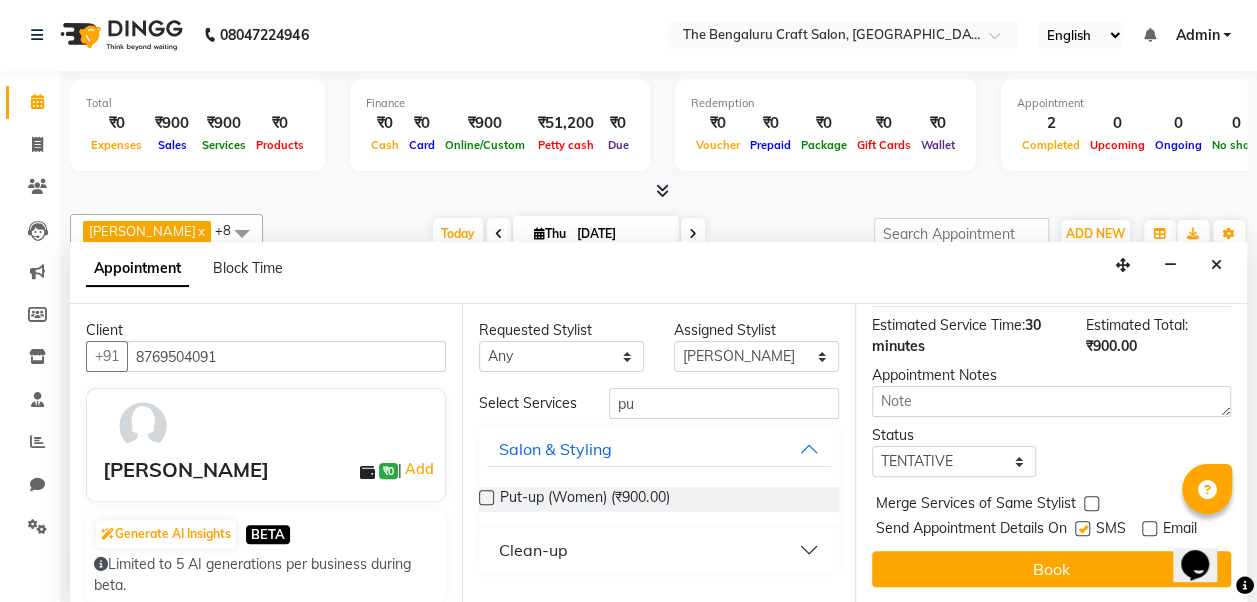 click at bounding box center (1082, 528) 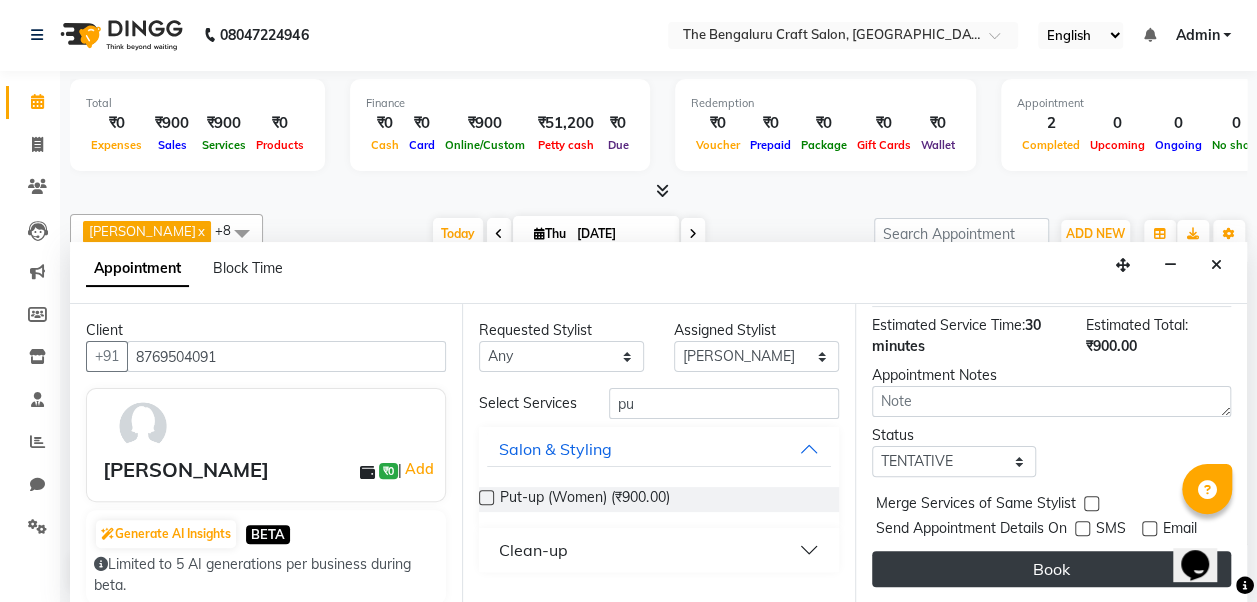 click on "Book" at bounding box center [1051, 569] 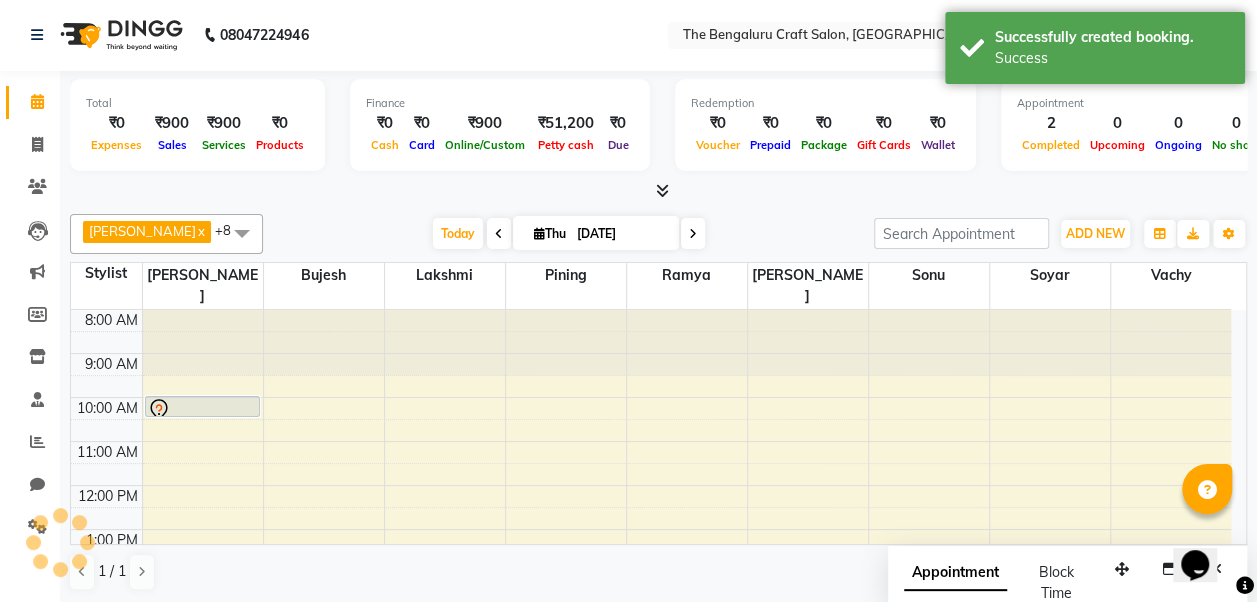 scroll, scrollTop: 0, scrollLeft: 0, axis: both 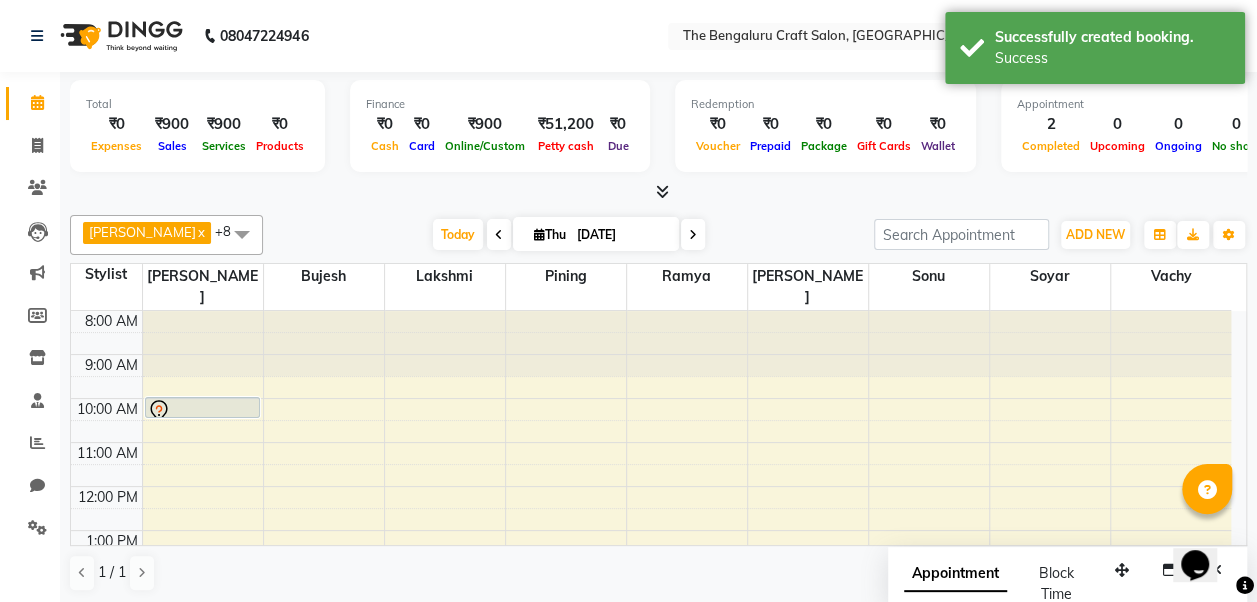 click at bounding box center (202, 411) 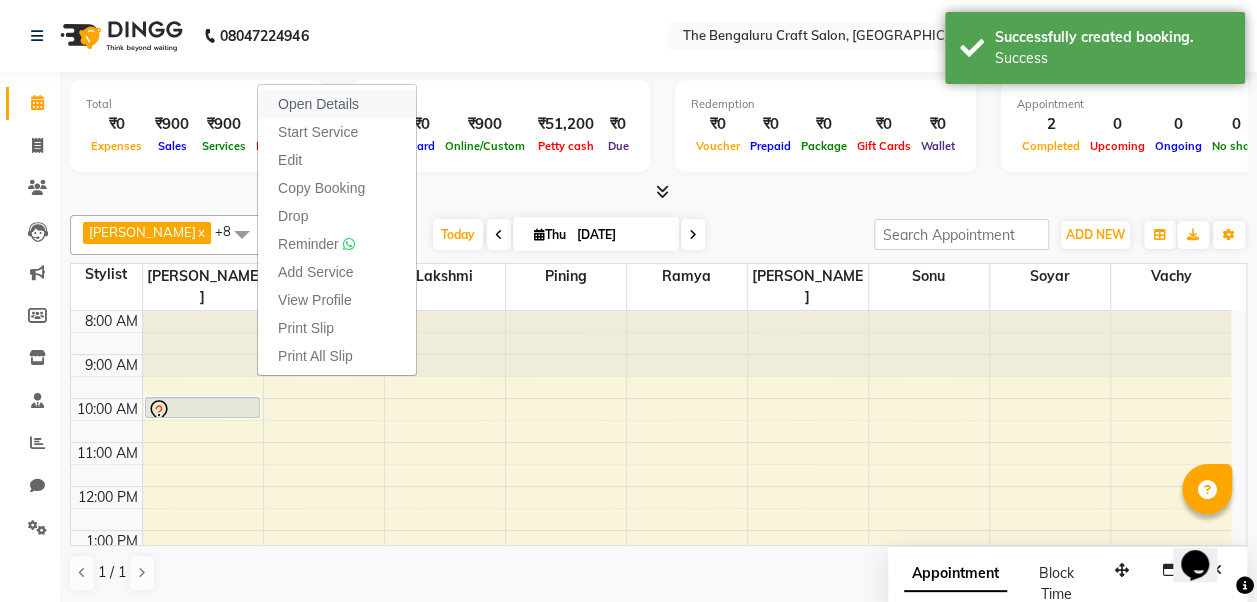 click on "Open Details" at bounding box center [337, 104] 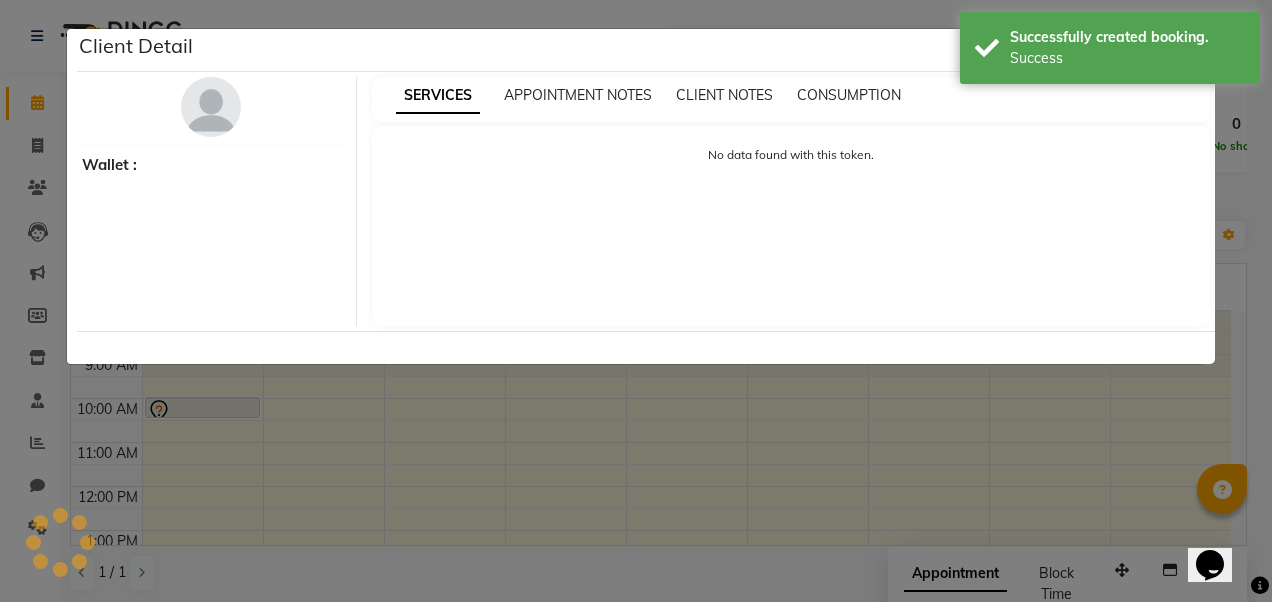 select on "7" 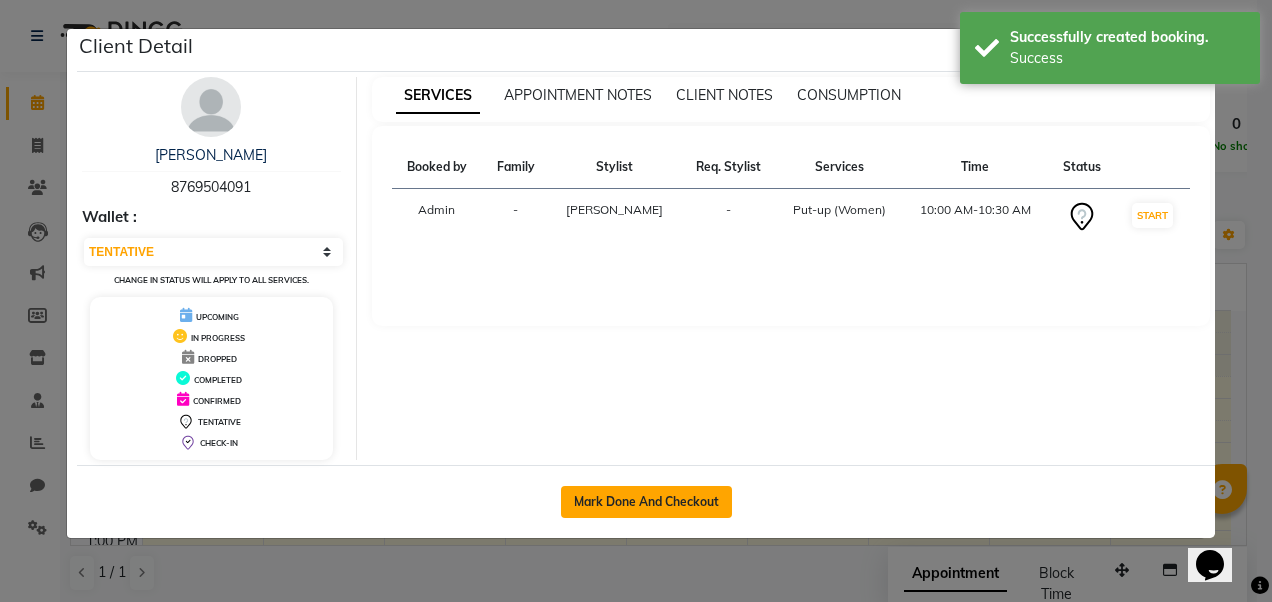click on "Mark Done And Checkout" 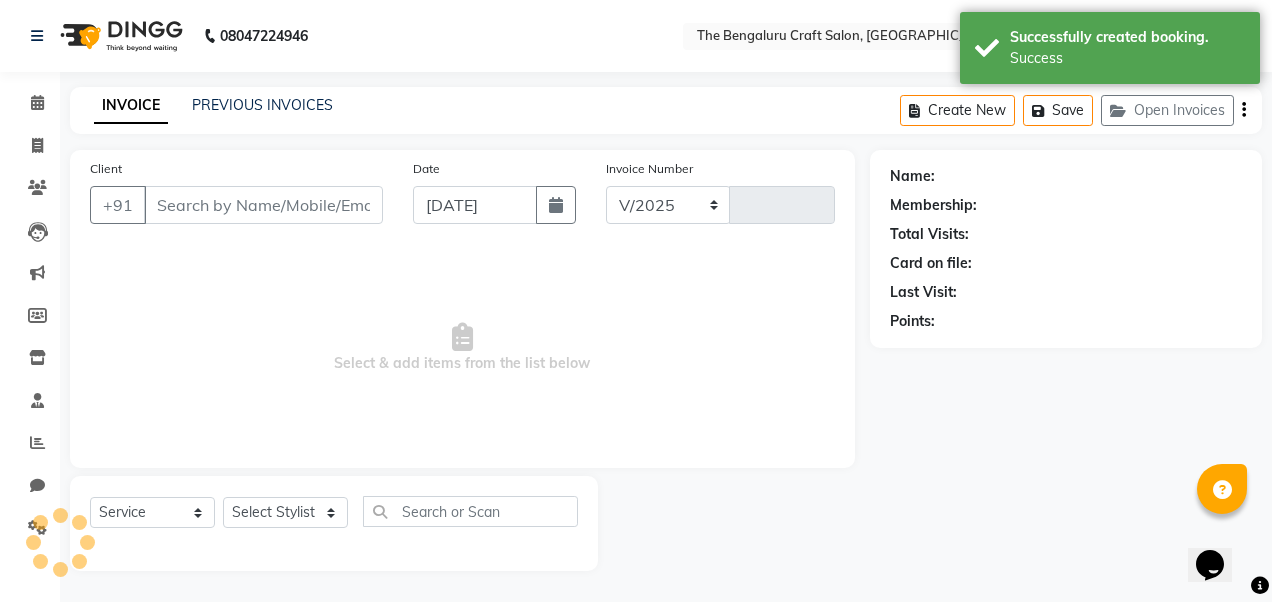 select on "7438" 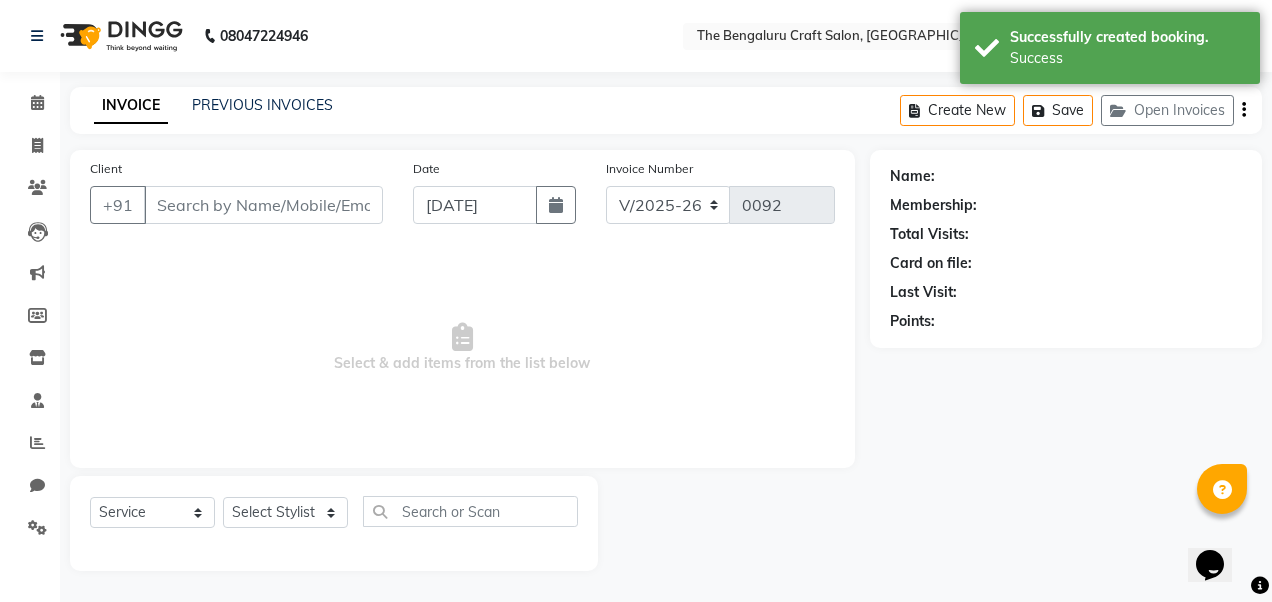 select on "package" 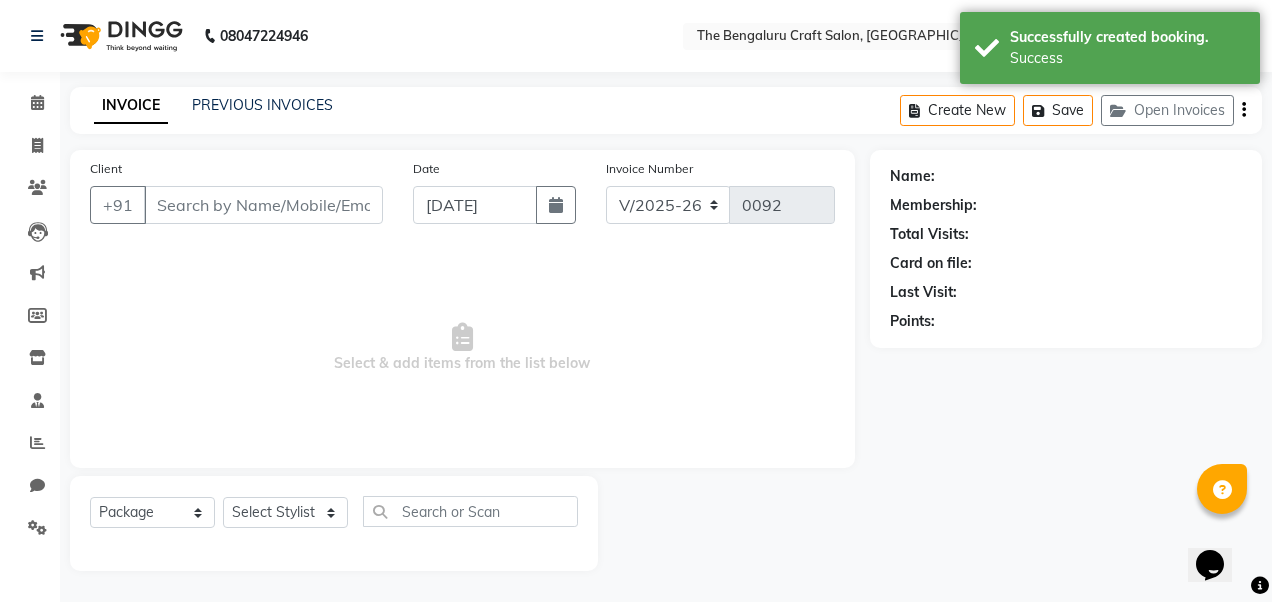 type on "8769504091" 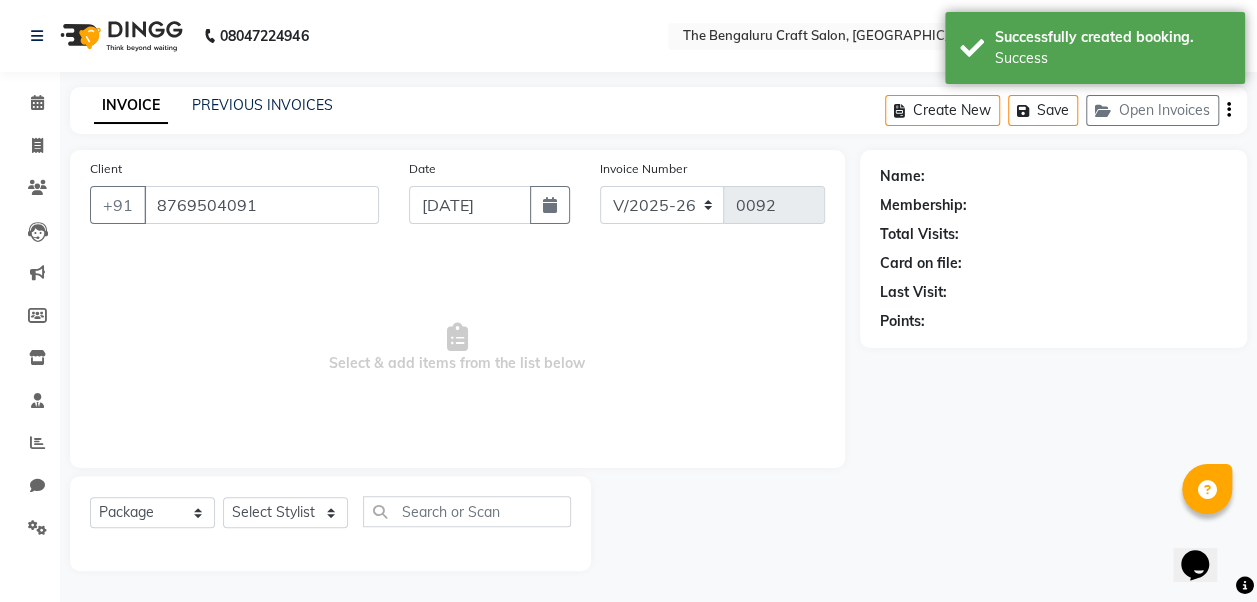 select on "65636" 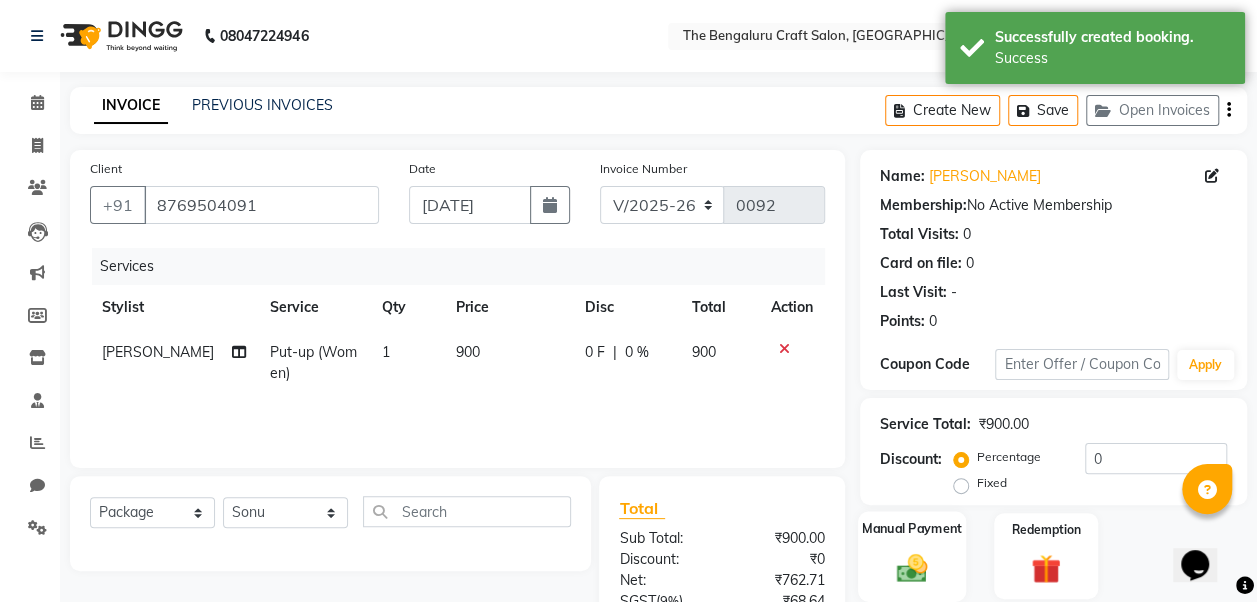 click on "Manual Payment" 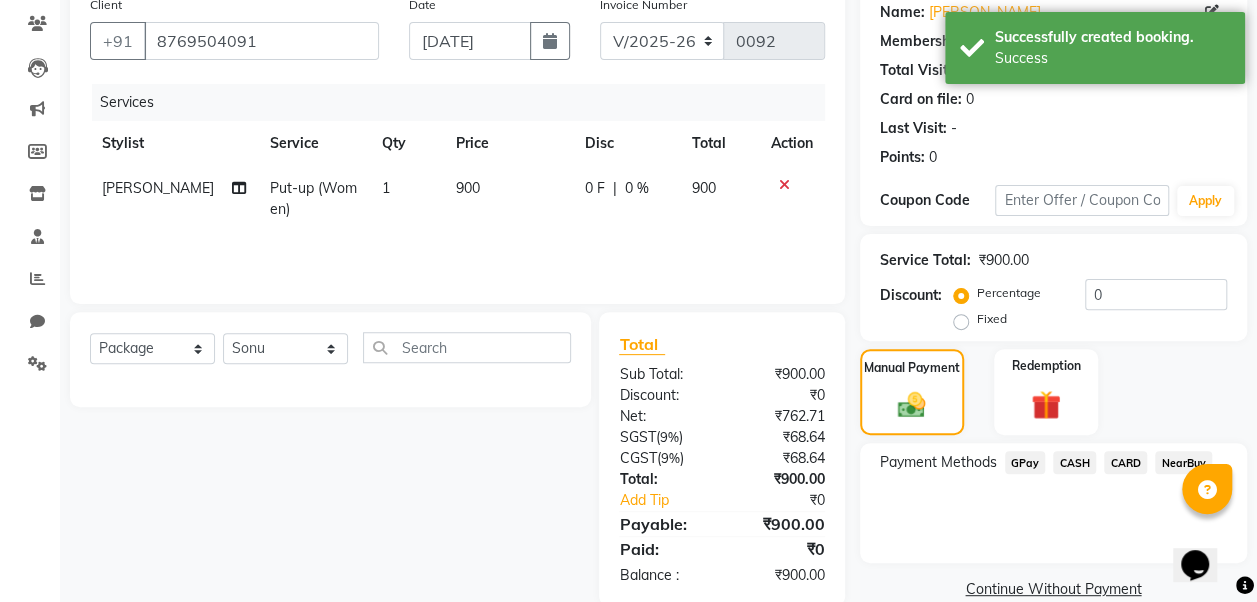 scroll, scrollTop: 196, scrollLeft: 0, axis: vertical 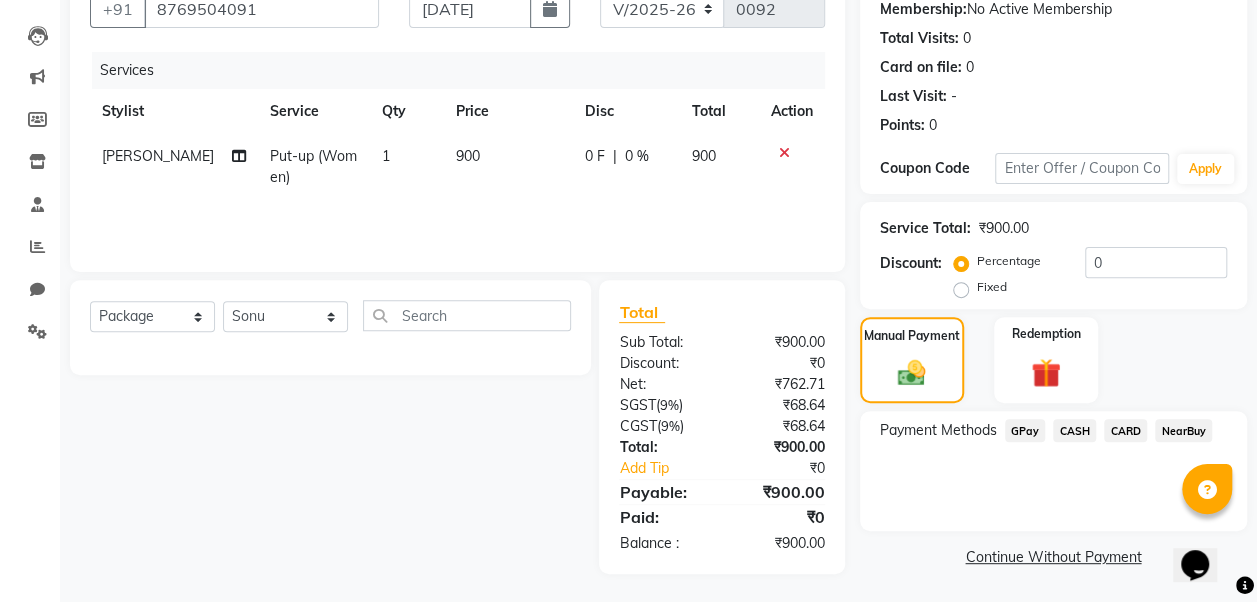 click on "GPay" 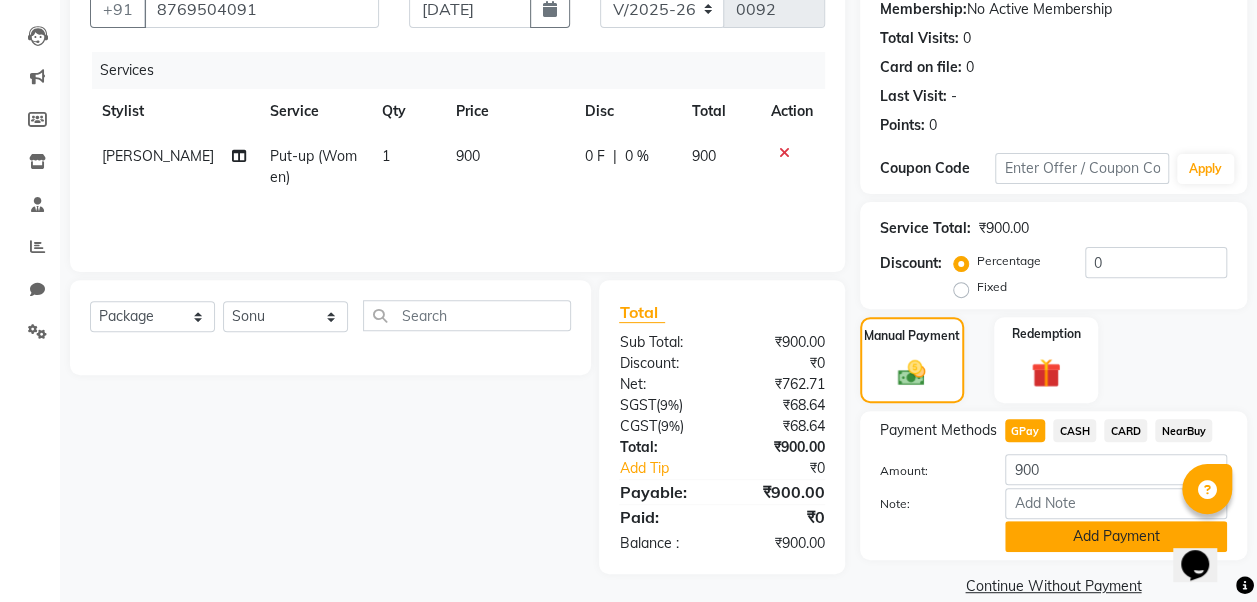 click on "Add Payment" 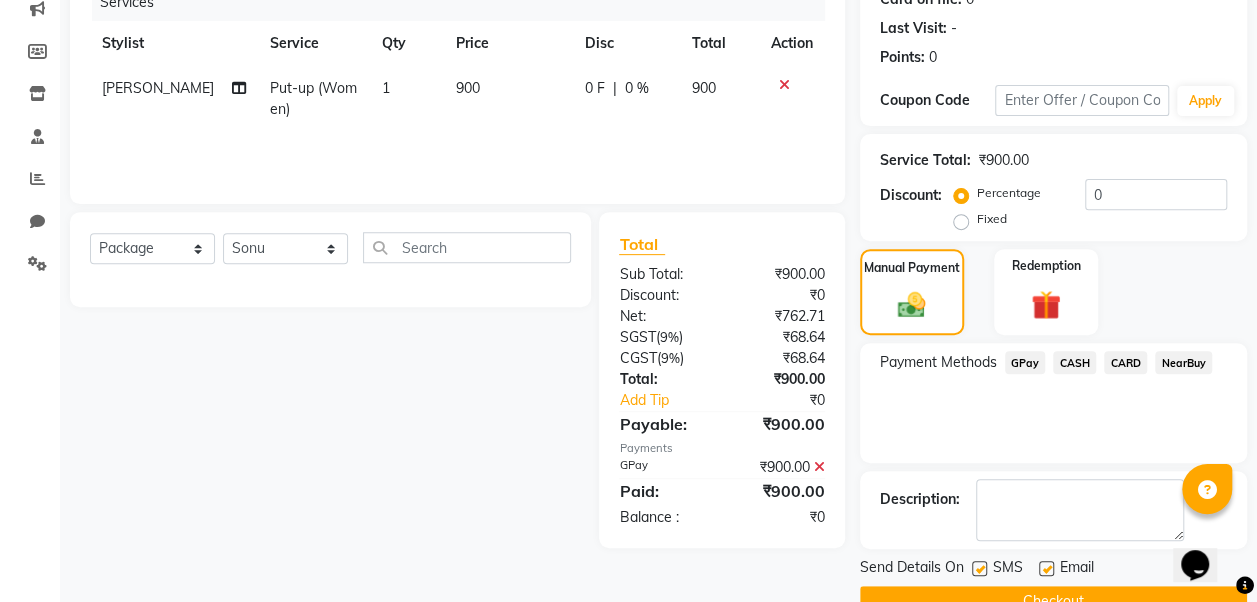 scroll, scrollTop: 308, scrollLeft: 0, axis: vertical 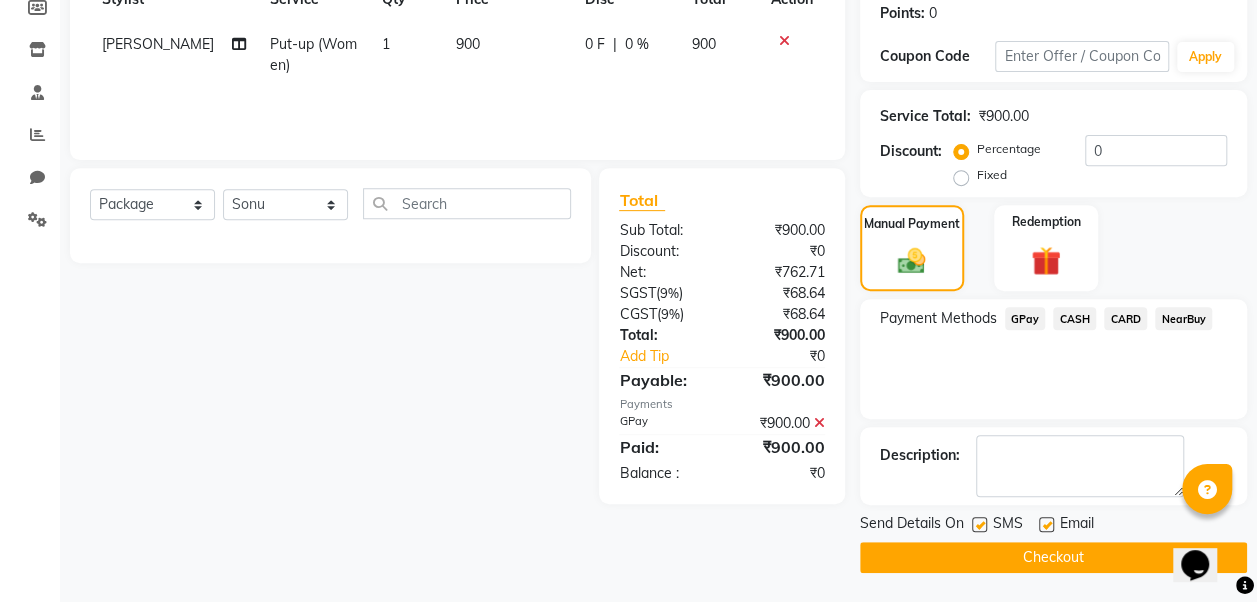 click 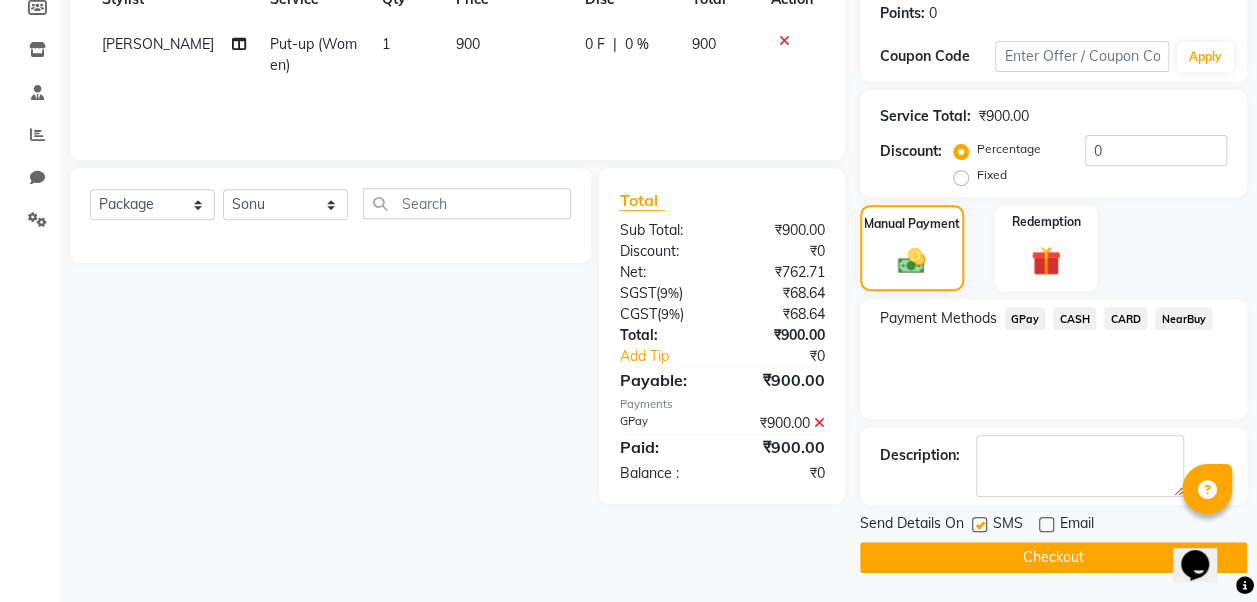 click 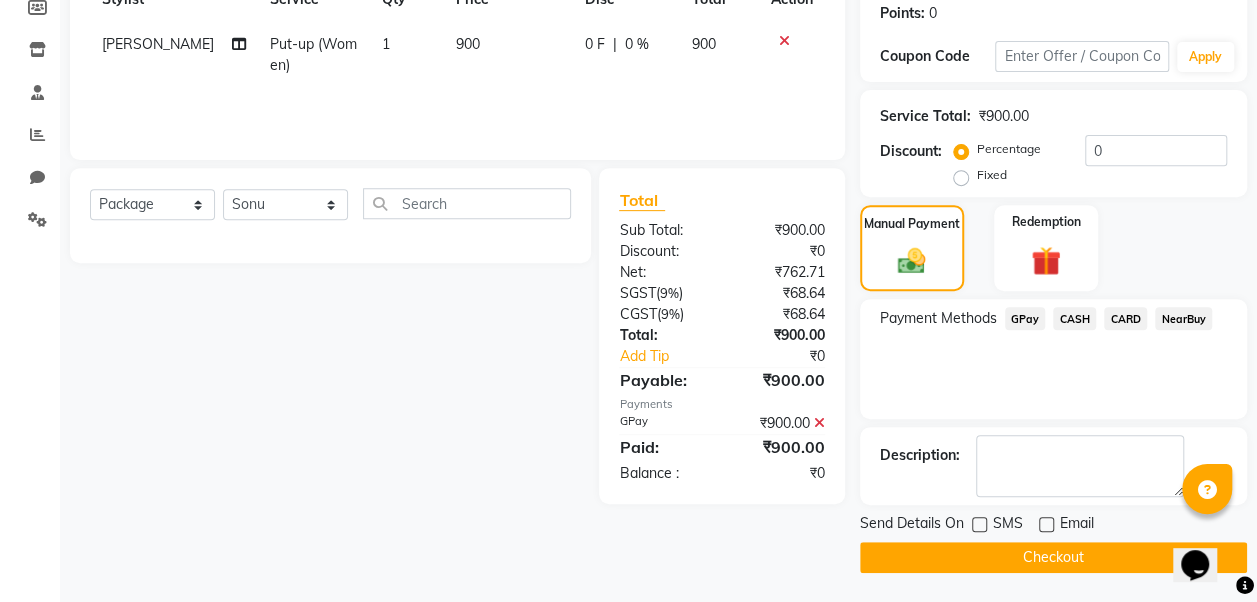click on "Checkout" 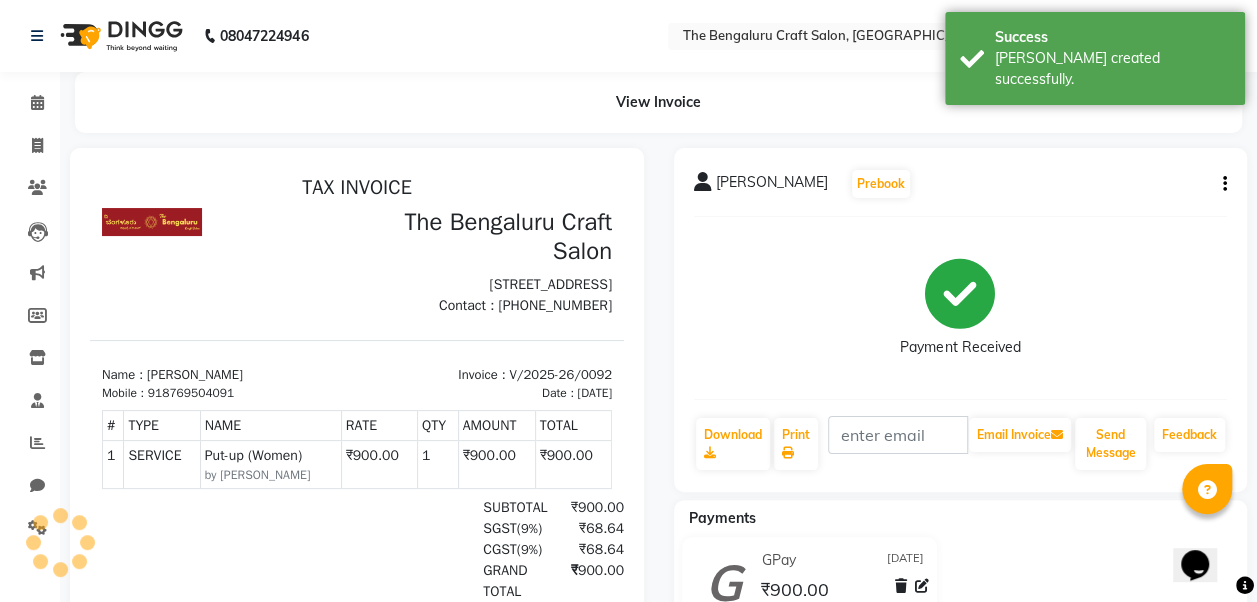 scroll, scrollTop: 0, scrollLeft: 0, axis: both 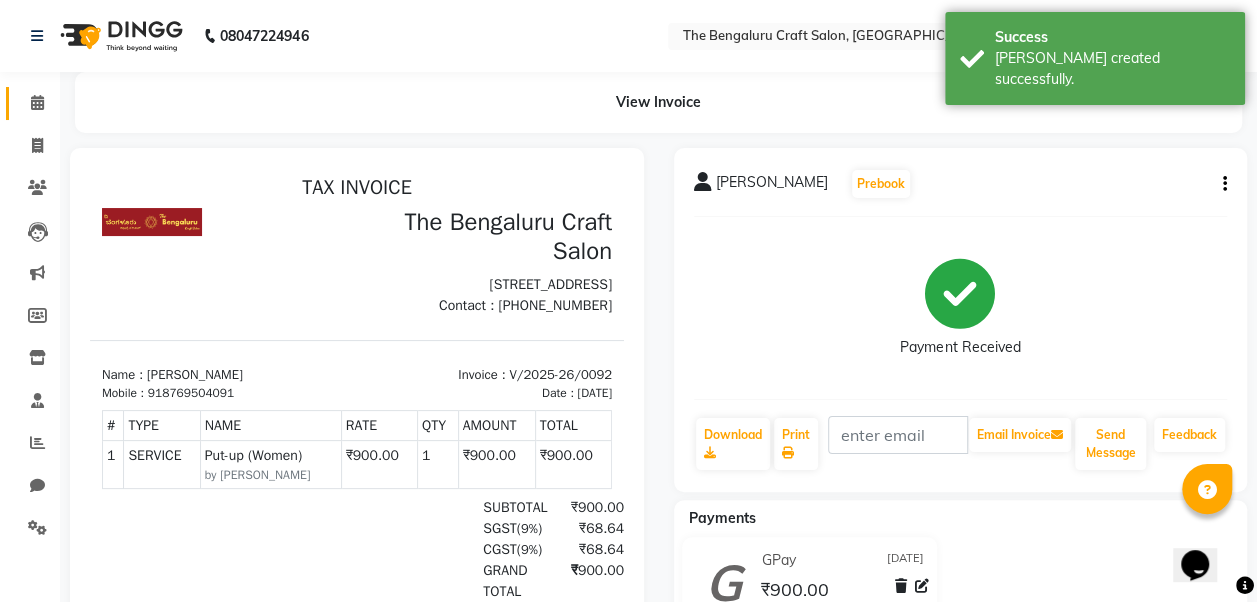 click on "Calendar" 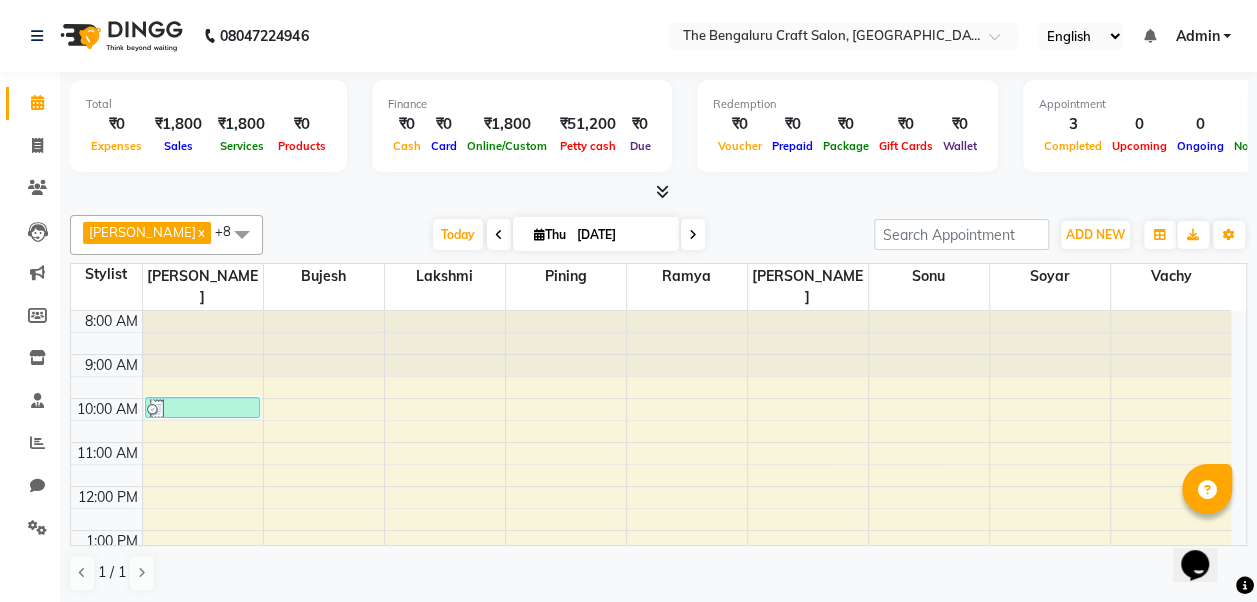 click on "8:00 AM 9:00 AM 10:00 AM 11:00 AM 12:00 PM 1:00 PM 2:00 PM 3:00 PM 4:00 PM 5:00 PM 6:00 PM 7:00 PM 8:00 PM 9:00 PM     [PERSON_NAME], TK02, 10:00 AM-10:30 AM, Put-up (Women)     Abhishek, TK01, 05:00 PM-05:30 PM, Hair Cut With Senior Director Men     Abhishek, TK01, 05:30 PM-05:50 PM, [PERSON_NAME] Trim With Senior Director Men" at bounding box center (651, 618) 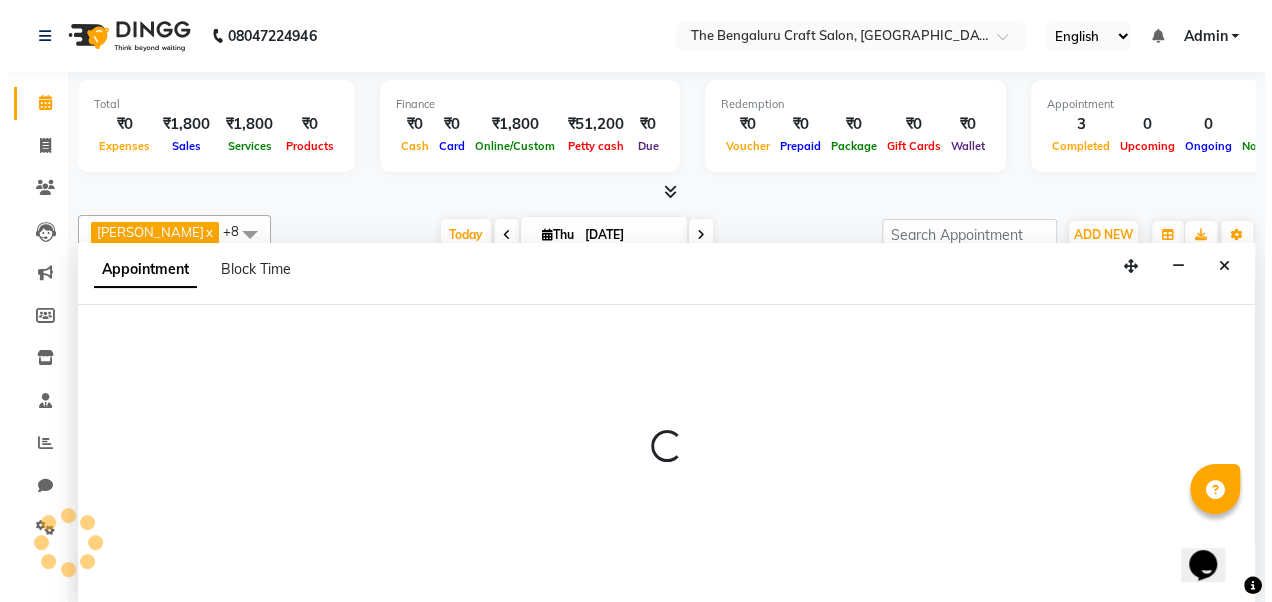 scroll, scrollTop: 1, scrollLeft: 0, axis: vertical 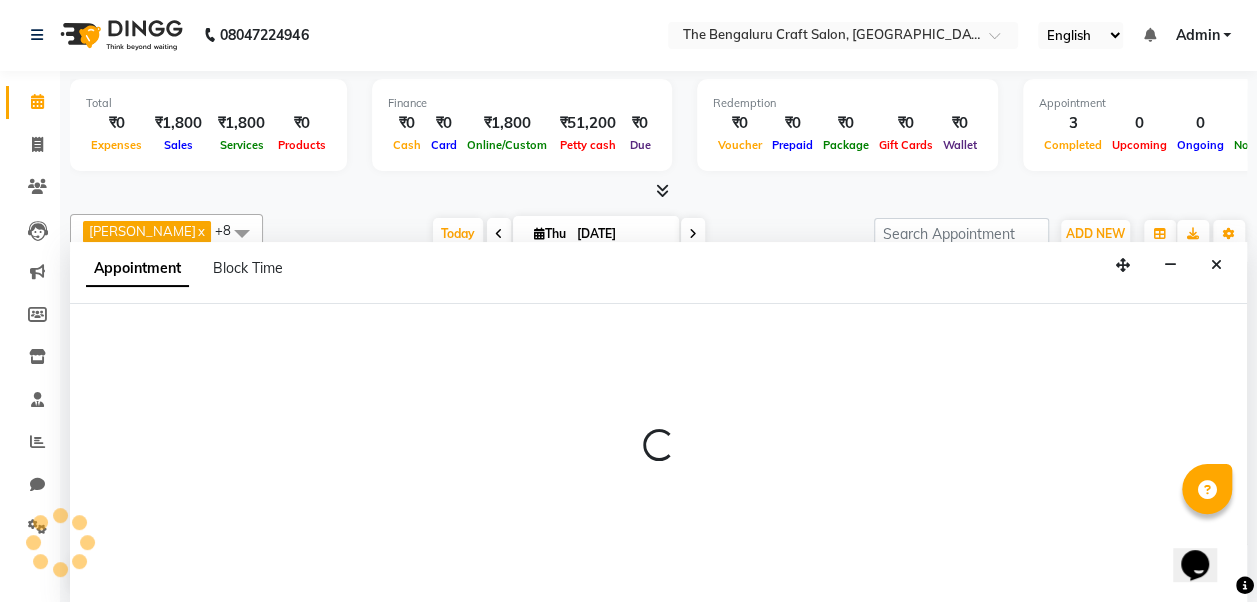 select on "65631" 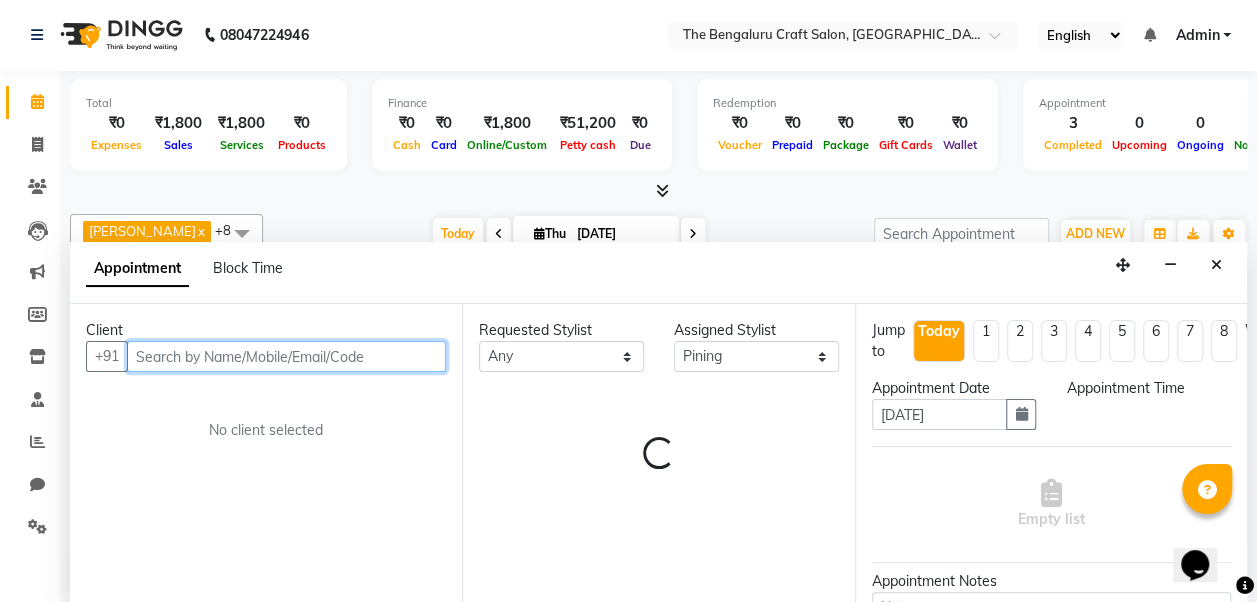 select on "810" 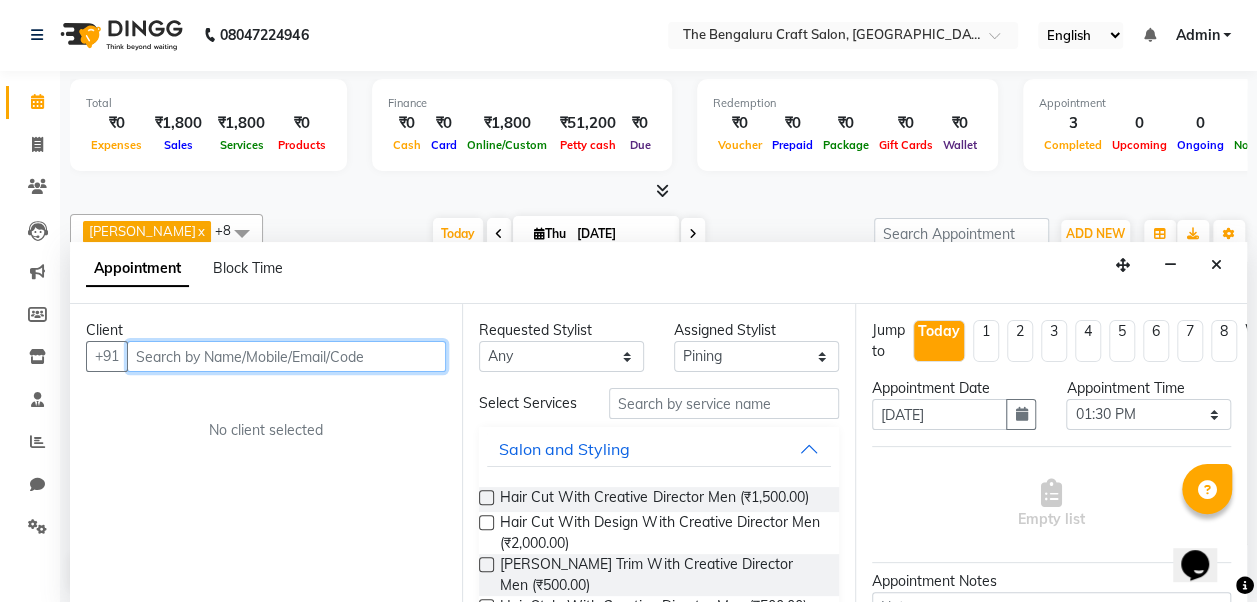 click at bounding box center [286, 356] 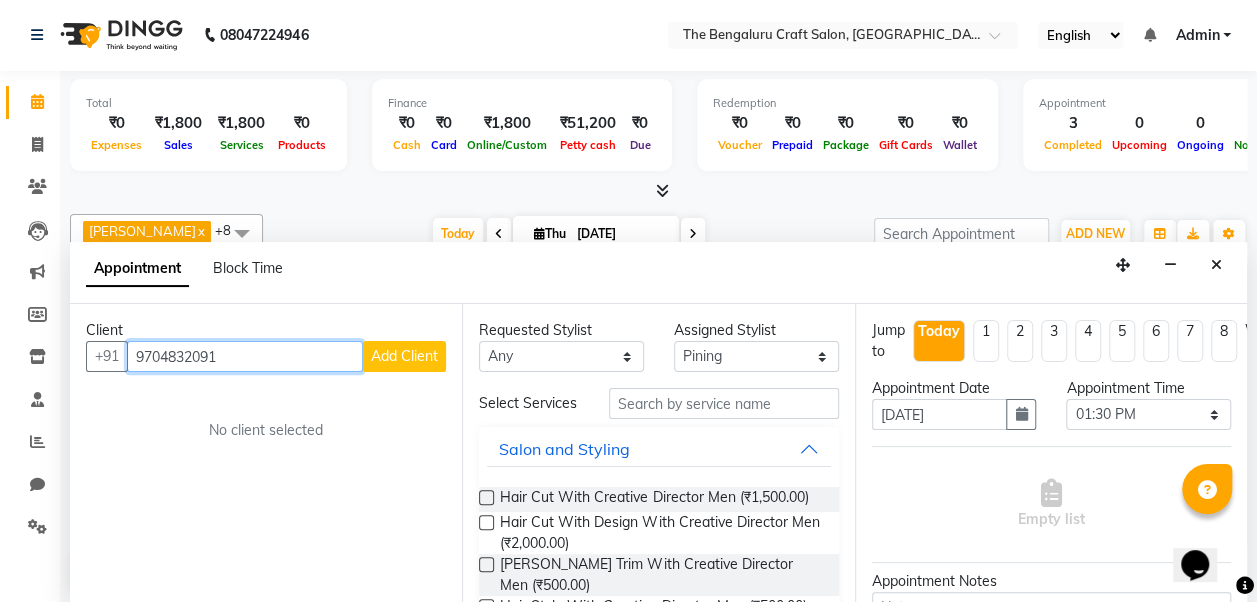 type on "9704832091" 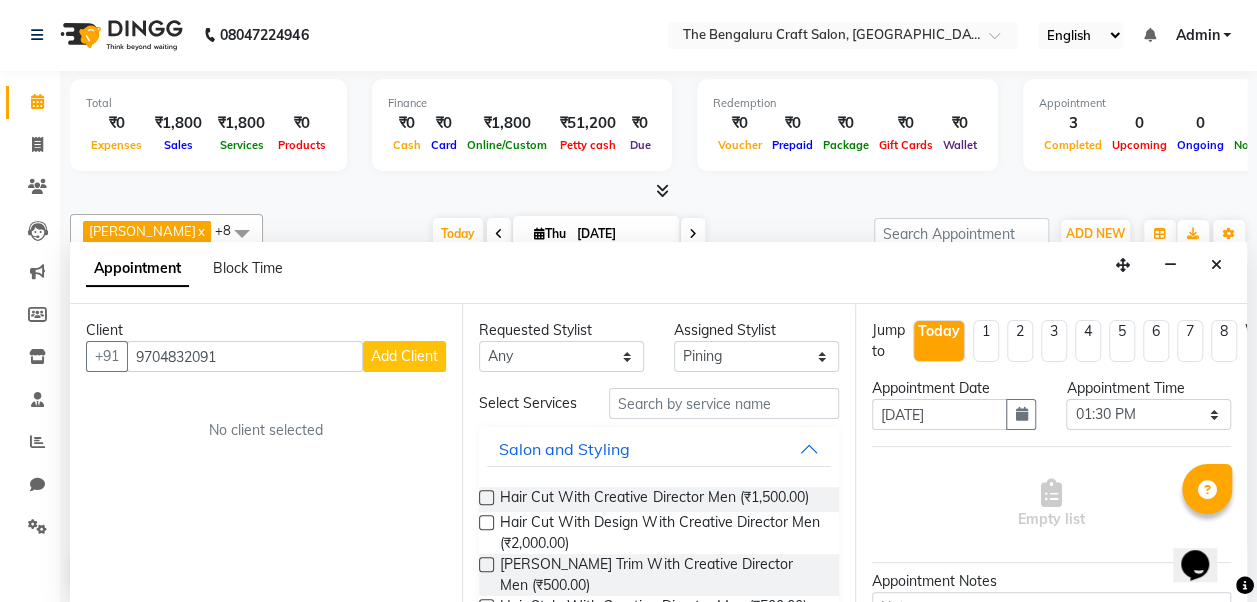 click on "Add Client" at bounding box center (404, 356) 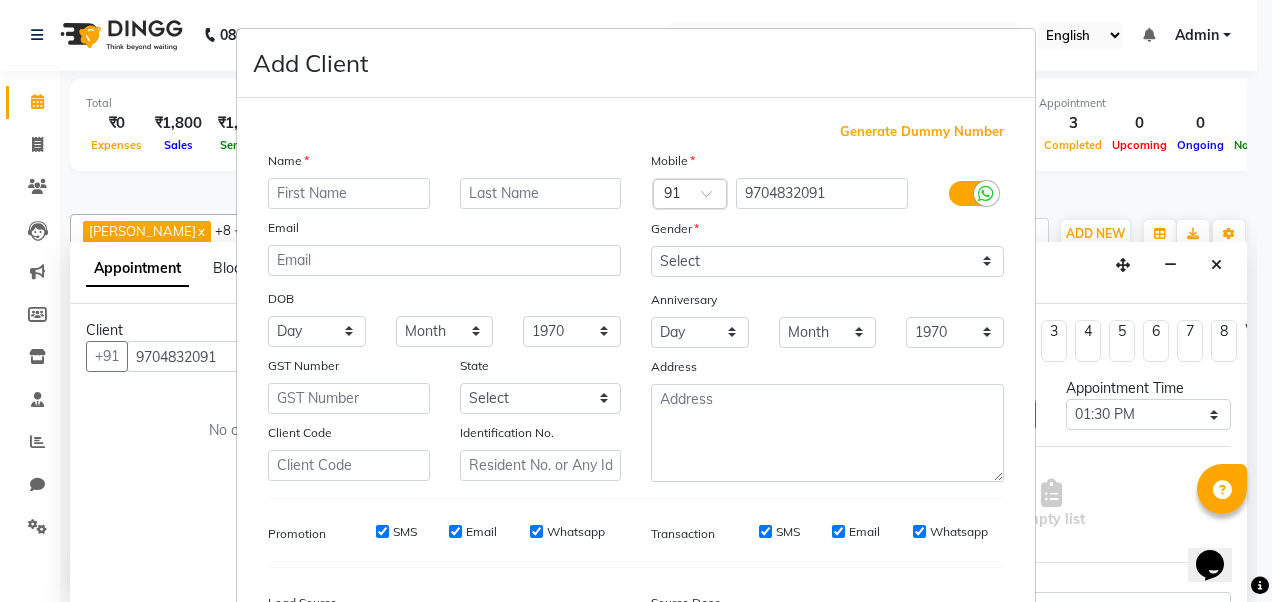 click at bounding box center (349, 193) 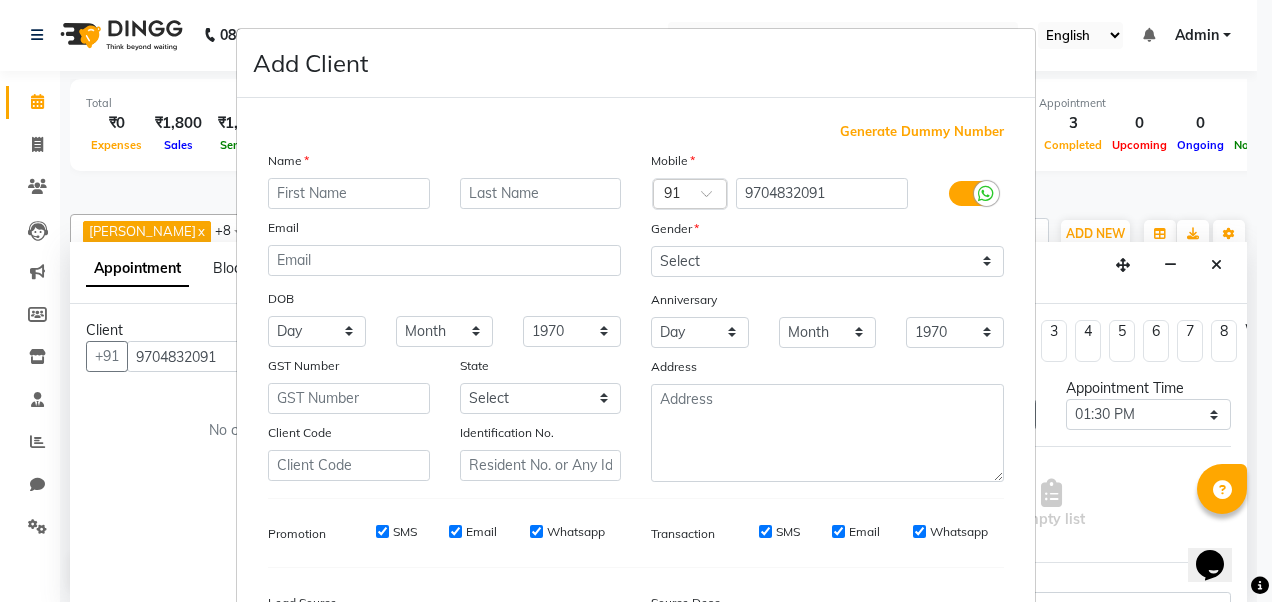 click on "Add Client Generate Dummy Number Name Email DOB Day 01 02 03 04 05 06 07 08 09 10 11 12 13 14 15 16 17 18 19 20 21 22 23 24 25 26 27 28 29 30 31 Month January February March April May June July August September October November [DATE] 1941 1942 1943 1944 1945 1946 1947 1948 1949 1950 1951 1952 1953 1954 1955 1956 1957 1958 1959 1960 1961 1962 1963 1964 1965 1966 1967 1968 1969 1970 1971 1972 1973 1974 1975 1976 1977 1978 1979 1980 1981 1982 1983 1984 1985 1986 1987 1988 1989 1990 1991 1992 1993 1994 1995 1996 1997 1998 1999 2000 2001 2002 2003 2004 2005 2006 2007 2008 2009 2010 2011 2012 2013 2014 2015 2016 2017 2018 2019 2020 2021 2022 2023 2024 GST Number State Select [GEOGRAPHIC_DATA] [GEOGRAPHIC_DATA] [GEOGRAPHIC_DATA] [GEOGRAPHIC_DATA] [GEOGRAPHIC_DATA] [GEOGRAPHIC_DATA] [GEOGRAPHIC_DATA] [GEOGRAPHIC_DATA] and [GEOGRAPHIC_DATA] [GEOGRAPHIC_DATA] [GEOGRAPHIC_DATA] [GEOGRAPHIC_DATA] [GEOGRAPHIC_DATA] [GEOGRAPHIC_DATA] [GEOGRAPHIC_DATA] [GEOGRAPHIC_DATA] [GEOGRAPHIC_DATA] [GEOGRAPHIC_DATA] [GEOGRAPHIC_DATA] [GEOGRAPHIC_DATA] [GEOGRAPHIC_DATA] [GEOGRAPHIC_DATA] [GEOGRAPHIC_DATA] [GEOGRAPHIC_DATA] [GEOGRAPHIC_DATA] [GEOGRAPHIC_DATA] [GEOGRAPHIC_DATA] [GEOGRAPHIC_DATA] [GEOGRAPHIC_DATA] [GEOGRAPHIC_DATA] [GEOGRAPHIC_DATA]" at bounding box center [636, 301] 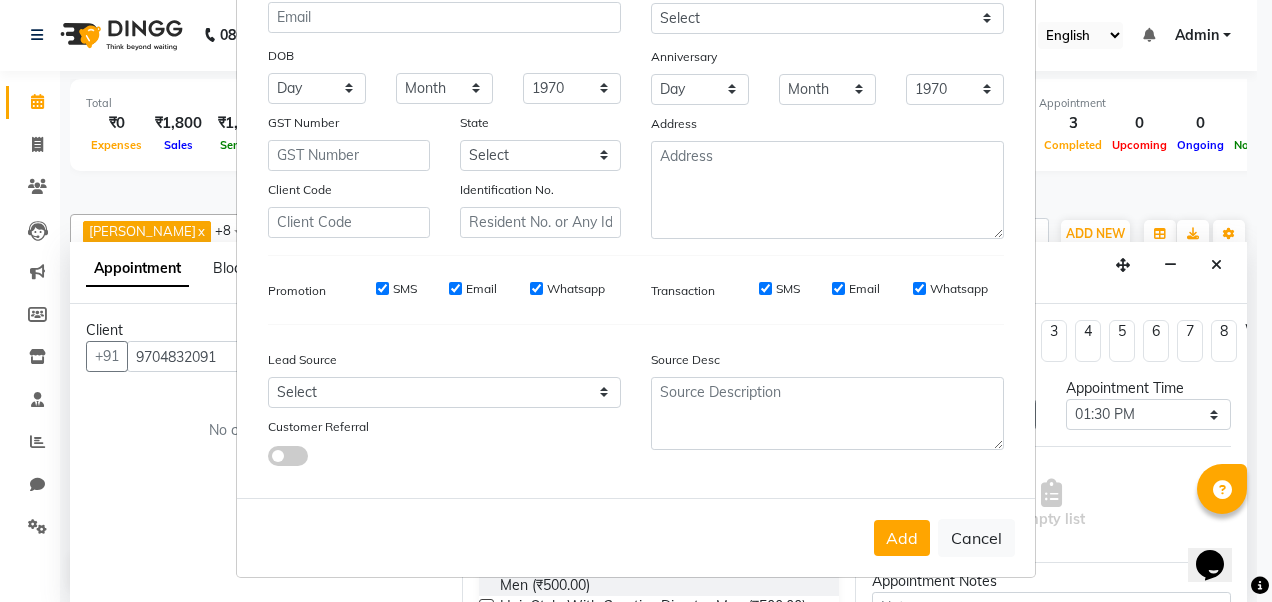 click on "Add   Cancel" at bounding box center (636, 537) 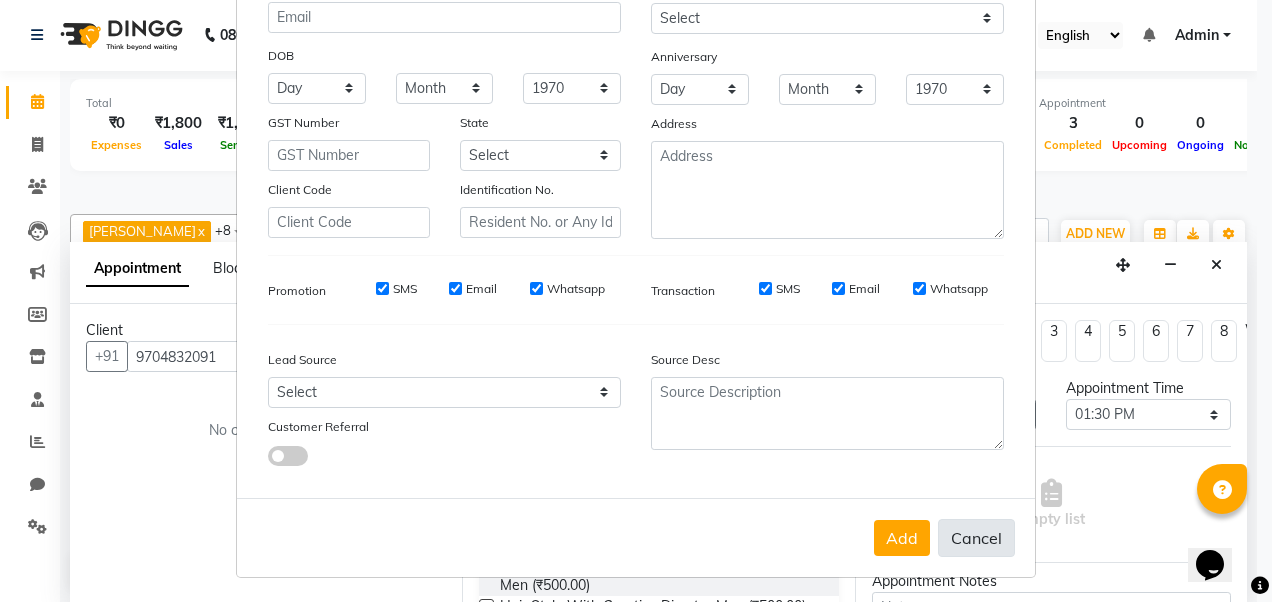 click on "Cancel" at bounding box center [976, 538] 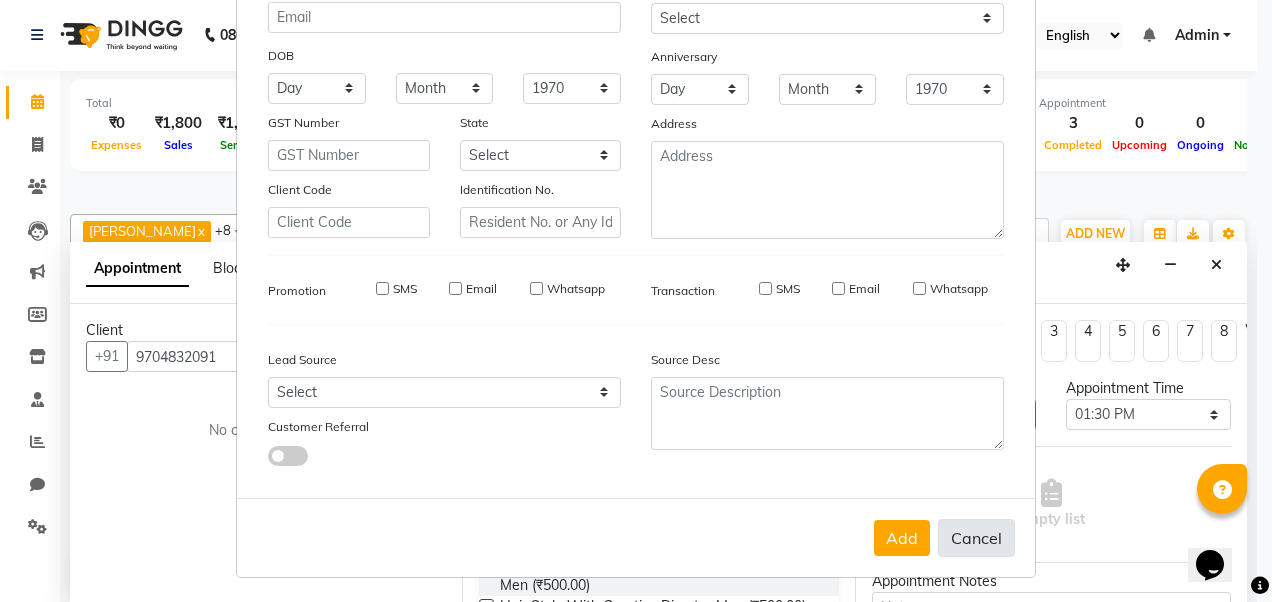 select 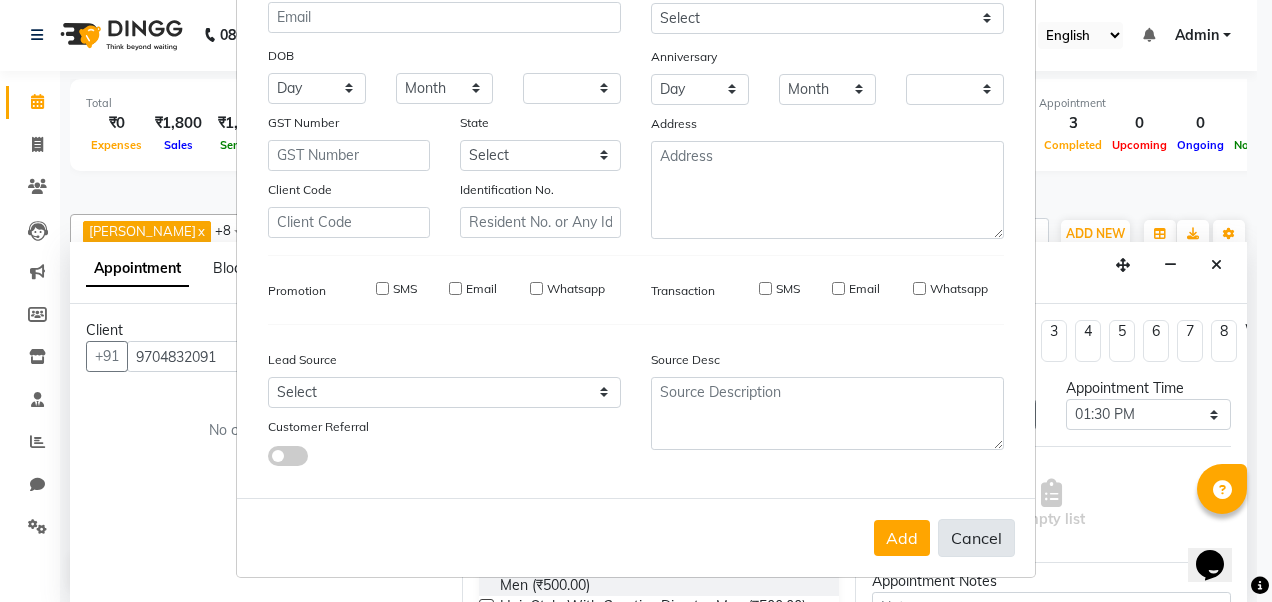 checkbox on "false" 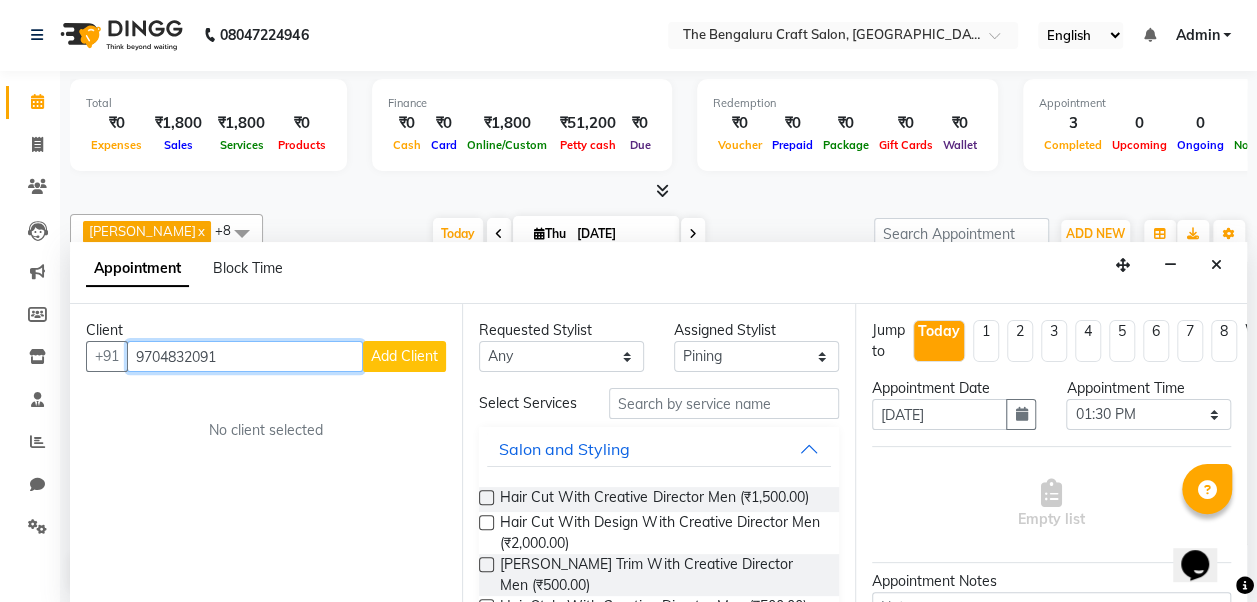 click on "9704832091" at bounding box center (245, 356) 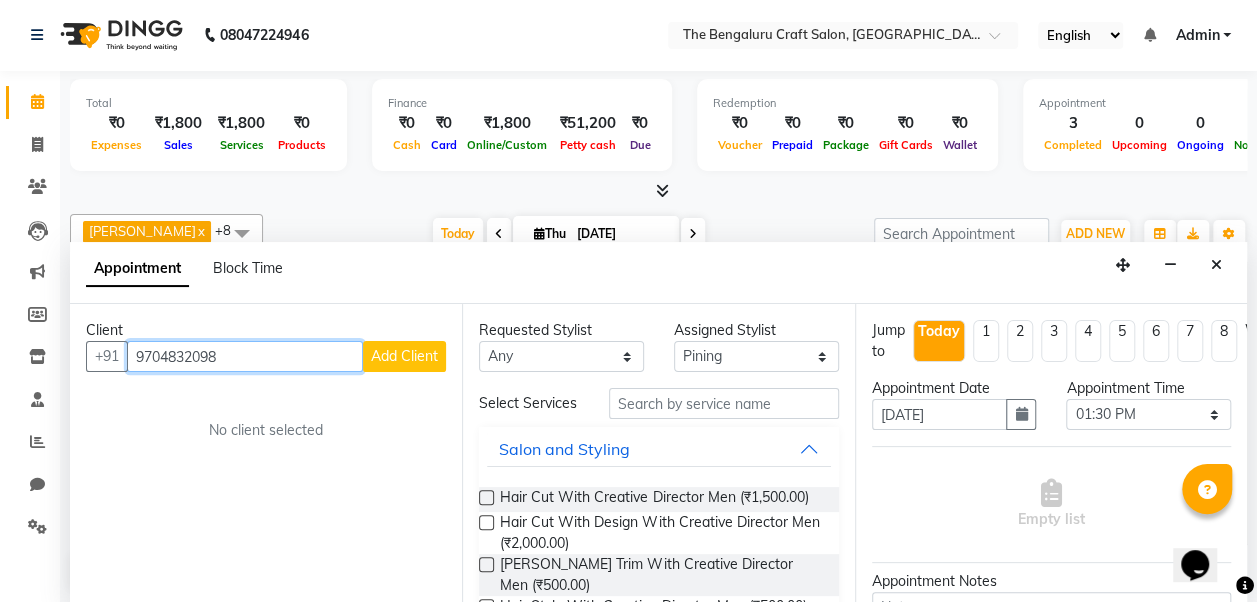 type on "9704832098" 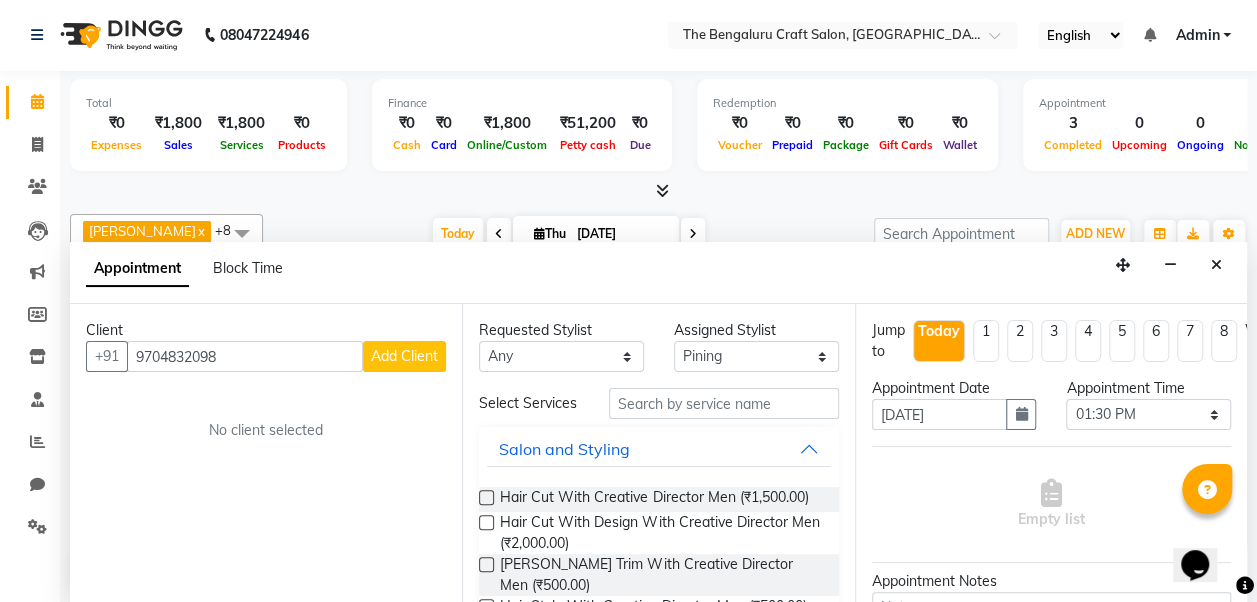 click on "Add Client" at bounding box center [404, 356] 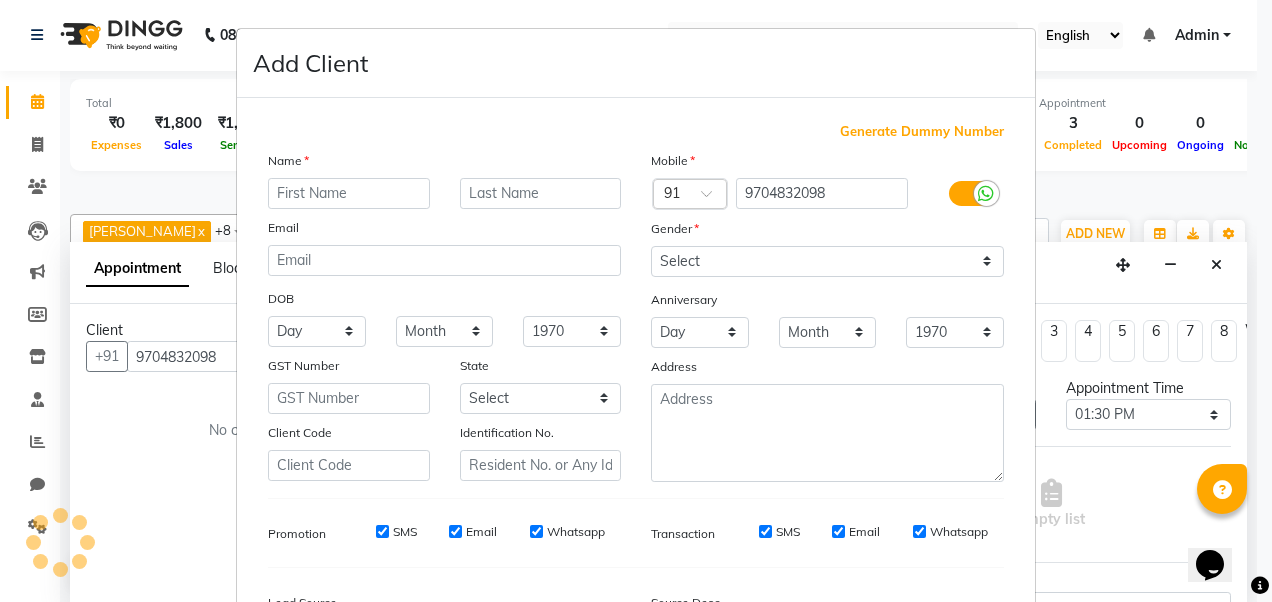 click at bounding box center (349, 193) 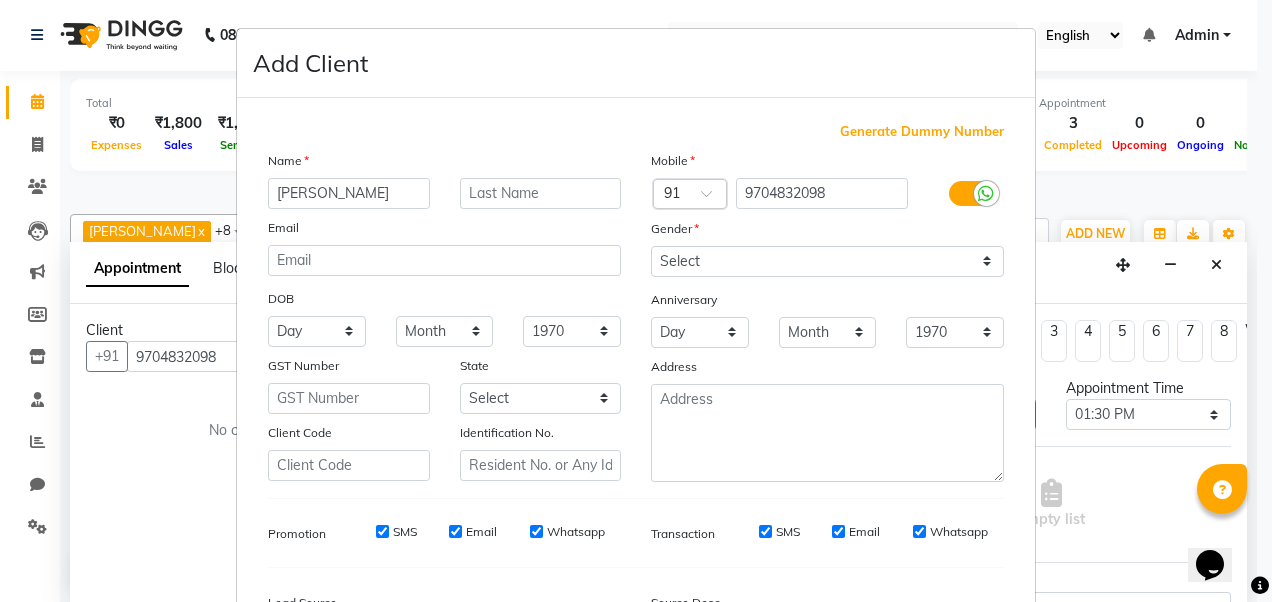 type on "[PERSON_NAME]" 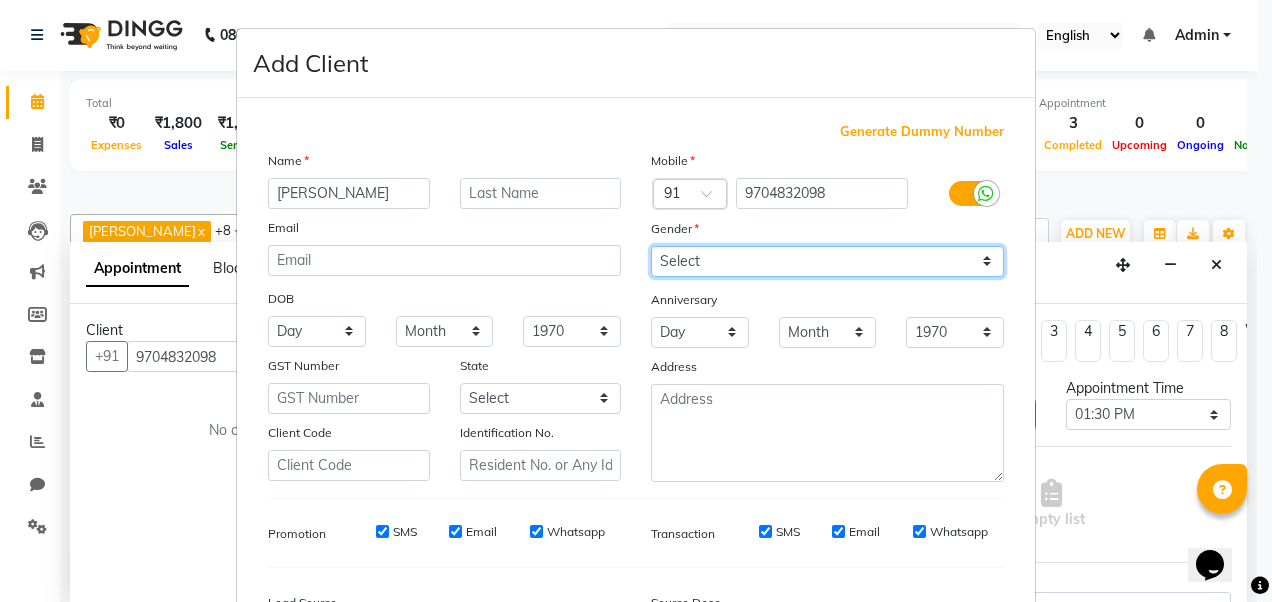 click on "Select [DEMOGRAPHIC_DATA] [DEMOGRAPHIC_DATA] Other Prefer Not To Say" at bounding box center (827, 261) 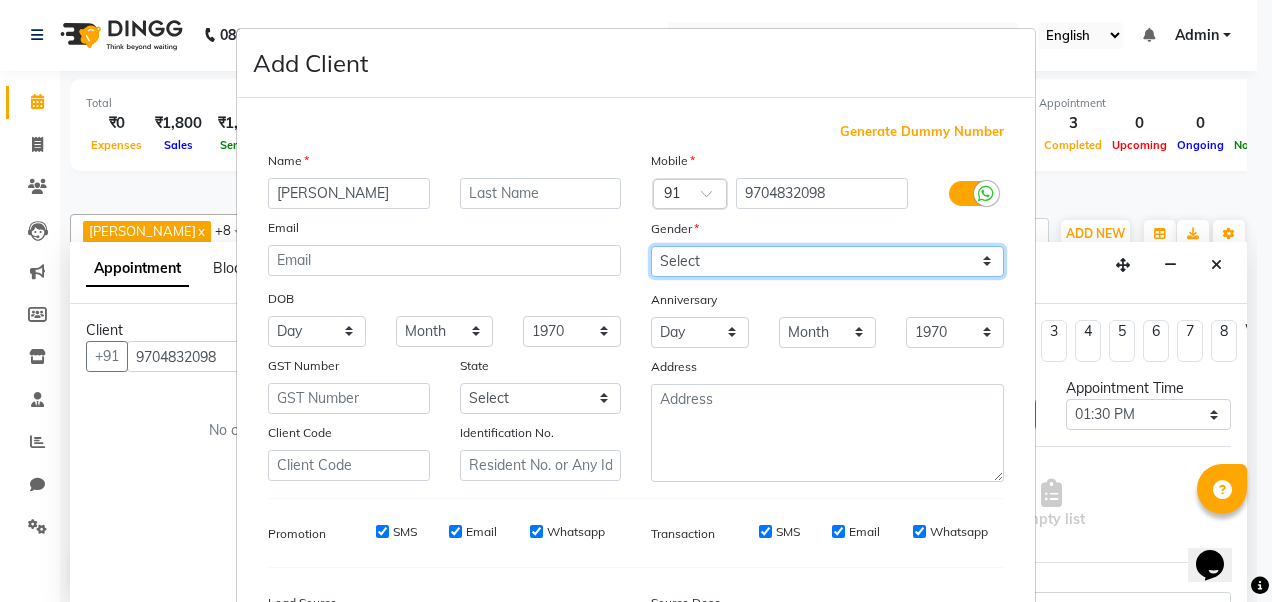 select on "[DEMOGRAPHIC_DATA]" 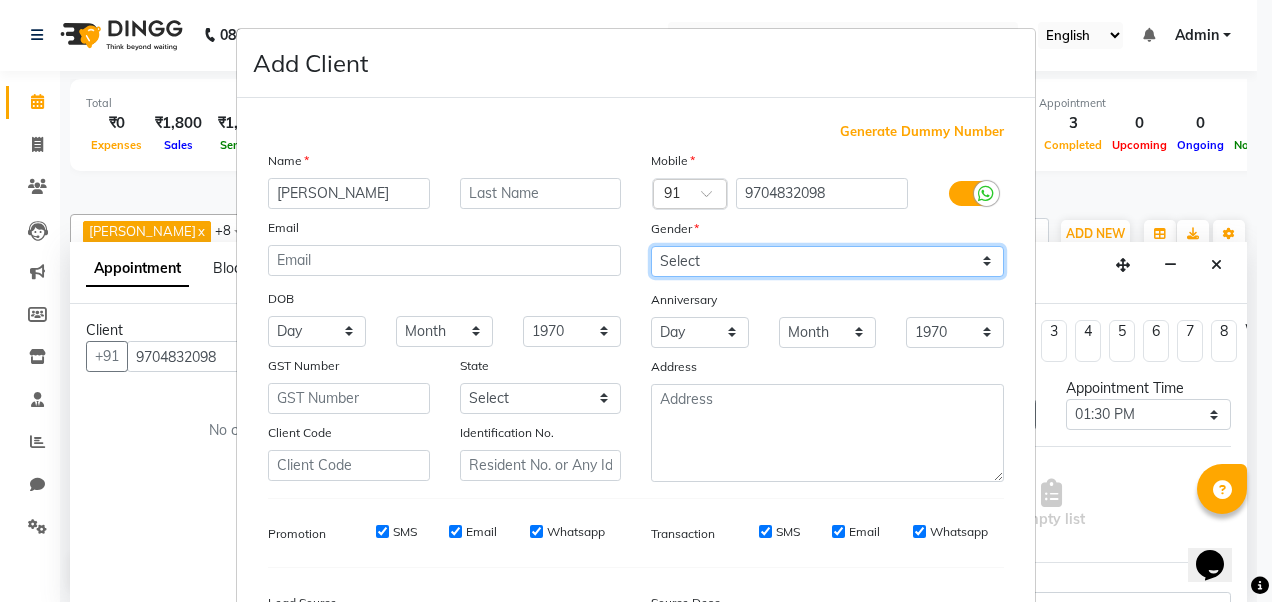 click on "Select [DEMOGRAPHIC_DATA] [DEMOGRAPHIC_DATA] Other Prefer Not To Say" at bounding box center [827, 261] 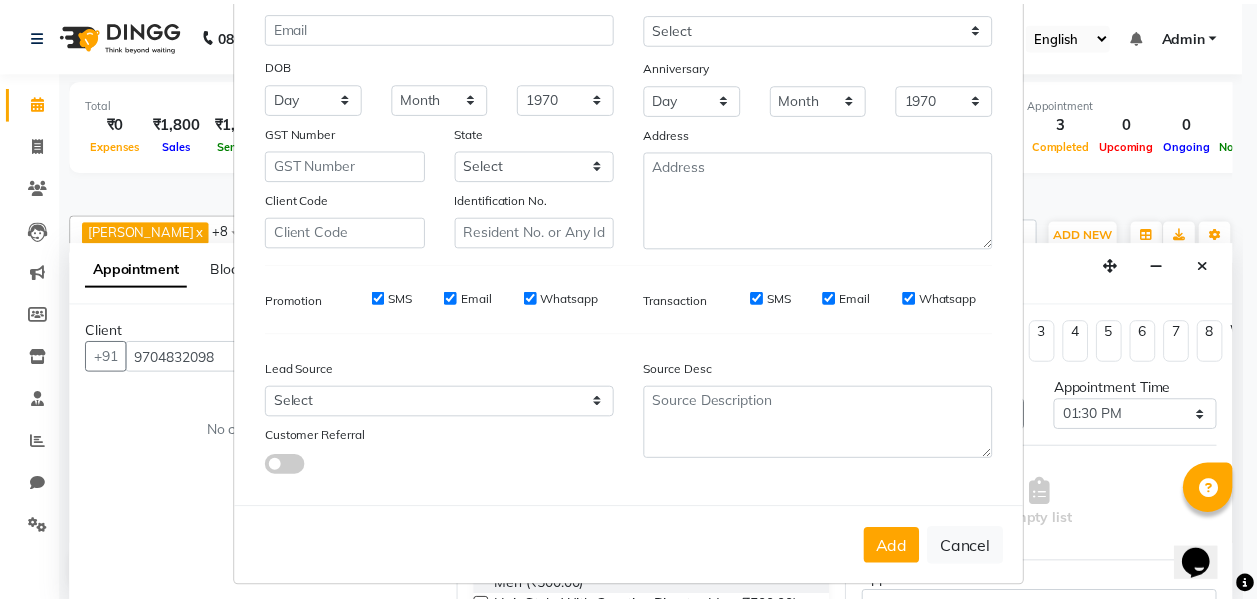 scroll, scrollTop: 243, scrollLeft: 0, axis: vertical 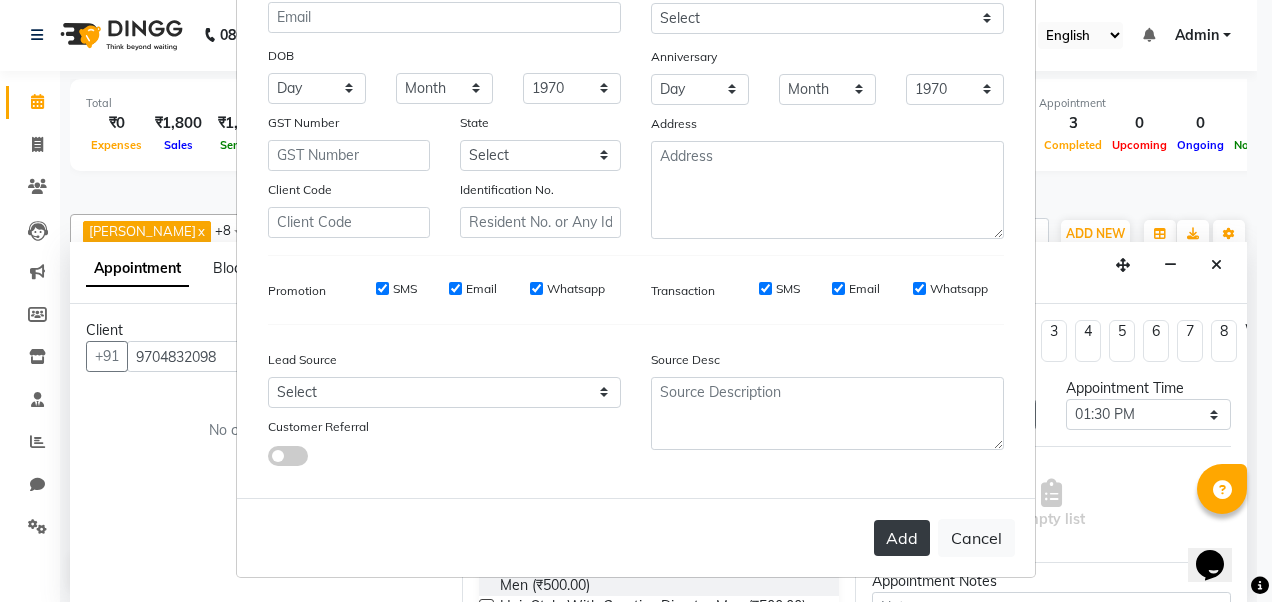 click on "Add" at bounding box center (902, 538) 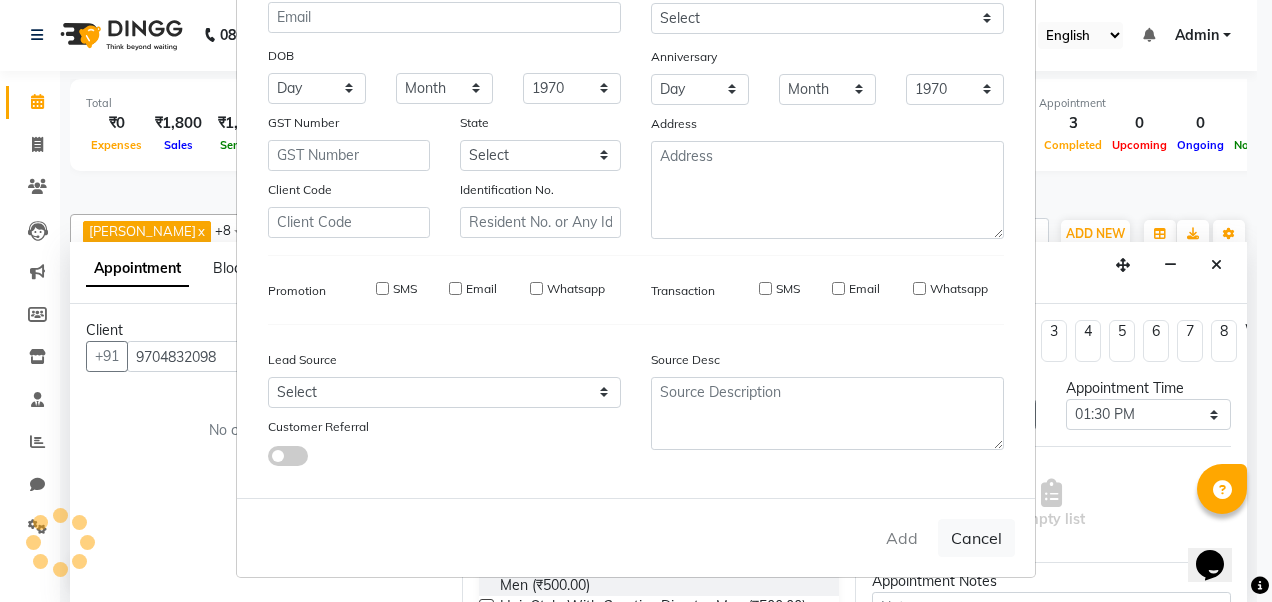 type 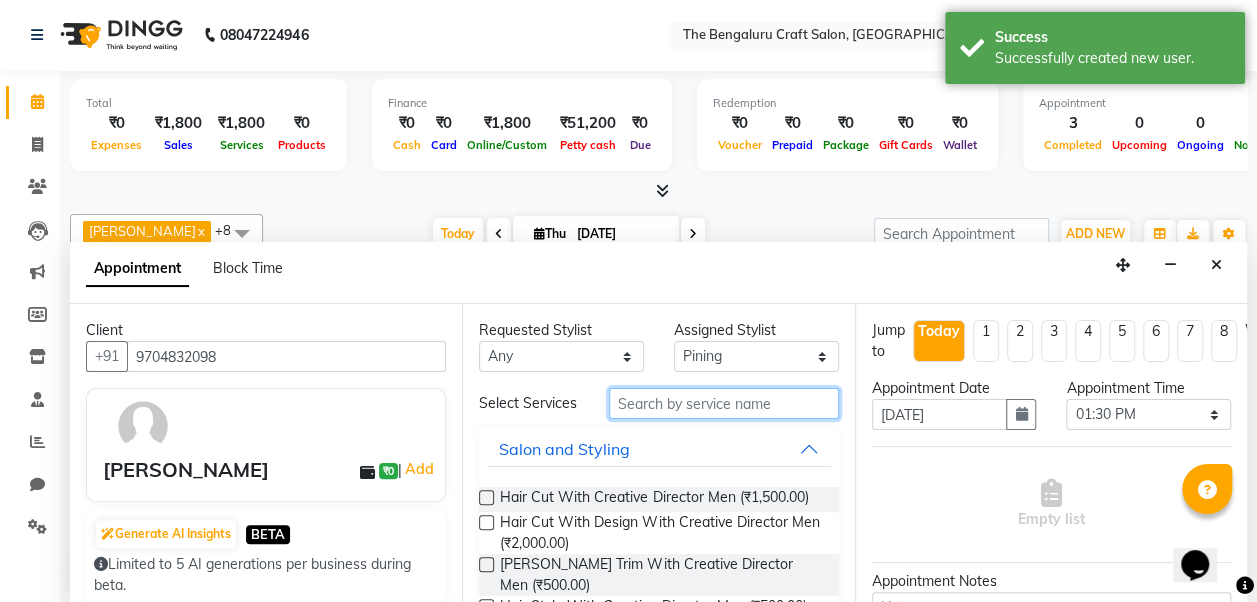 click at bounding box center (724, 403) 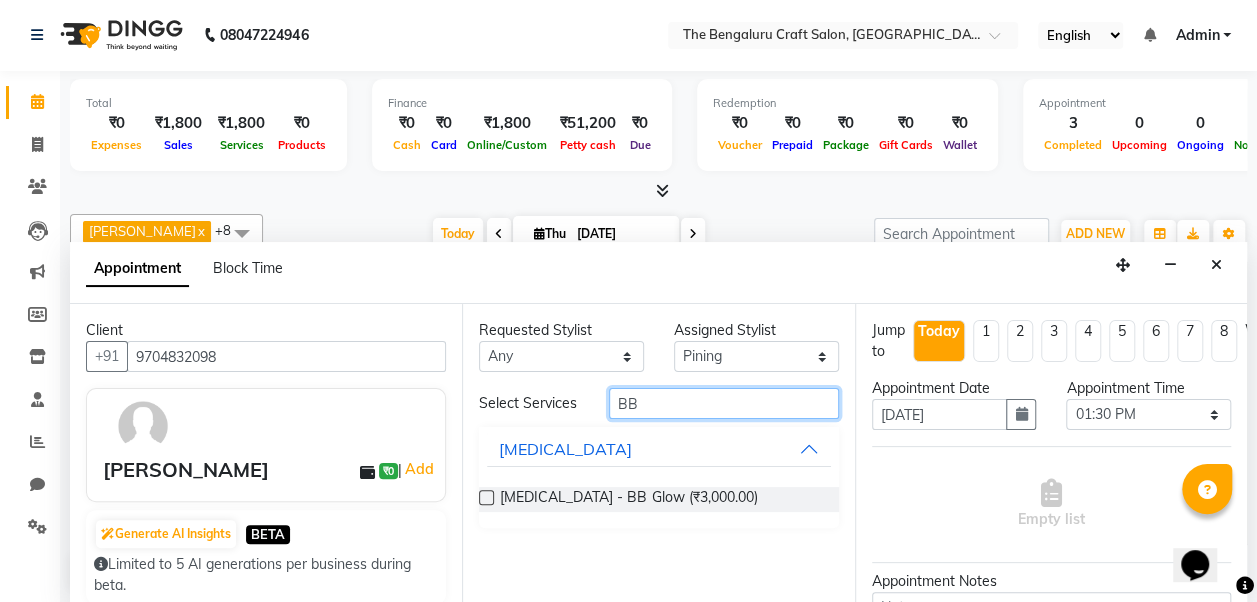 type on "B" 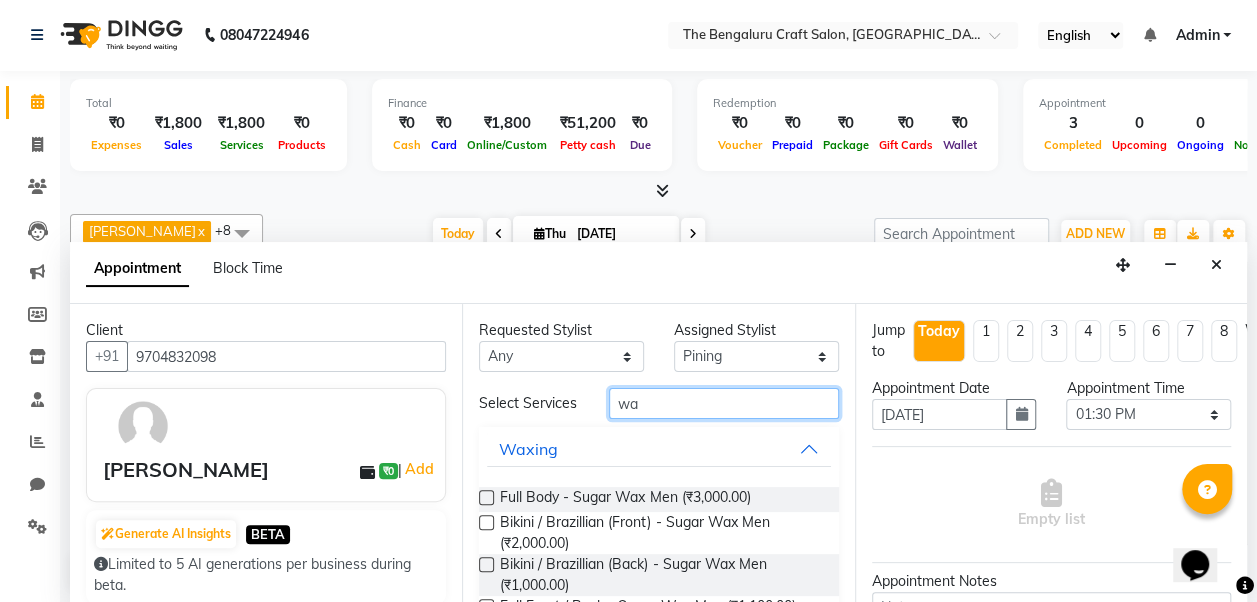 type on "w" 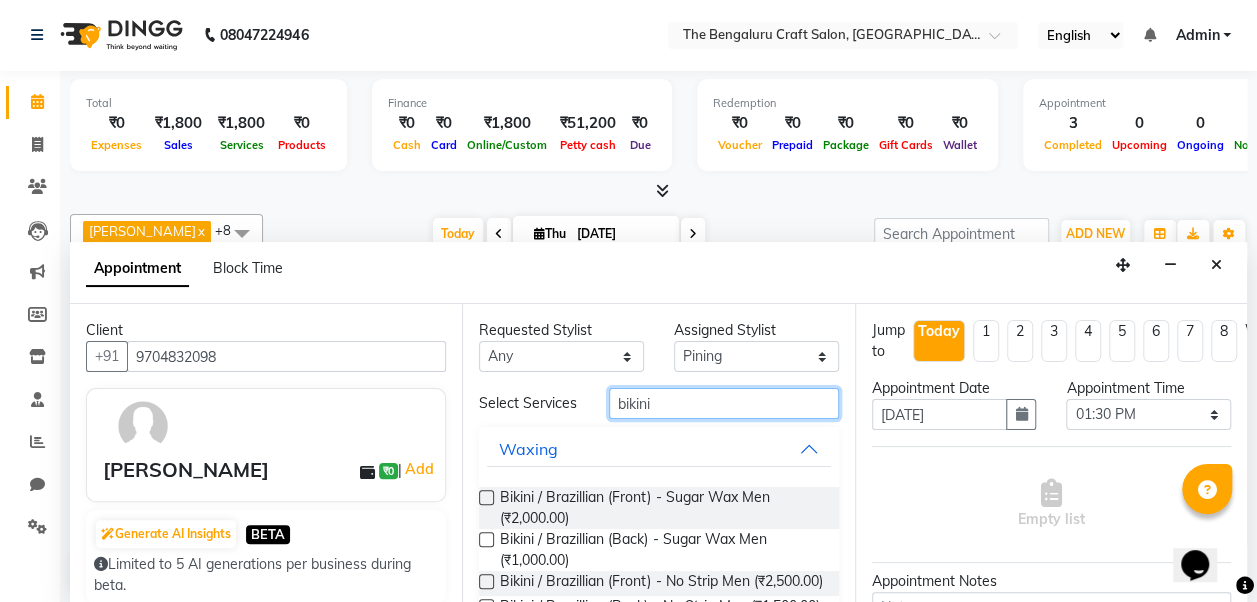 scroll, scrollTop: 262, scrollLeft: 0, axis: vertical 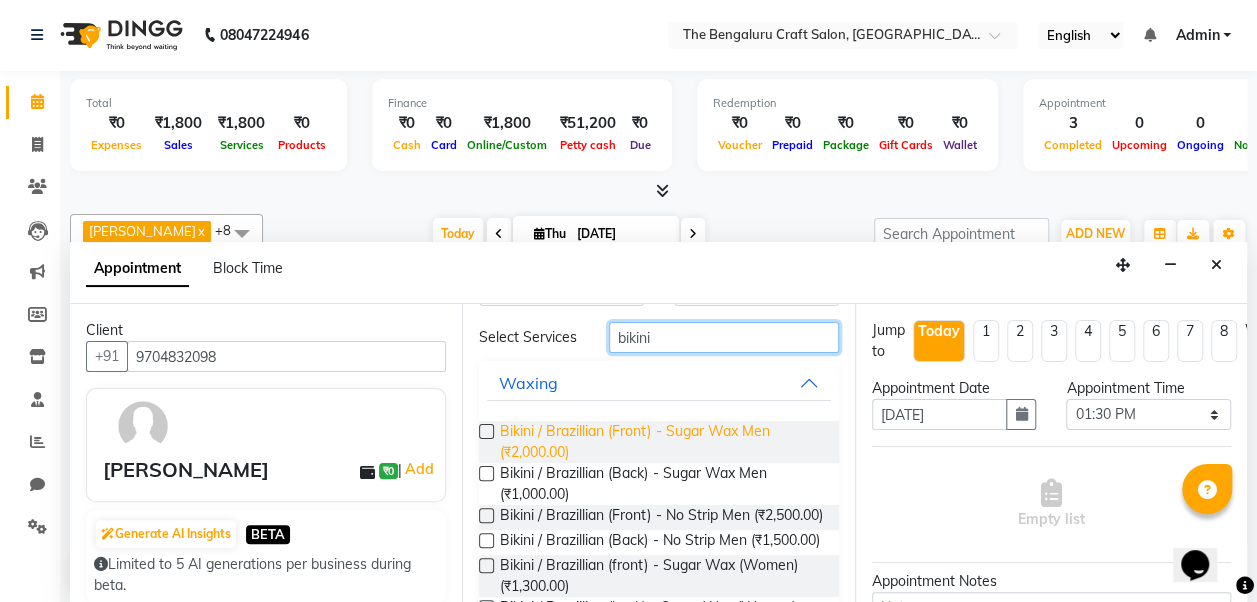 type on "bikini" 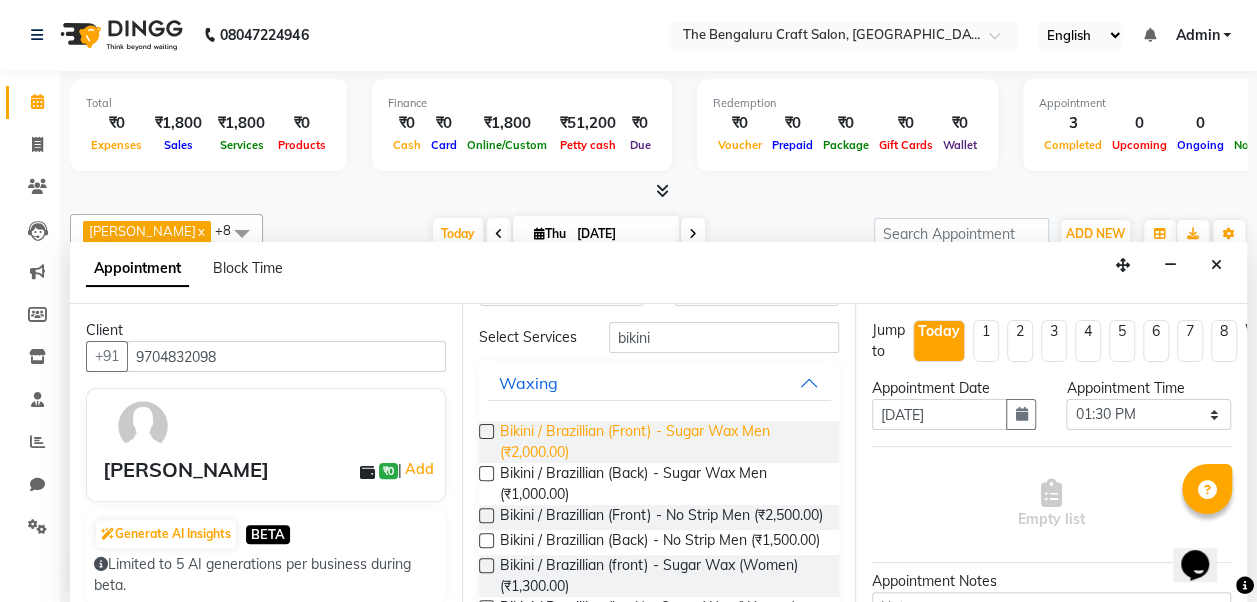 click on "Bikini / Brazillian (Front) - Sugar Wax Men (₹2,000.00)" at bounding box center (661, 442) 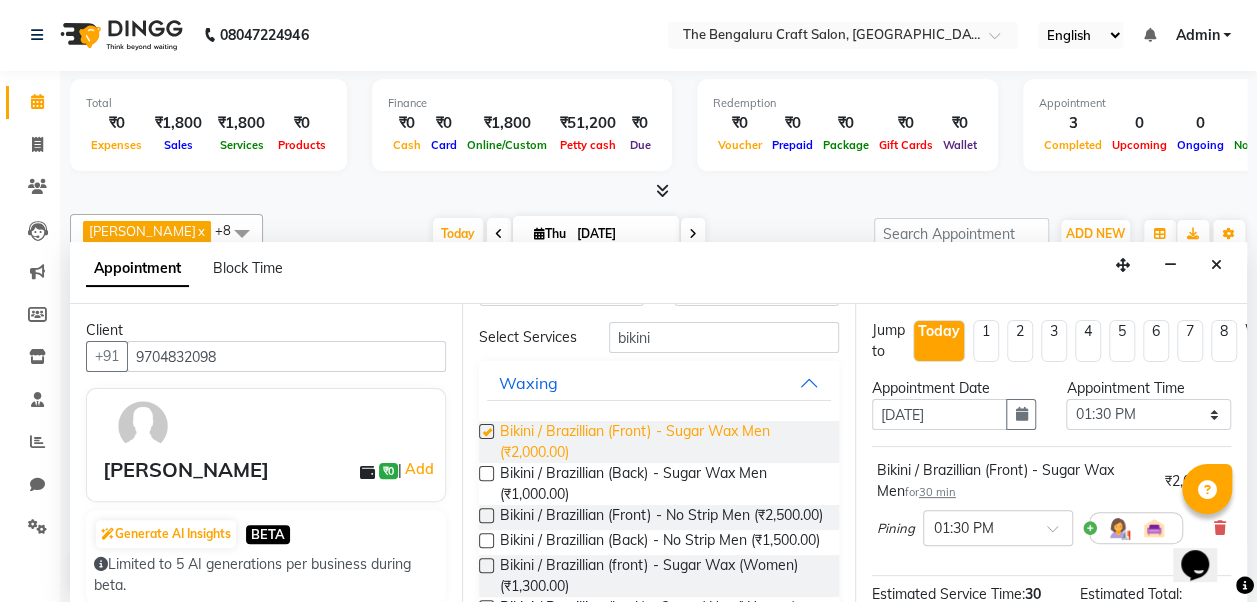 checkbox on "false" 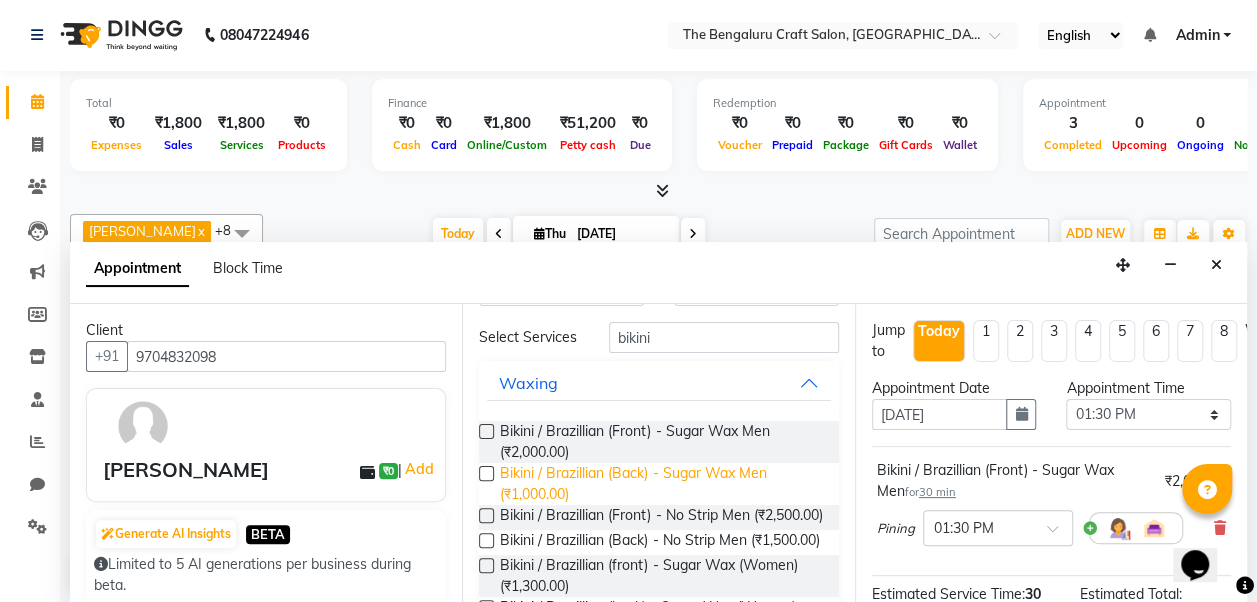 click on "Bikini / Brazillian (Back) - Sugar Wax Men (₹1,000.00)" at bounding box center (661, 484) 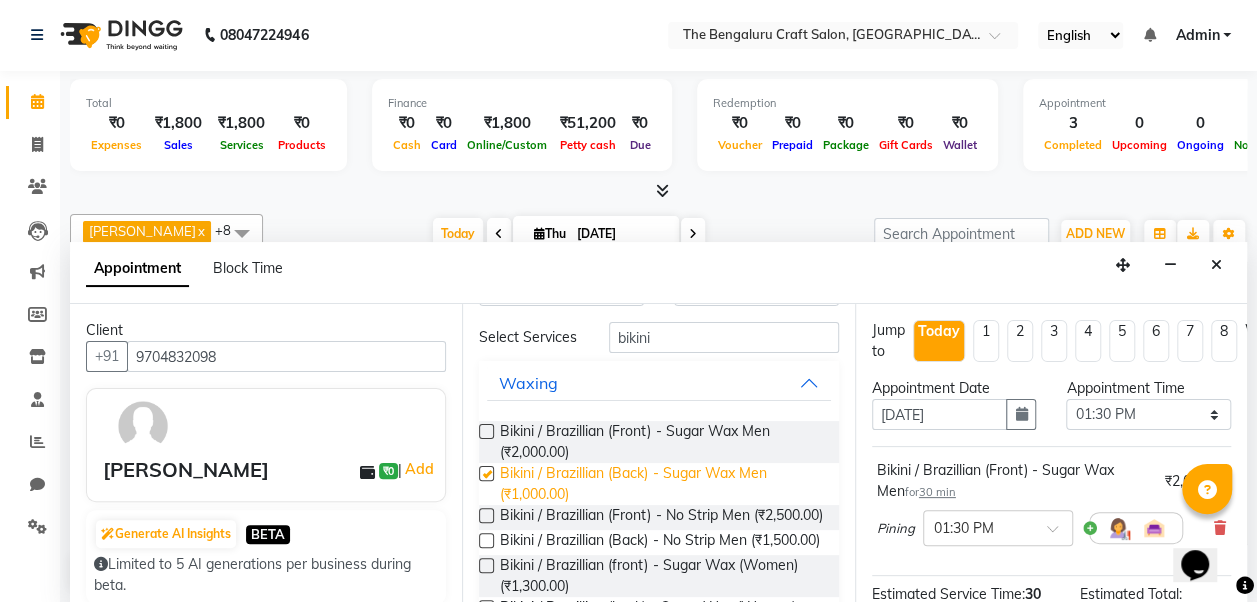 checkbox on "false" 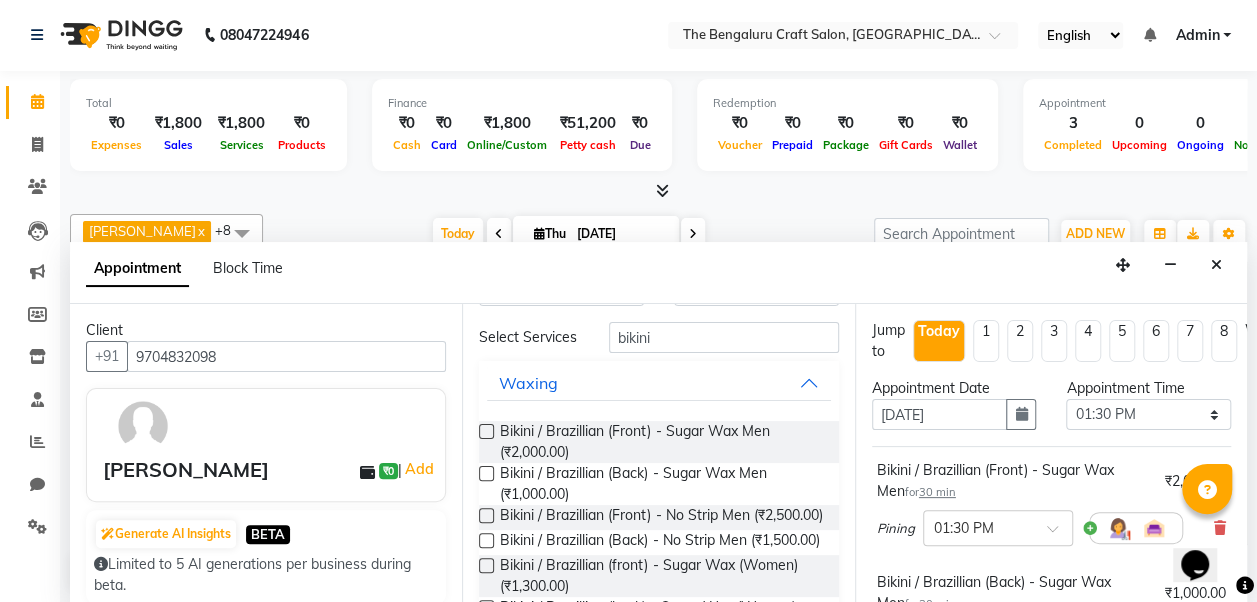 click on "Opens Chat This icon Opens the chat window." at bounding box center [1205, 530] 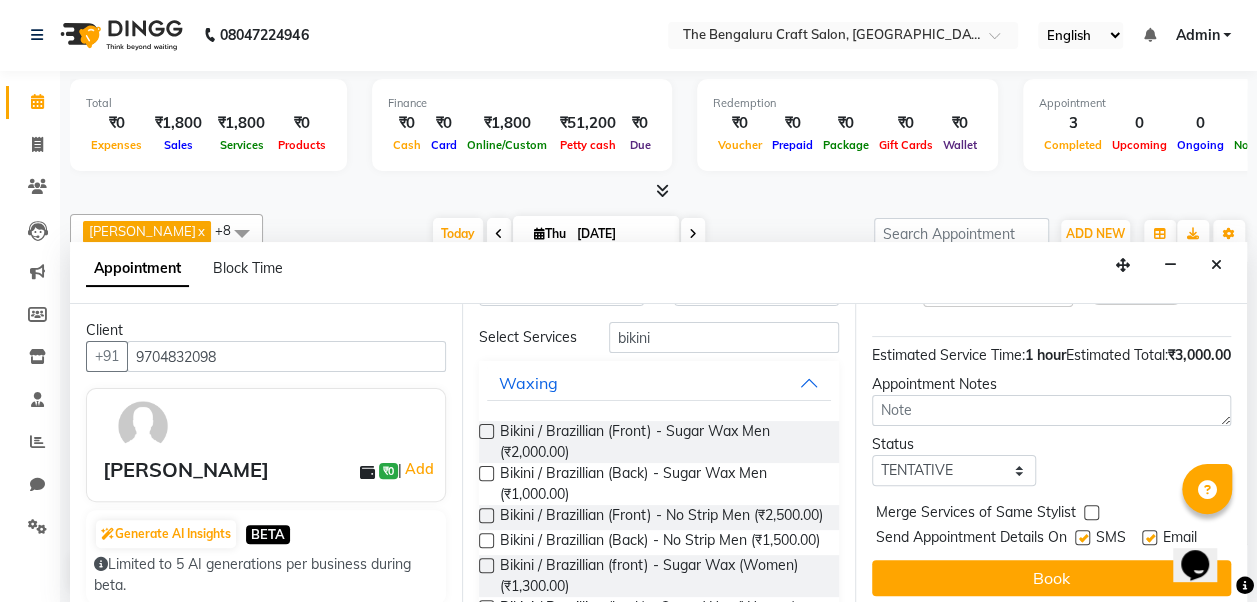 scroll, scrollTop: 394, scrollLeft: 0, axis: vertical 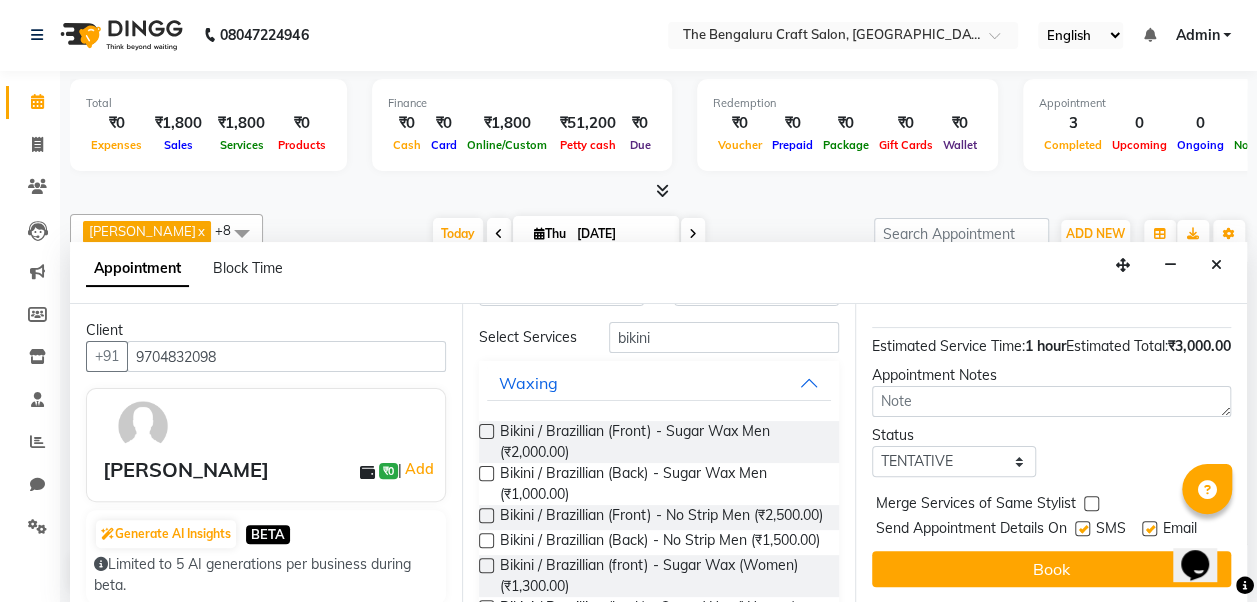 click at bounding box center [1082, 528] 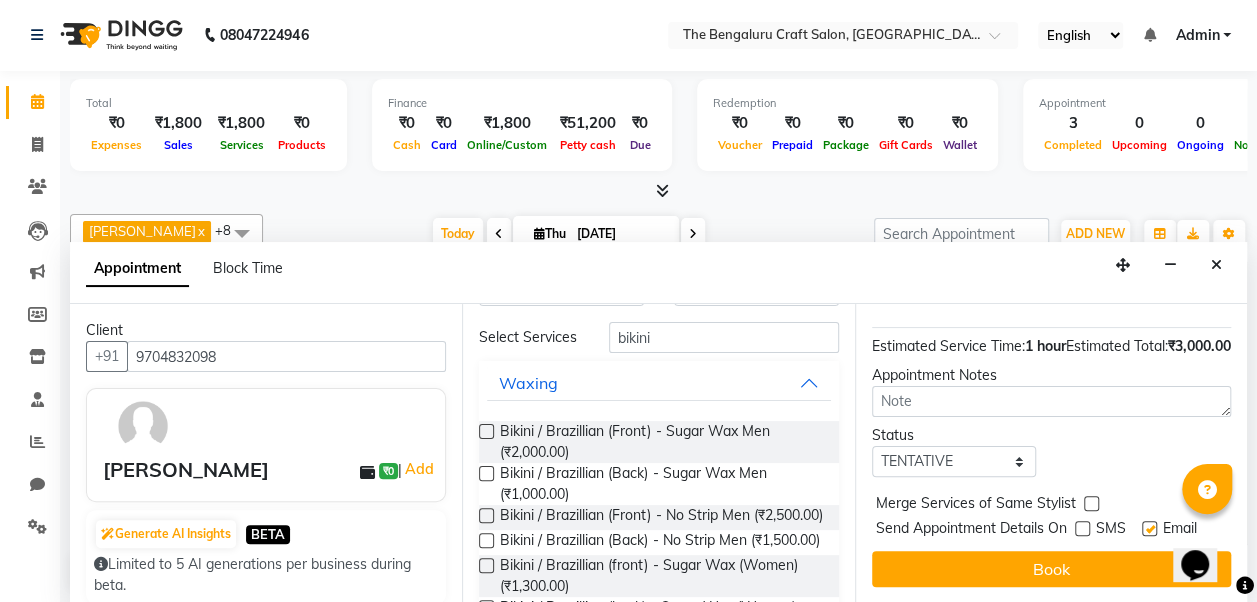 click at bounding box center (1149, 528) 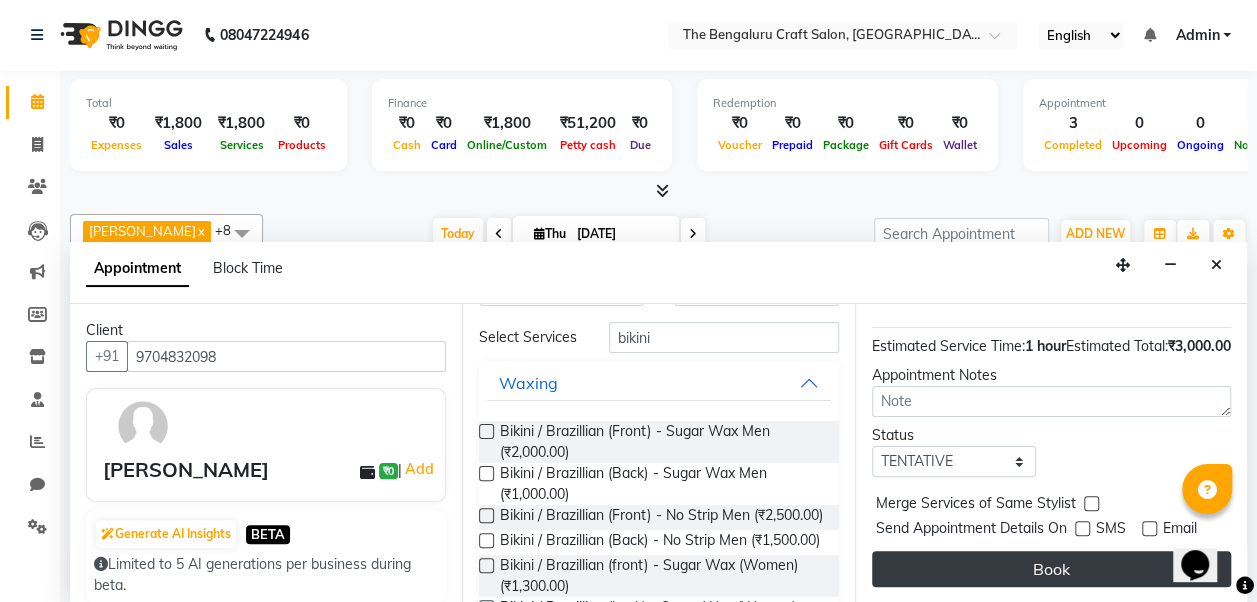 click on "Book" at bounding box center (1051, 569) 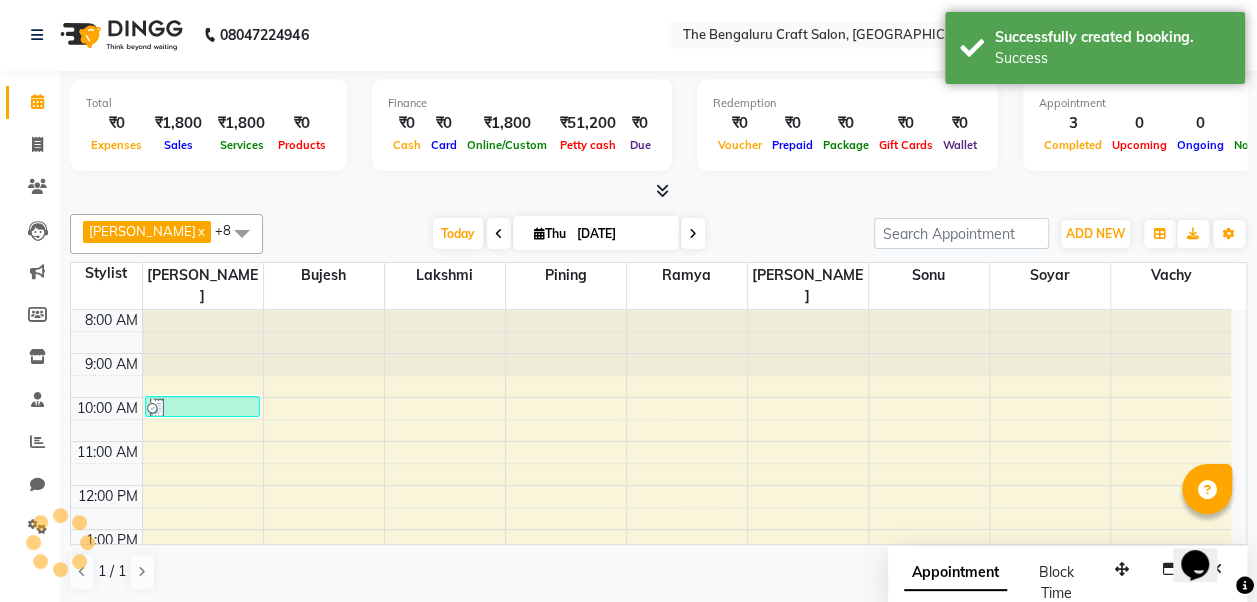 scroll, scrollTop: 0, scrollLeft: 0, axis: both 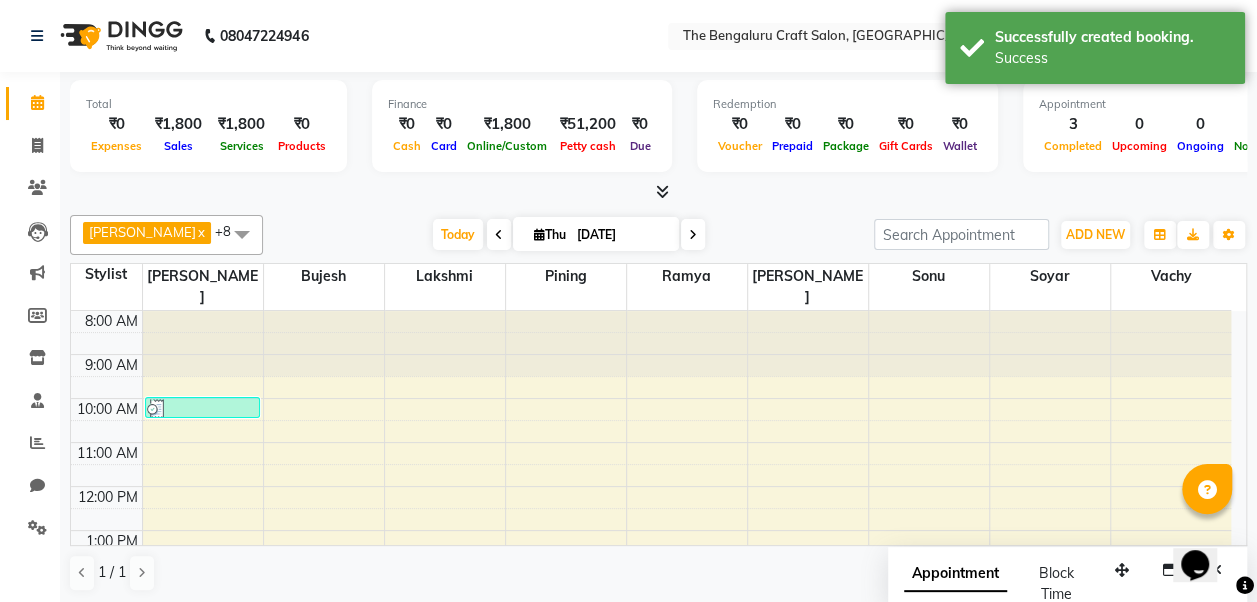 click at bounding box center (565, 563) 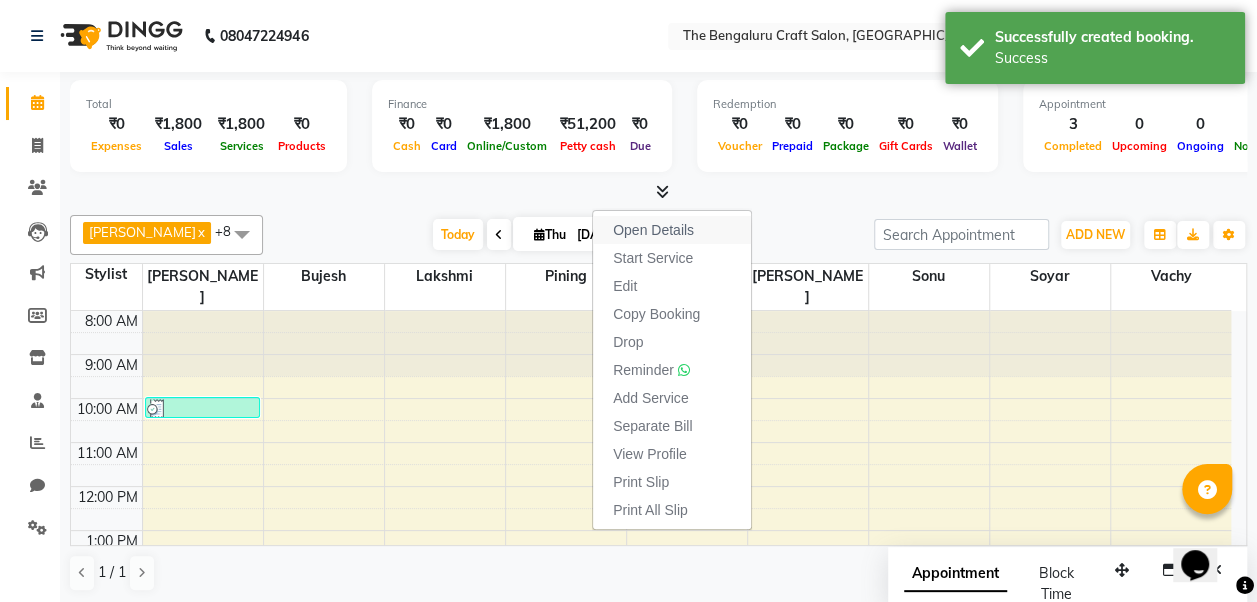 click on "Open Details" at bounding box center (653, 230) 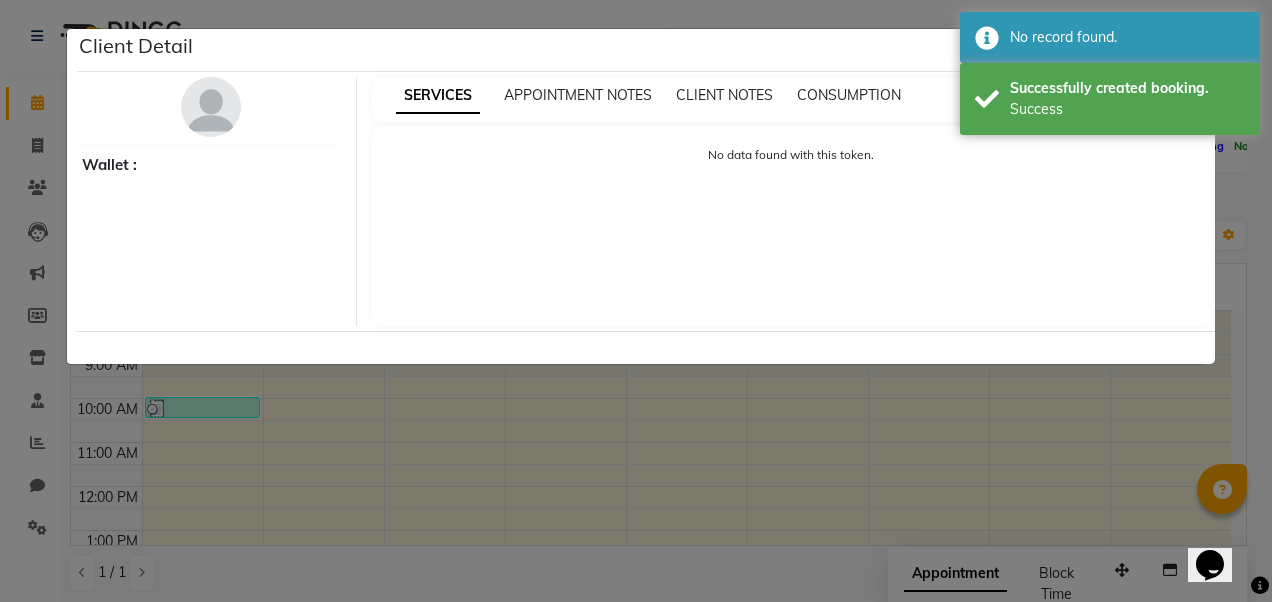 click on "Client Detail     Wallet : SERVICES APPOINTMENT NOTES CLIENT NOTES CONSUMPTION No data found with this token." 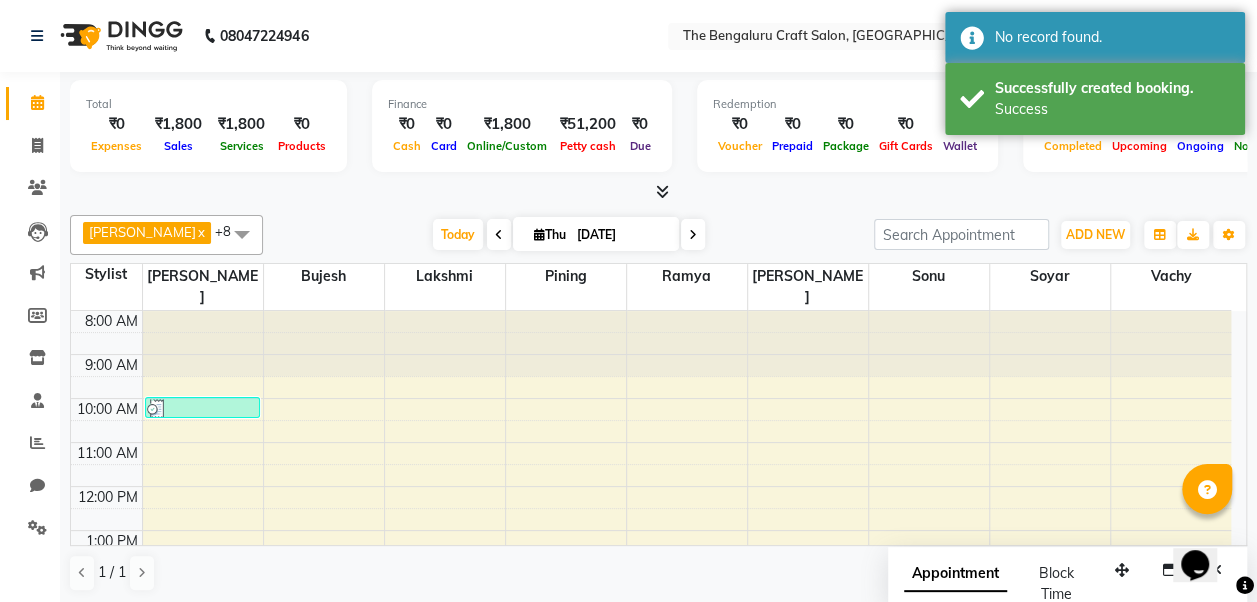 click on "[DATE]  [DATE]" at bounding box center (568, 235) 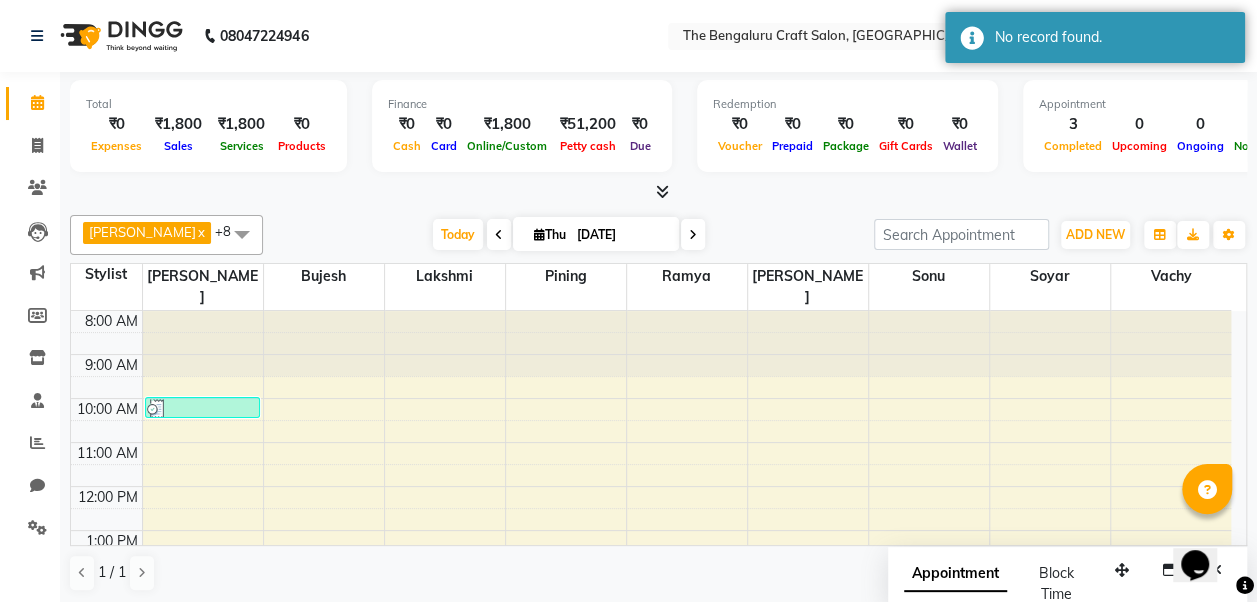 scroll, scrollTop: 62, scrollLeft: 0, axis: vertical 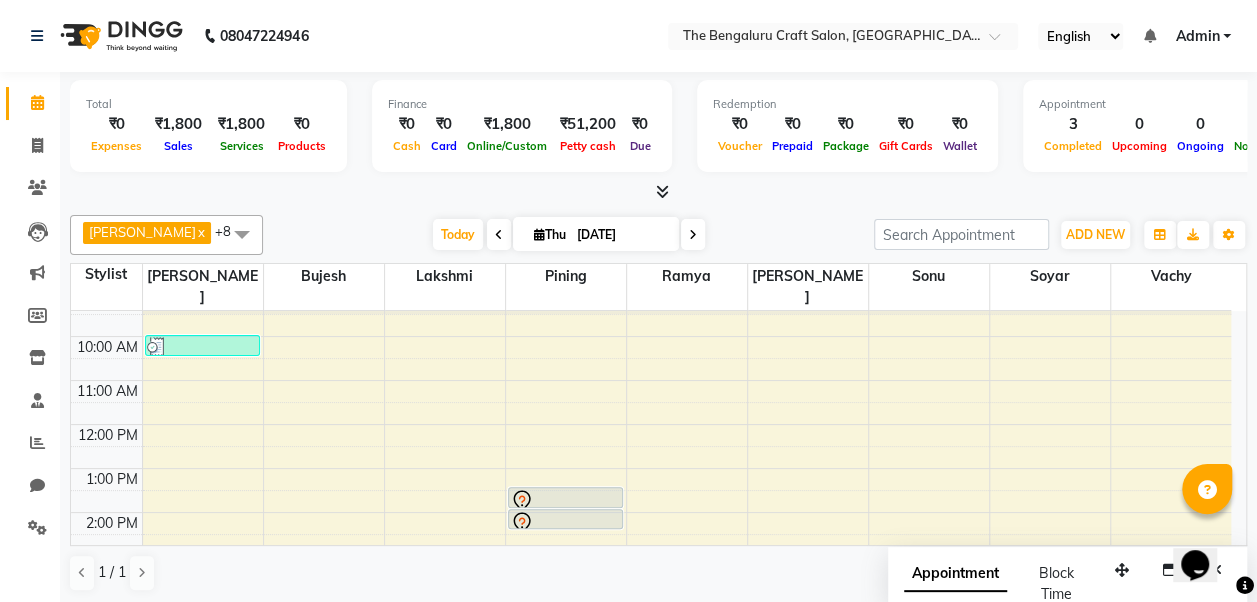 click at bounding box center (565, 501) 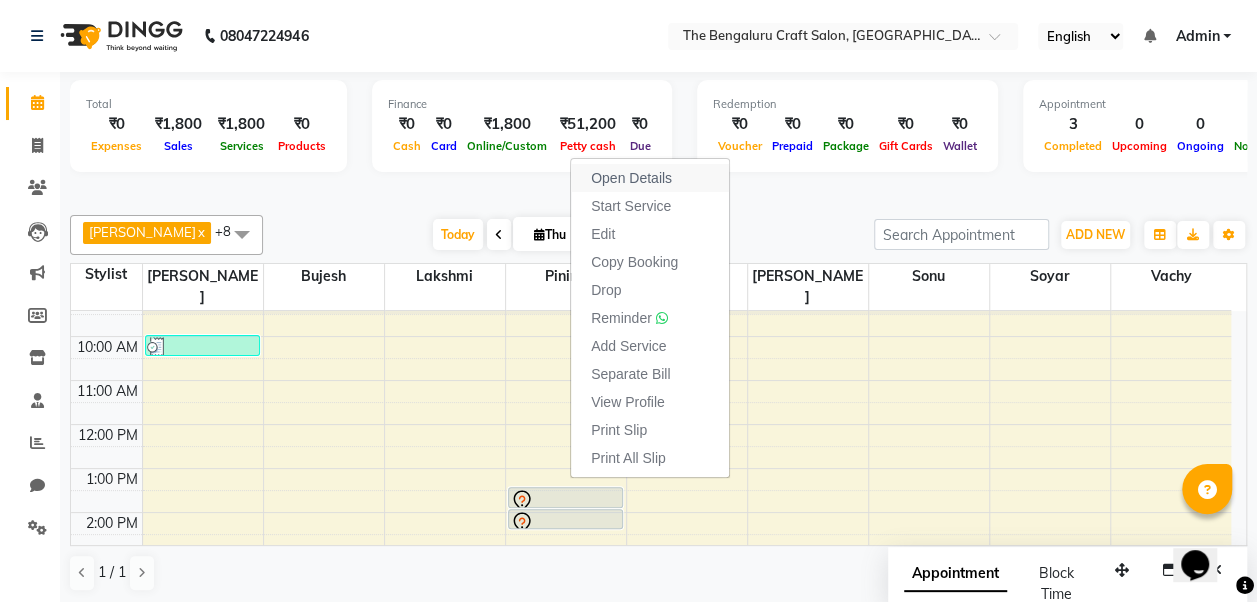click on "Open Details" at bounding box center [650, 178] 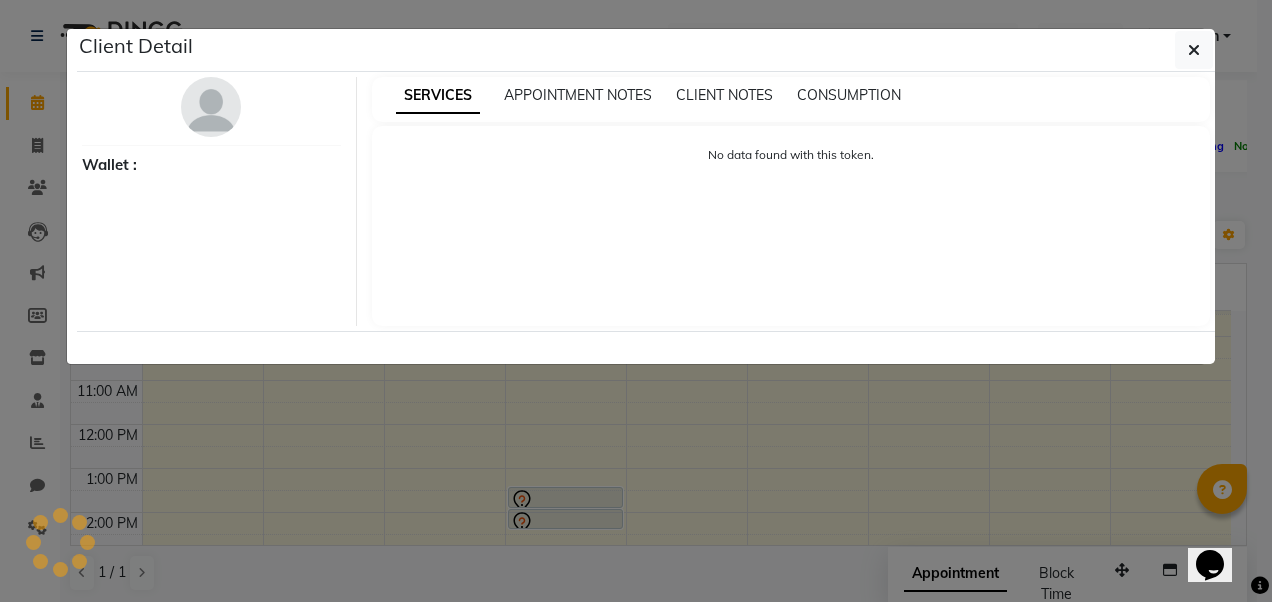 select on "7" 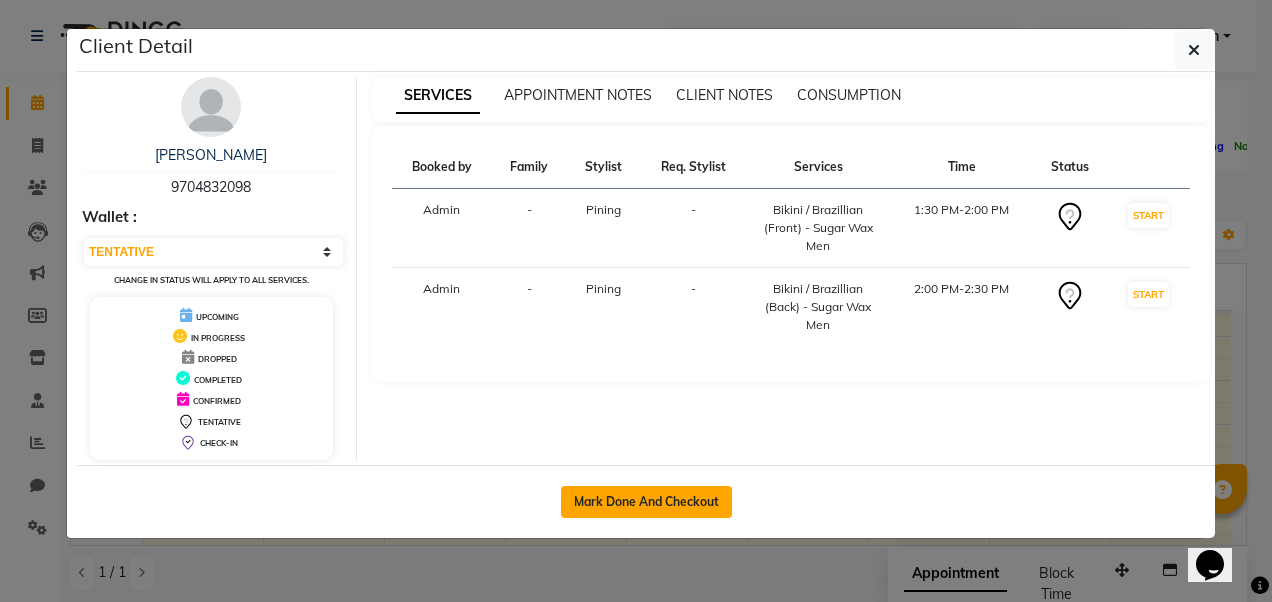 click on "Mark Done And Checkout" 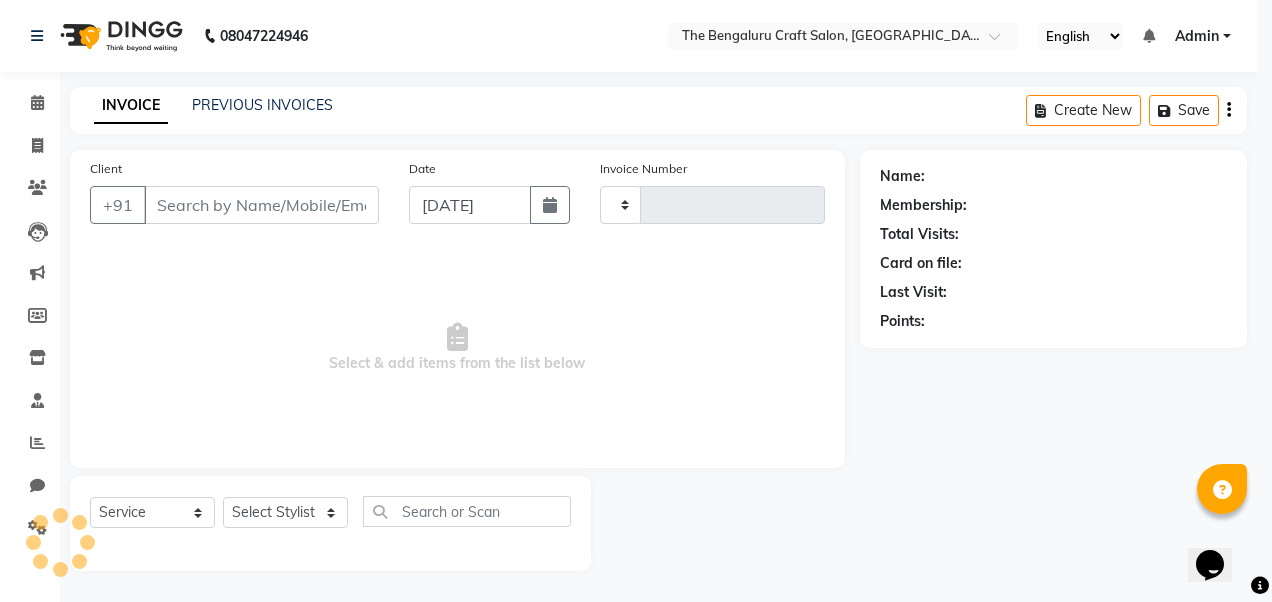 type on "0093" 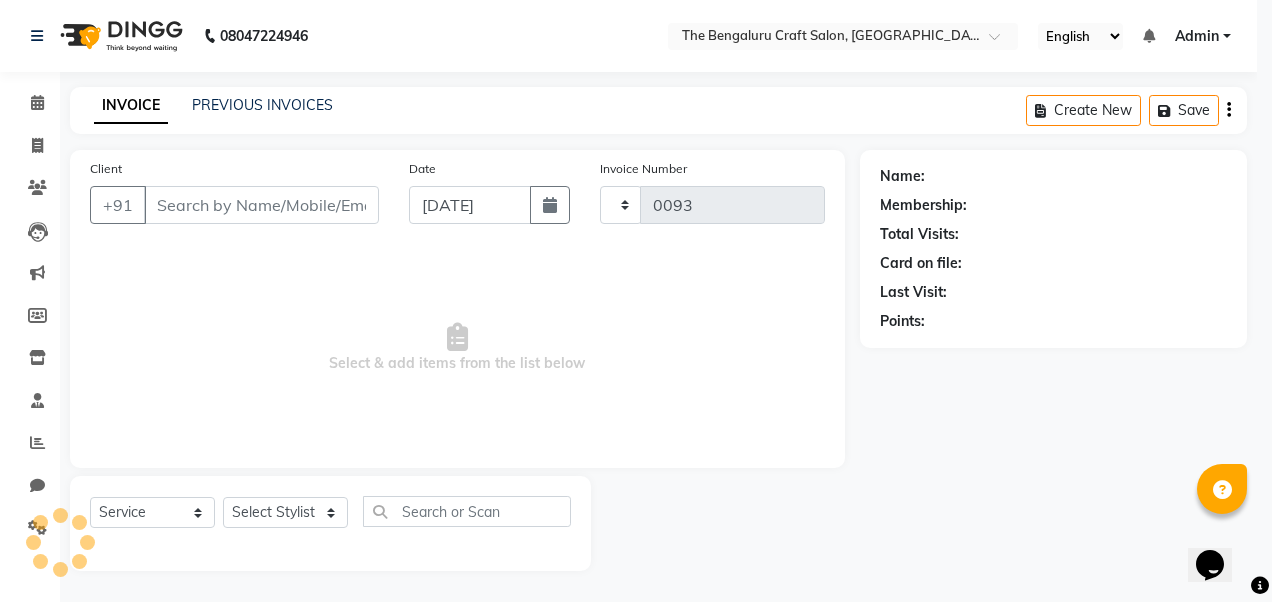 select on "7438" 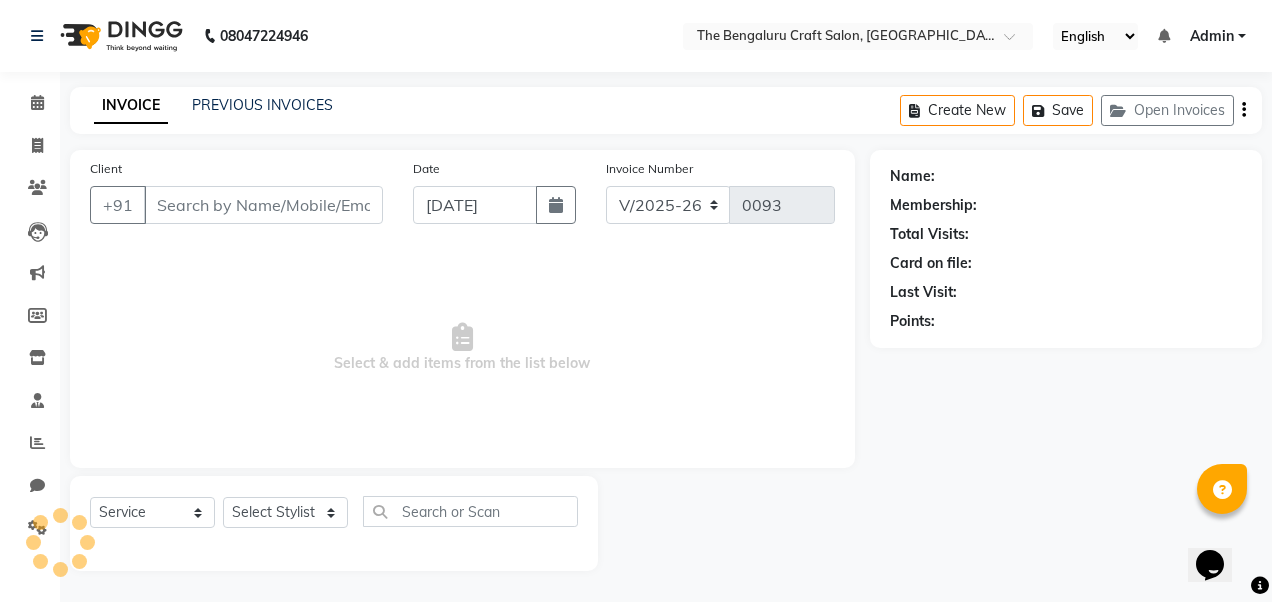 select on "package" 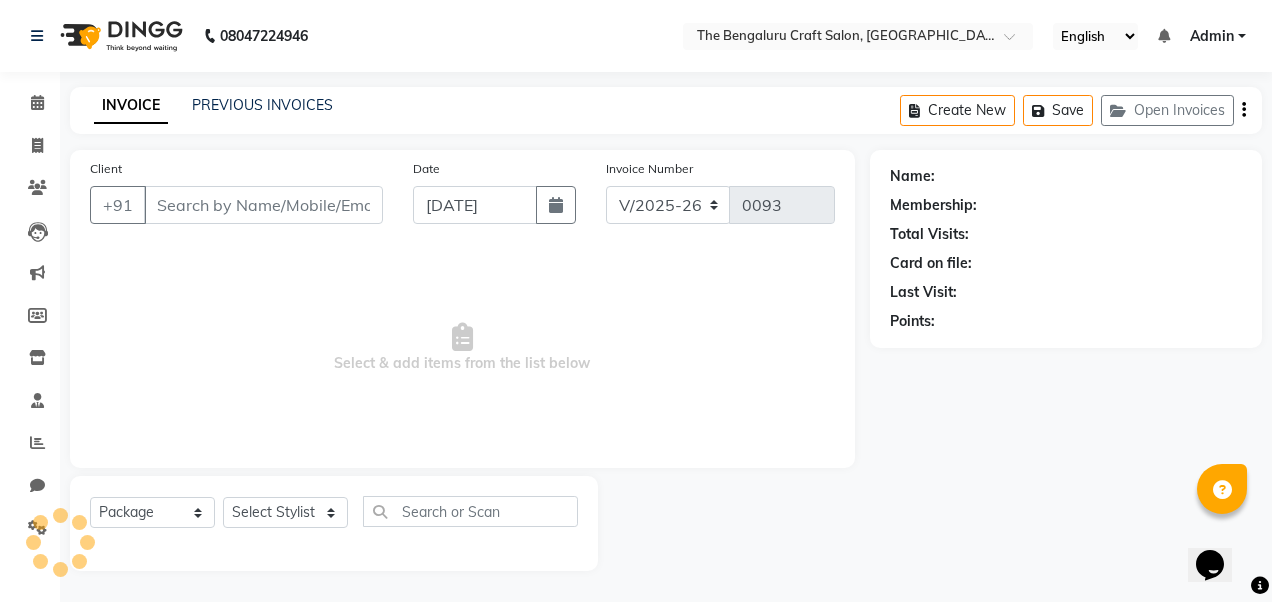 type on "9704832098" 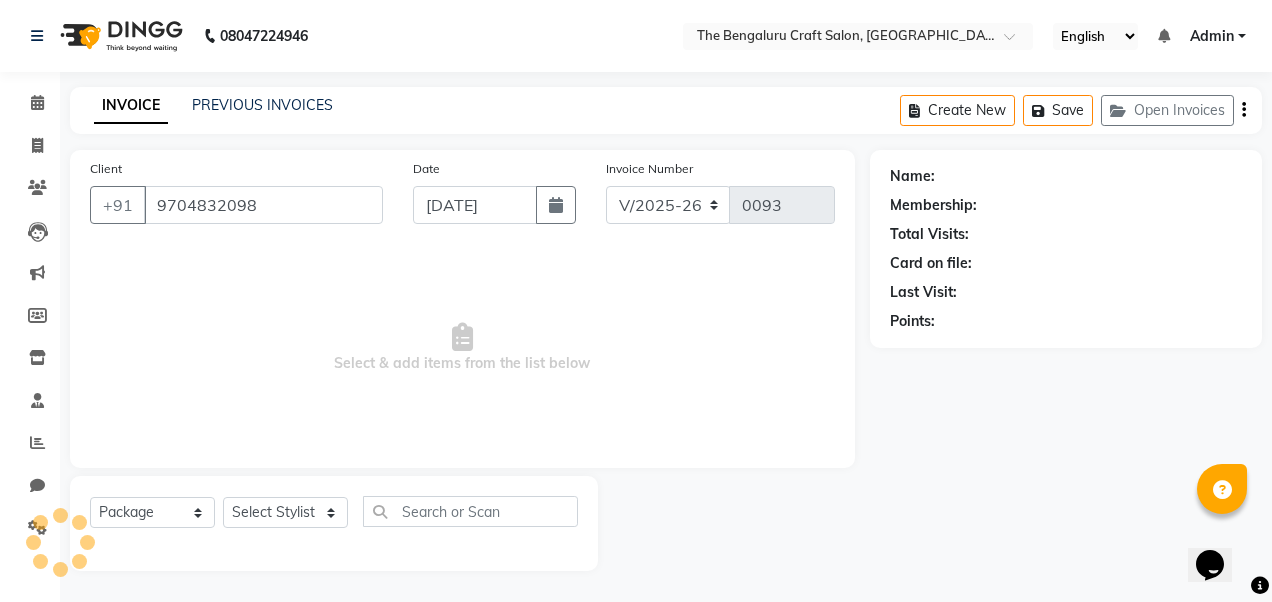 select on "65636" 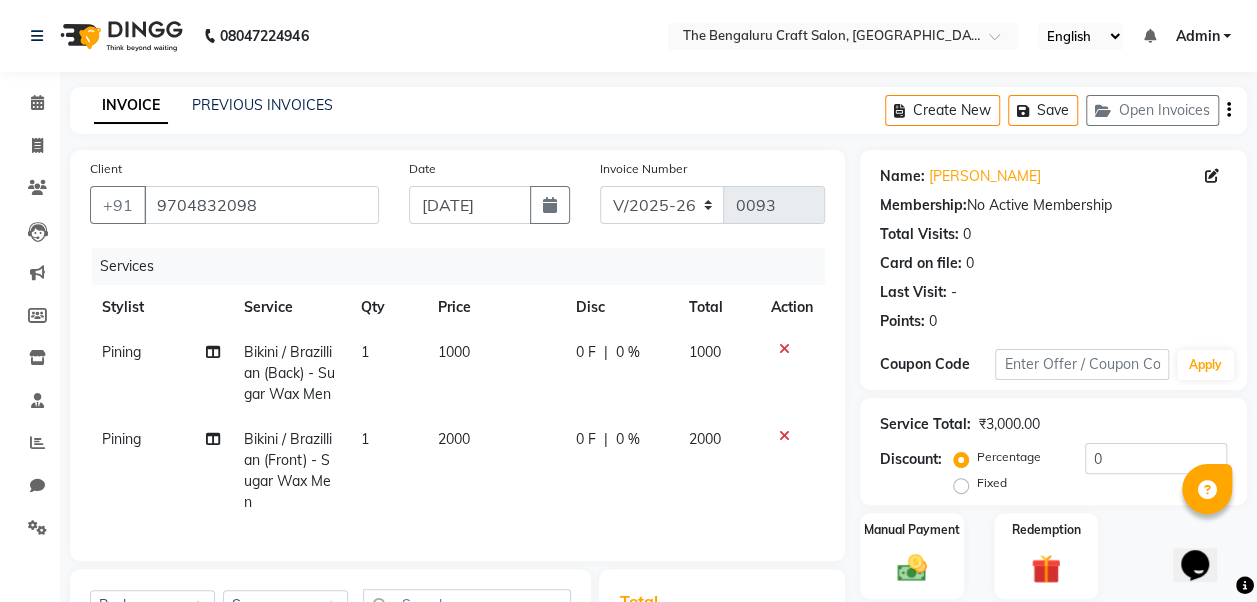 scroll, scrollTop: 305, scrollLeft: 0, axis: vertical 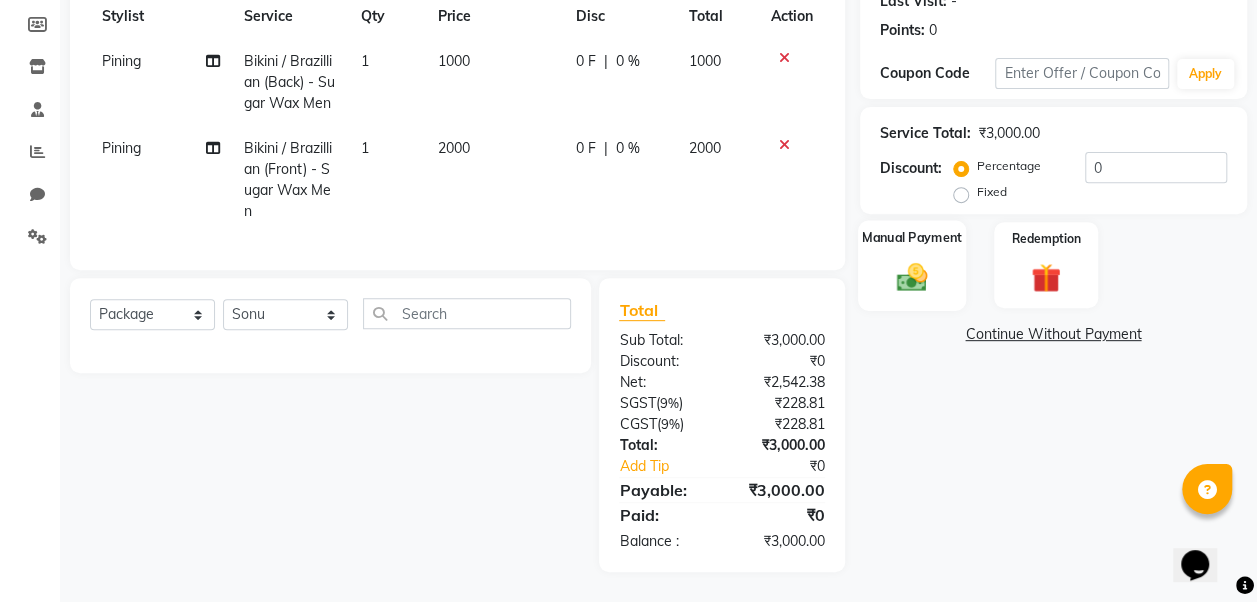 click on "Manual Payment" 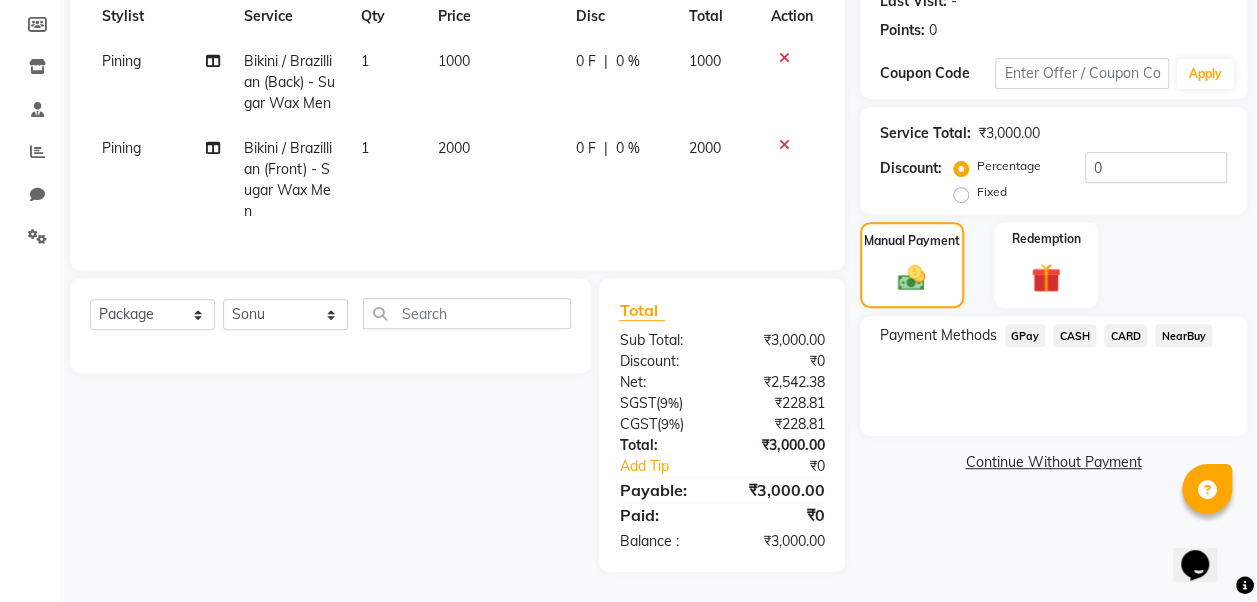 click on "CARD" 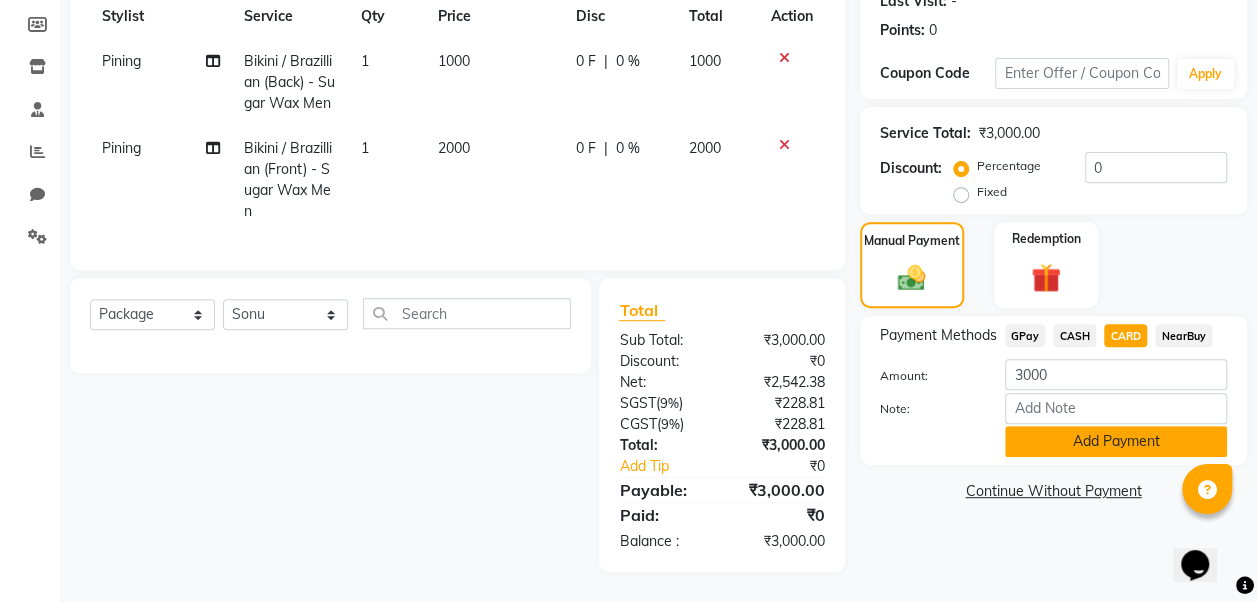 click on "Add Payment" 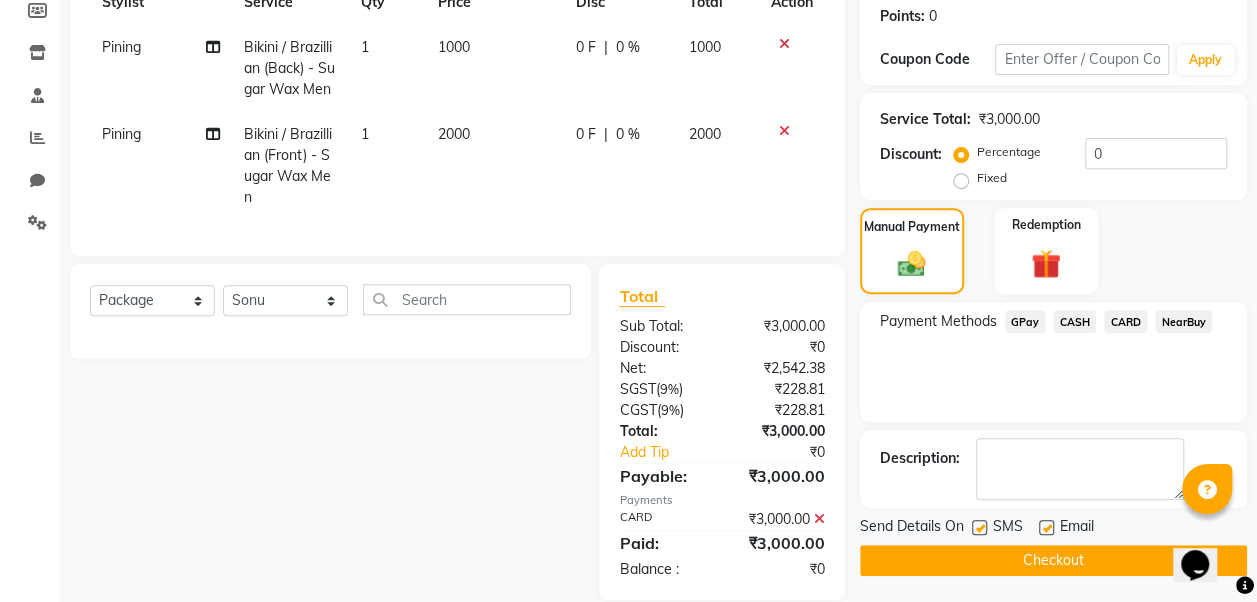 click 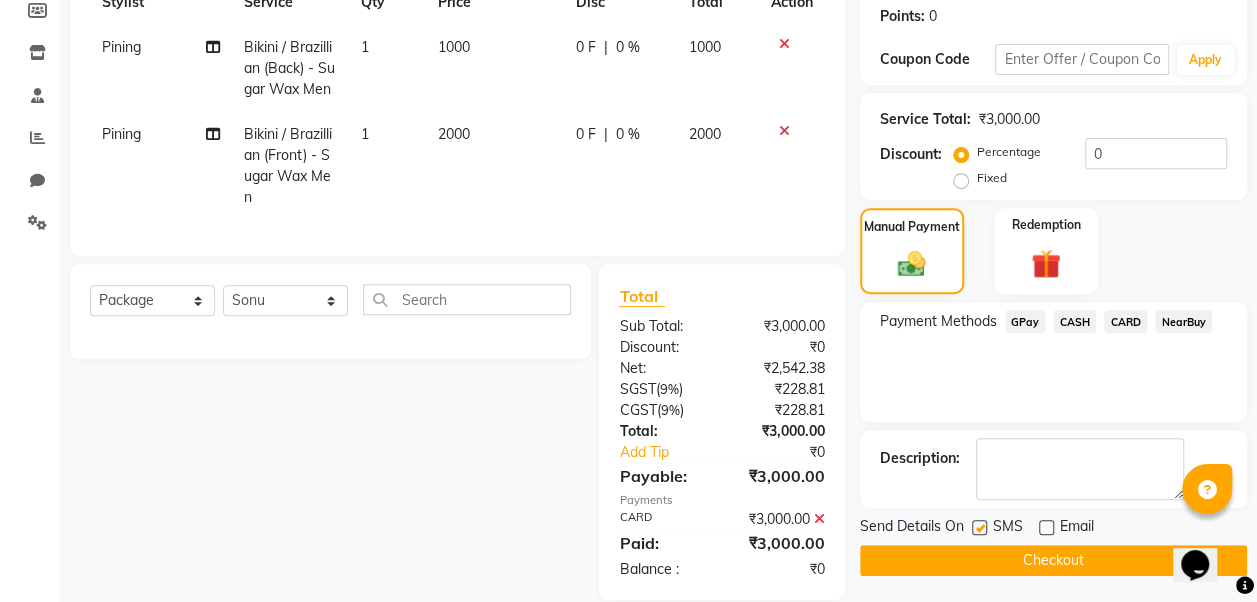 click 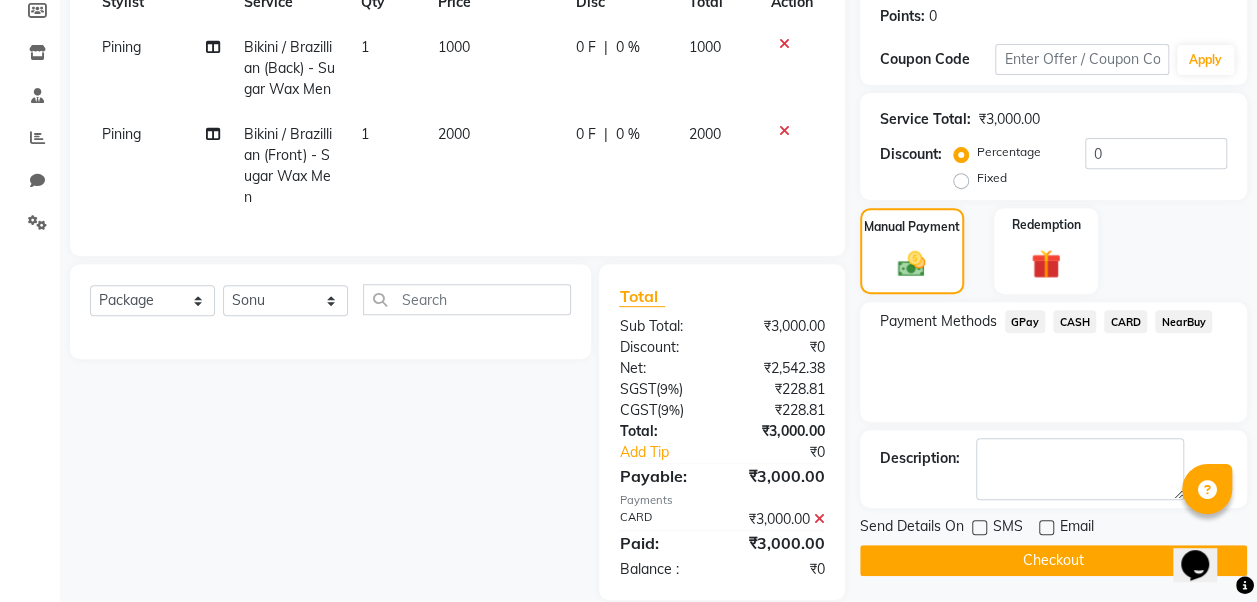click on "Checkout" 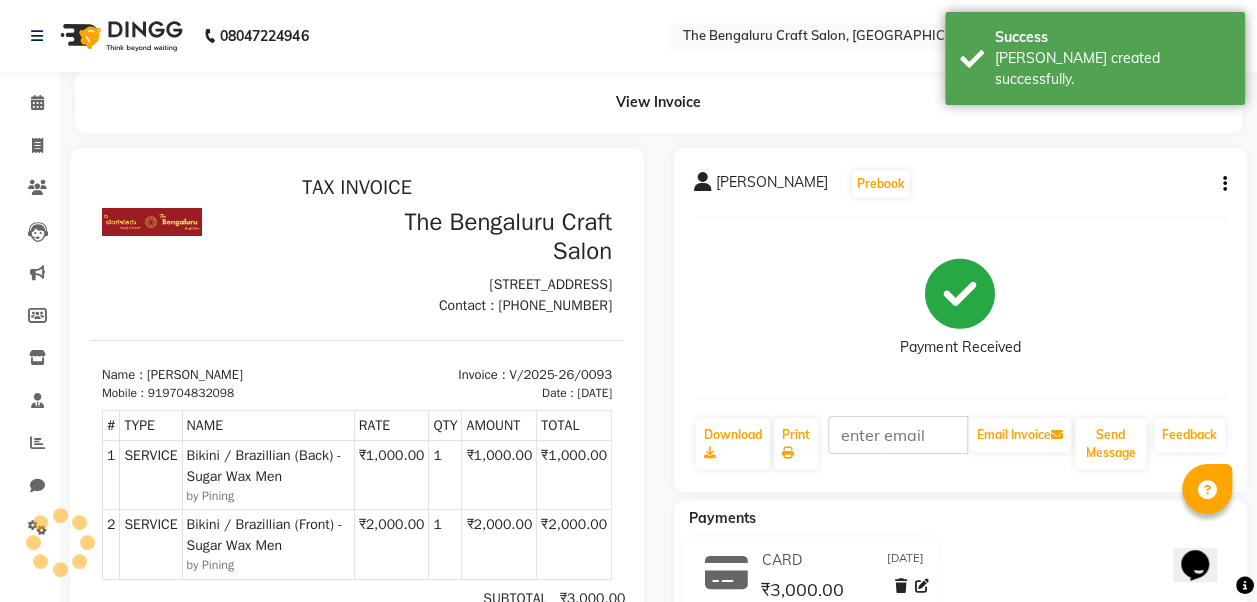 scroll, scrollTop: 0, scrollLeft: 0, axis: both 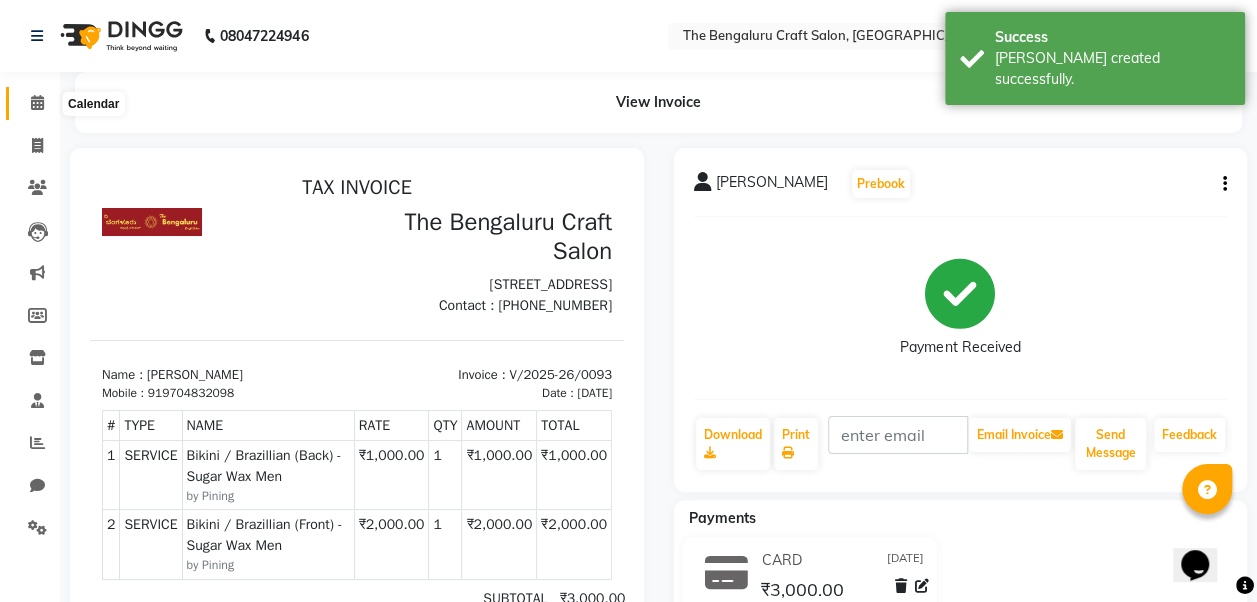 click 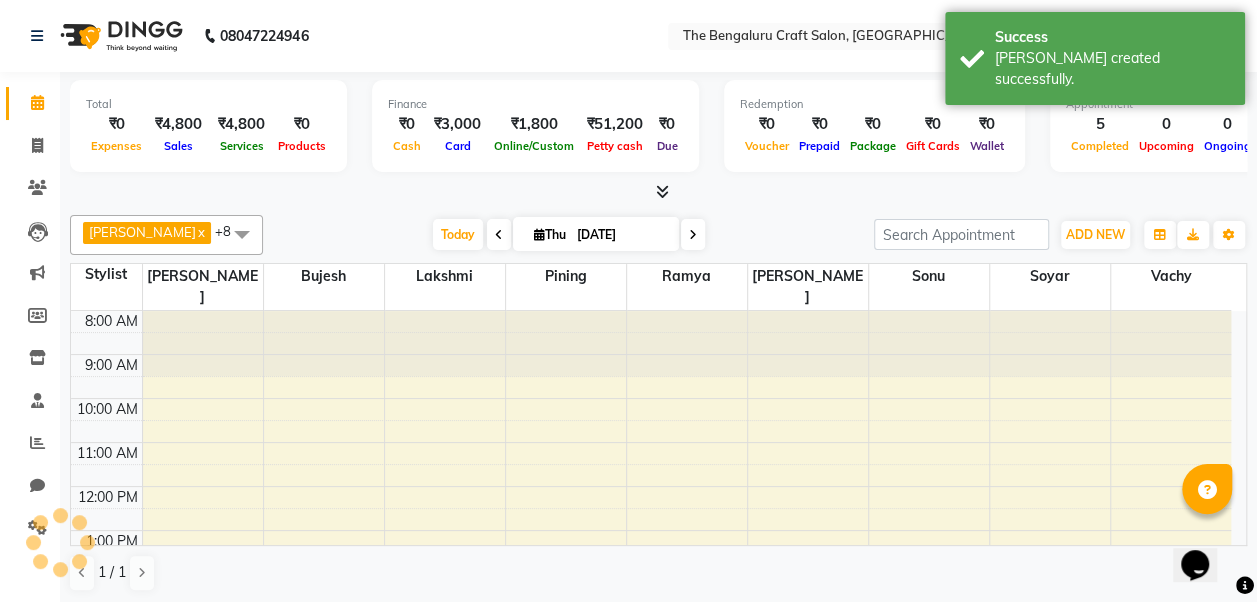 scroll, scrollTop: 0, scrollLeft: 0, axis: both 